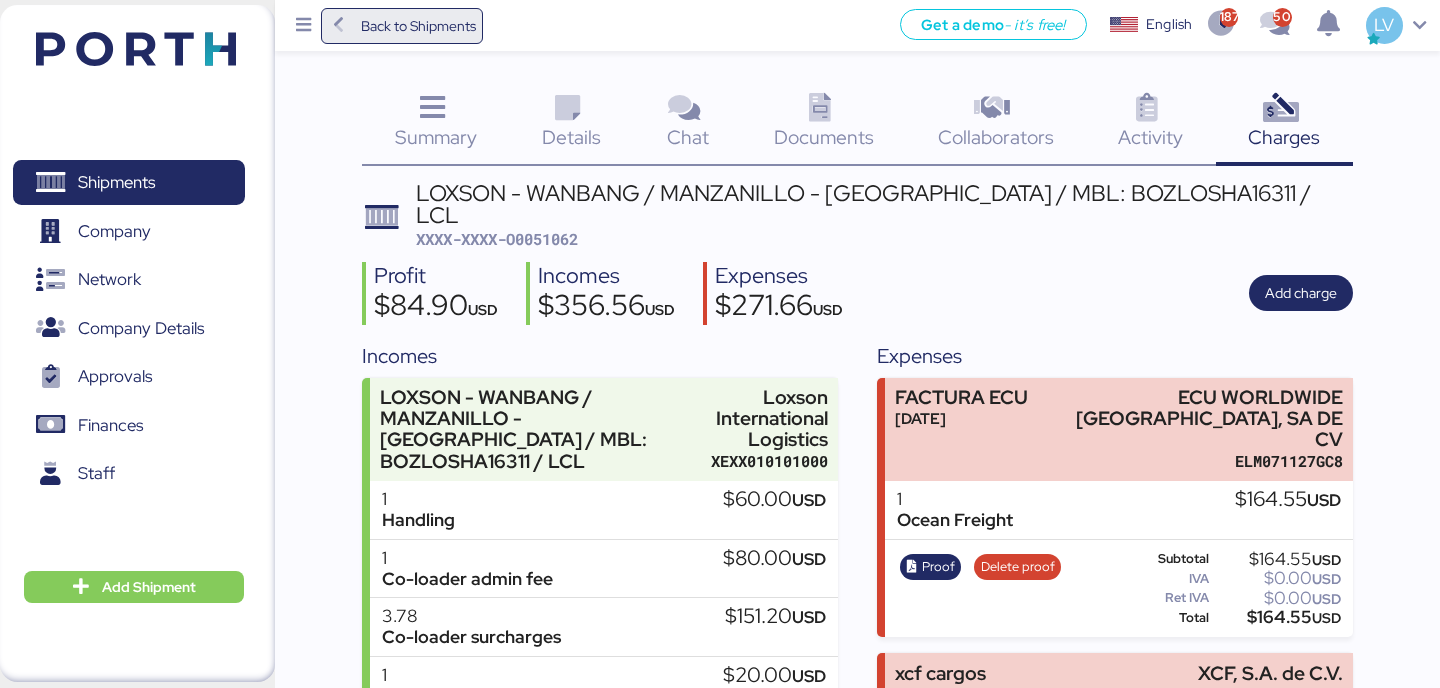 scroll, scrollTop: 0, scrollLeft: 0, axis: both 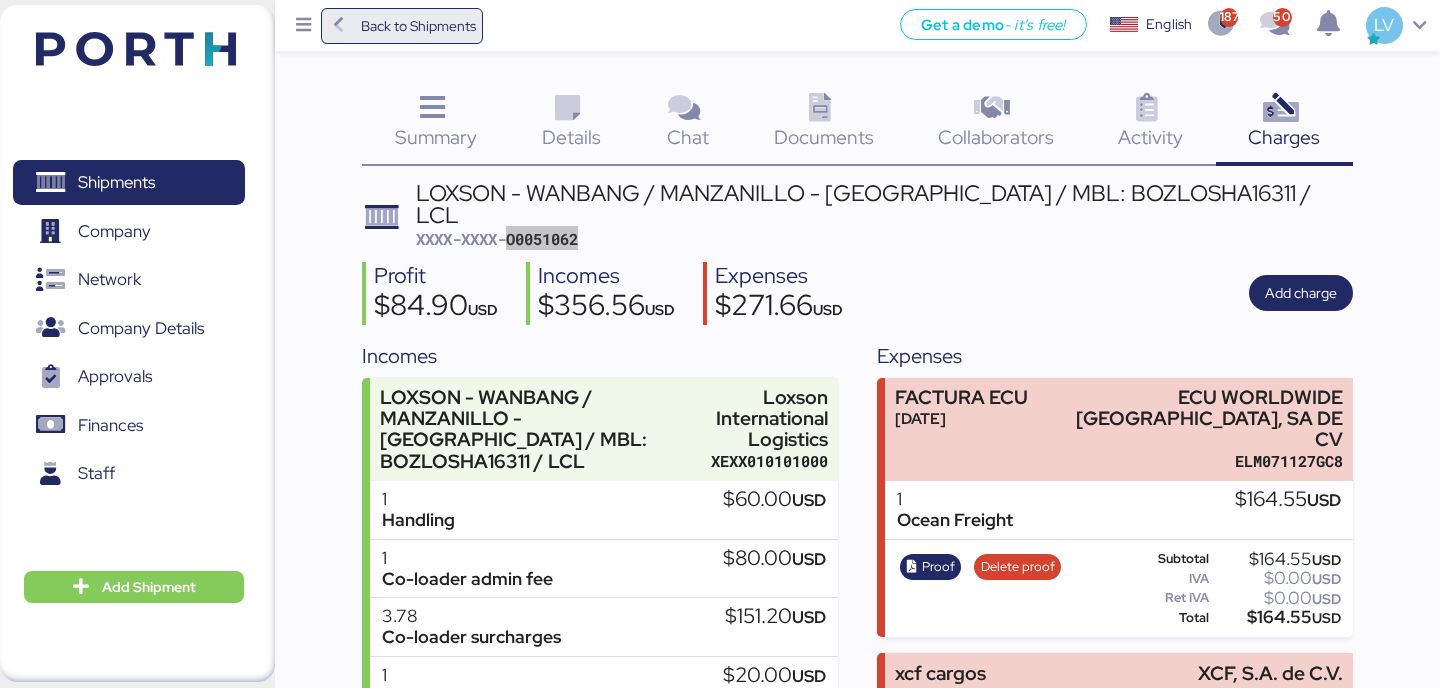 click on "Back to Shipments" at bounding box center [418, 26] 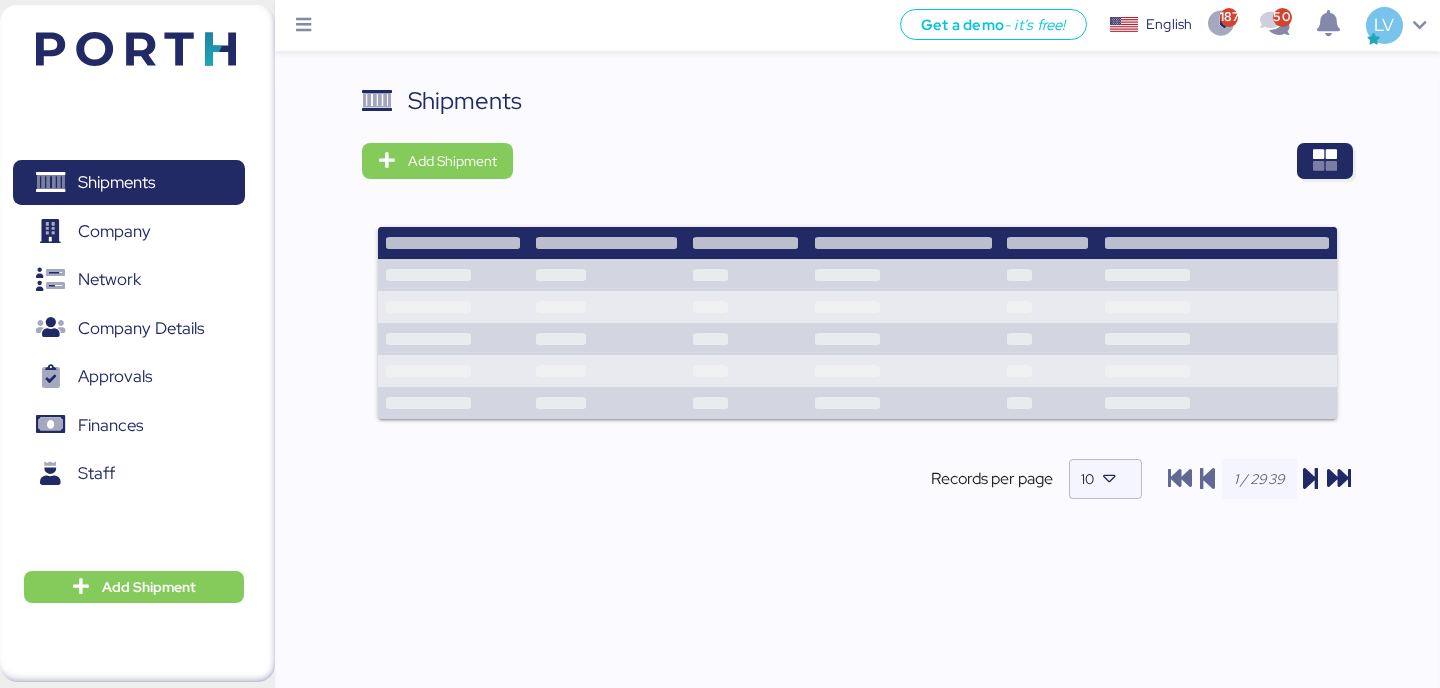 click on "Shipments   Add Shipment   Records per page 10" at bounding box center (857, 397) 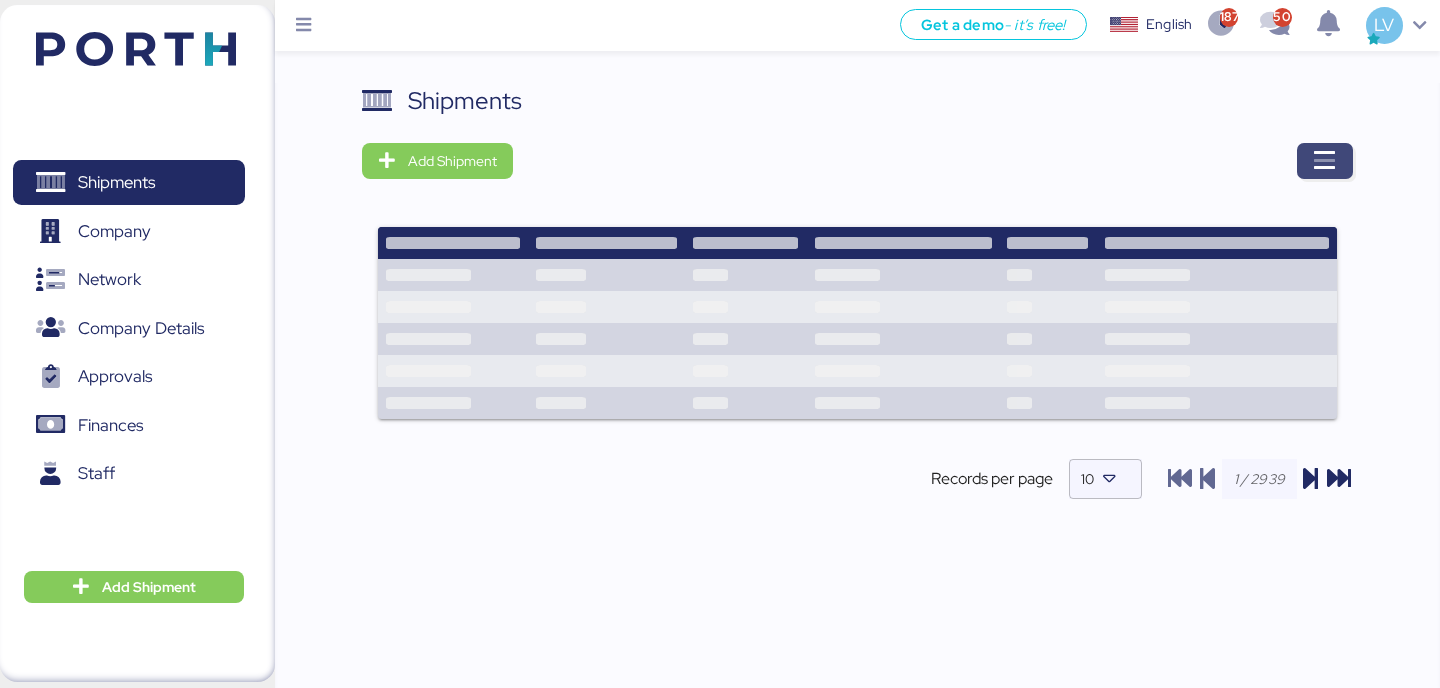 click at bounding box center [1325, 161] 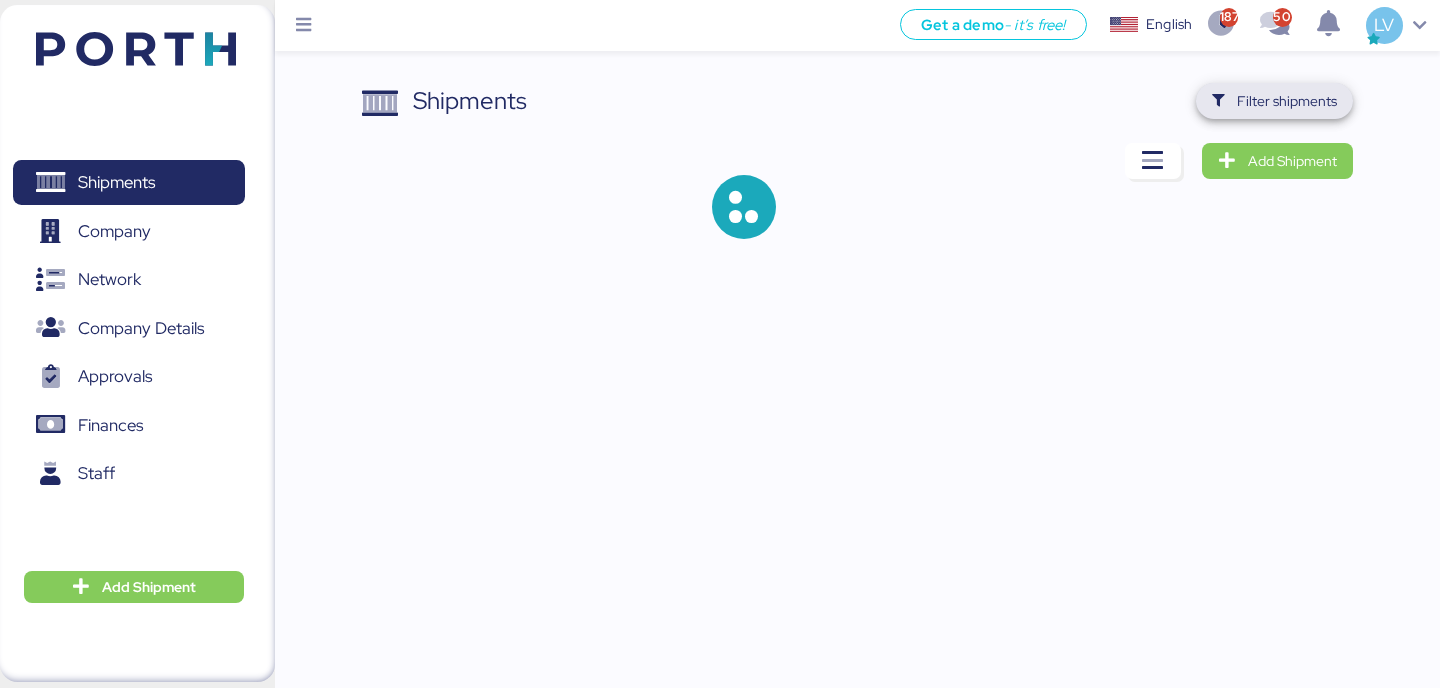 click on "Filter shipments" at bounding box center [1287, 101] 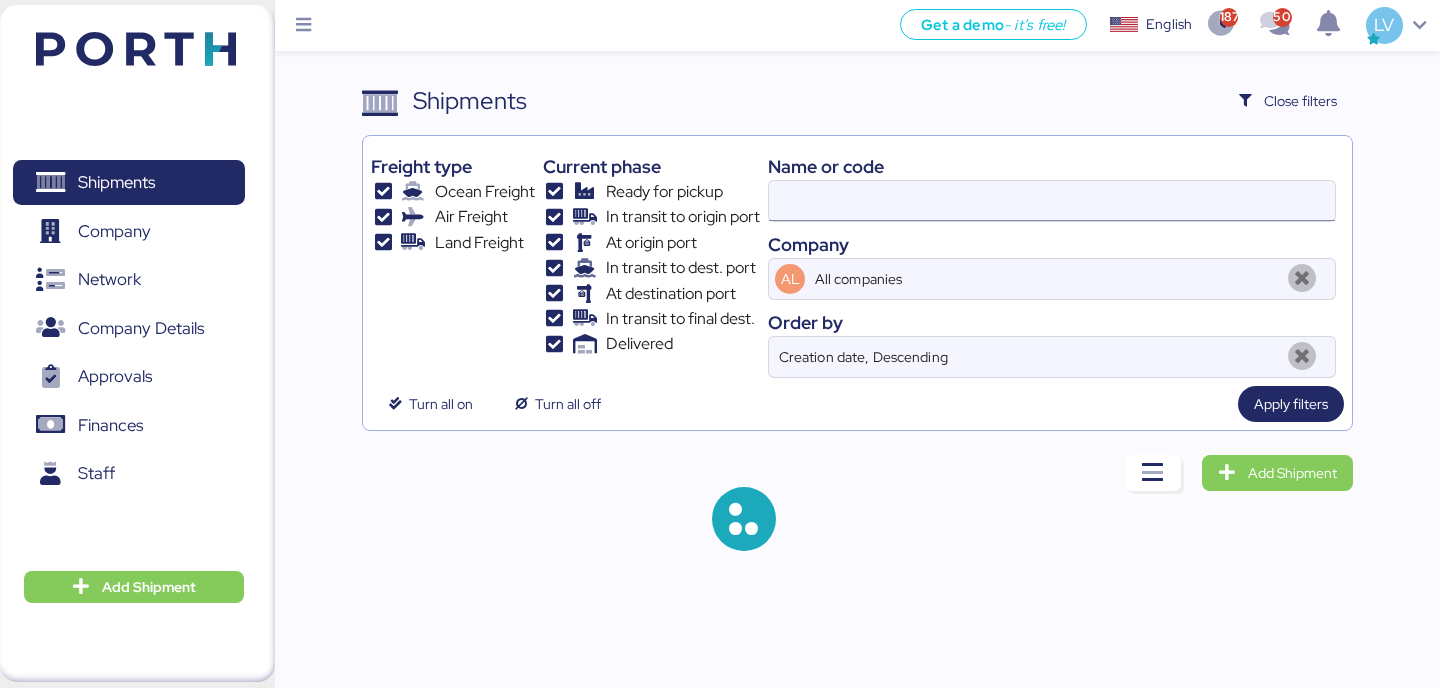 click at bounding box center (1052, 201) 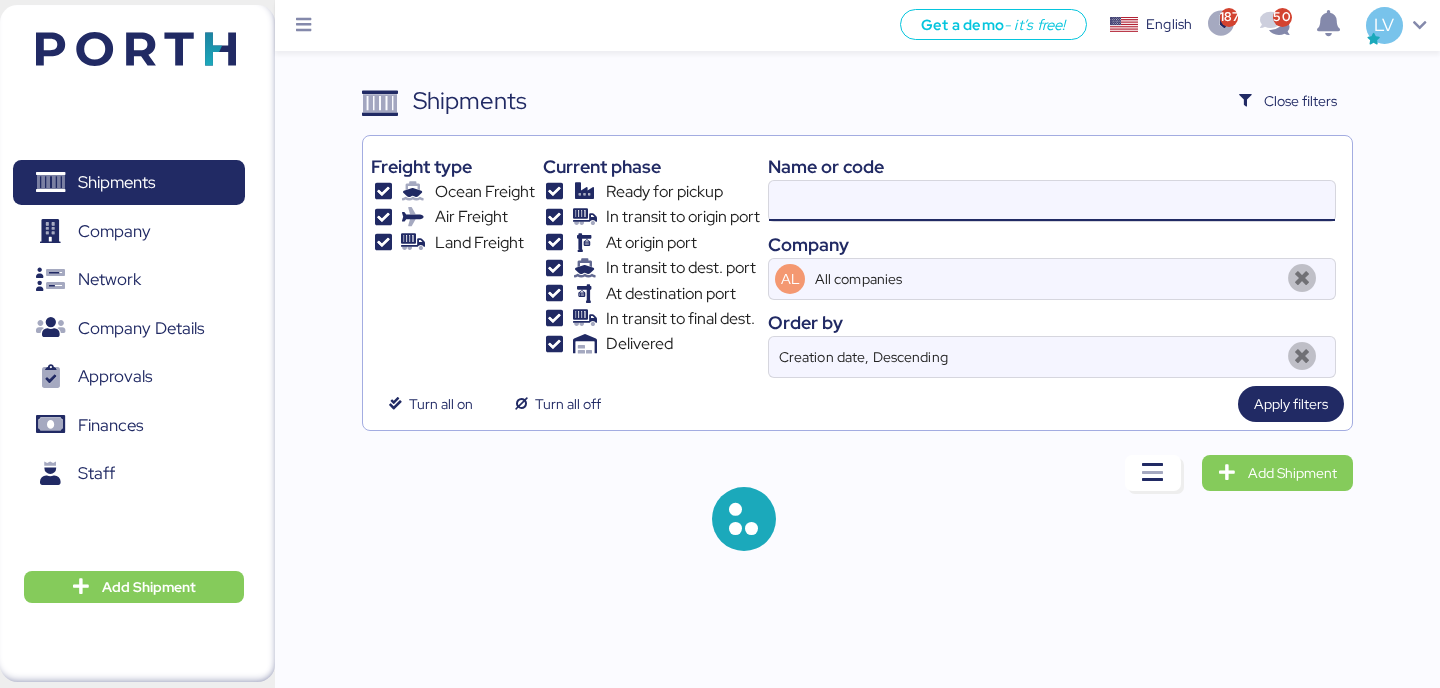 paste on "O0051021" 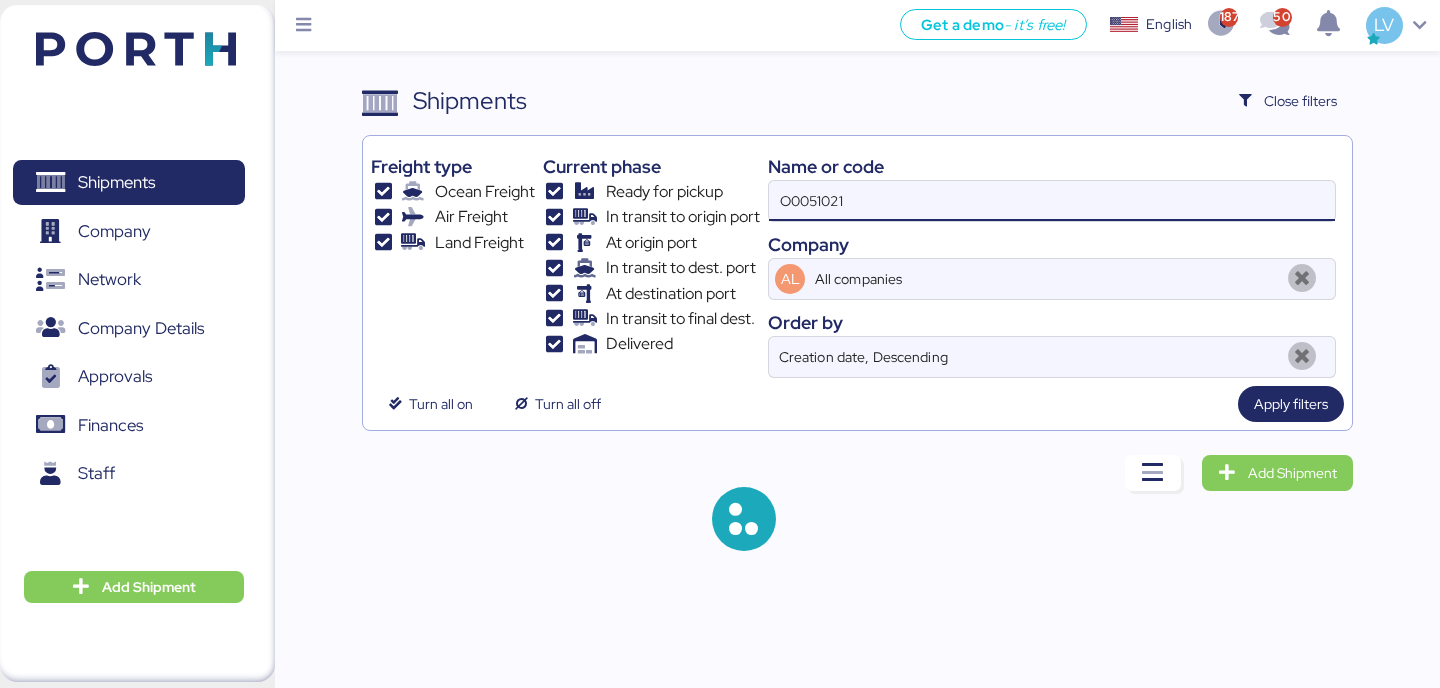 type on "O0051021" 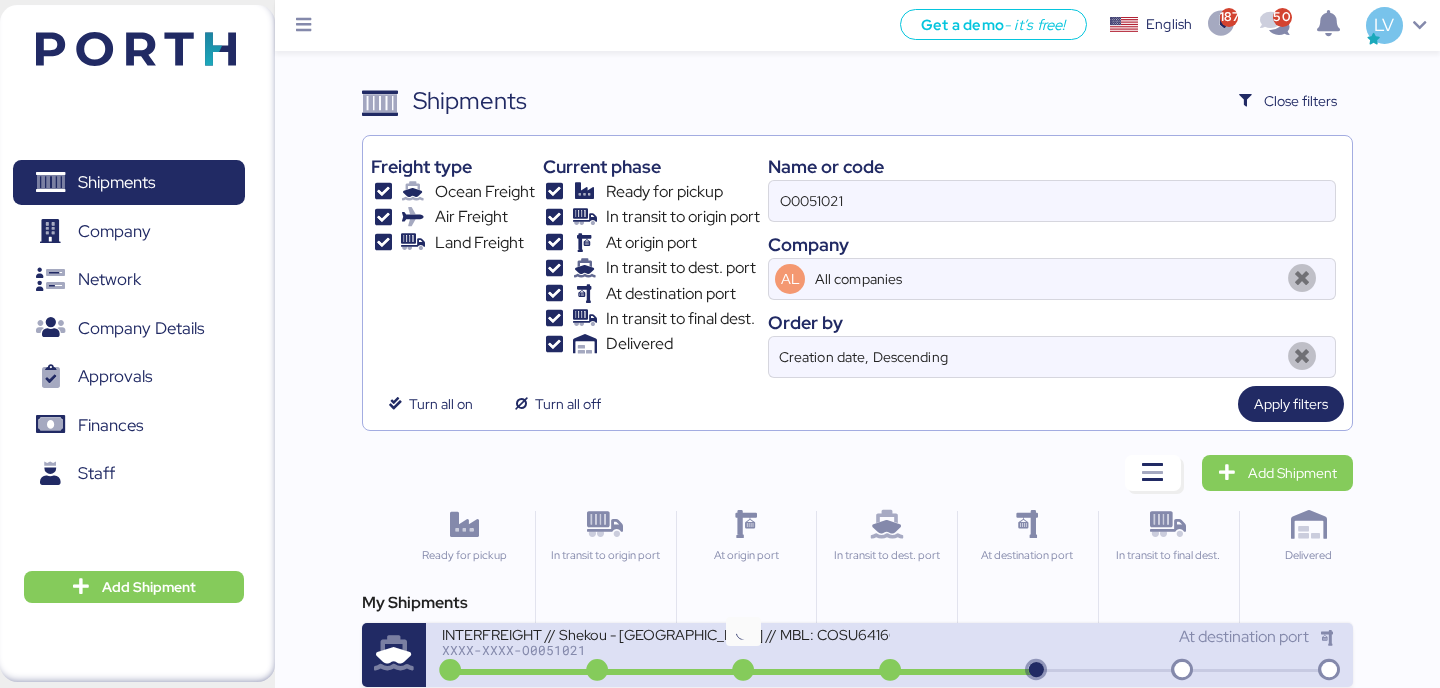 click at bounding box center [743, 671] 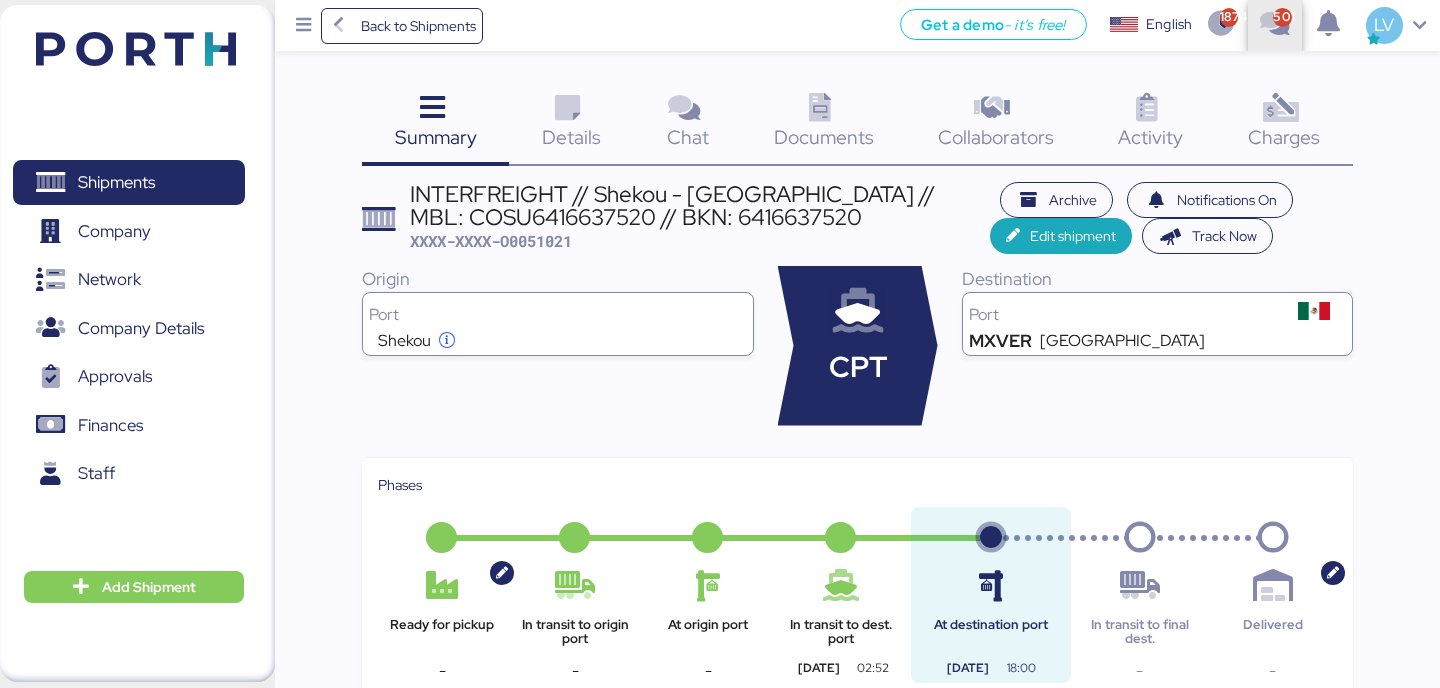 click at bounding box center (1274, 26) 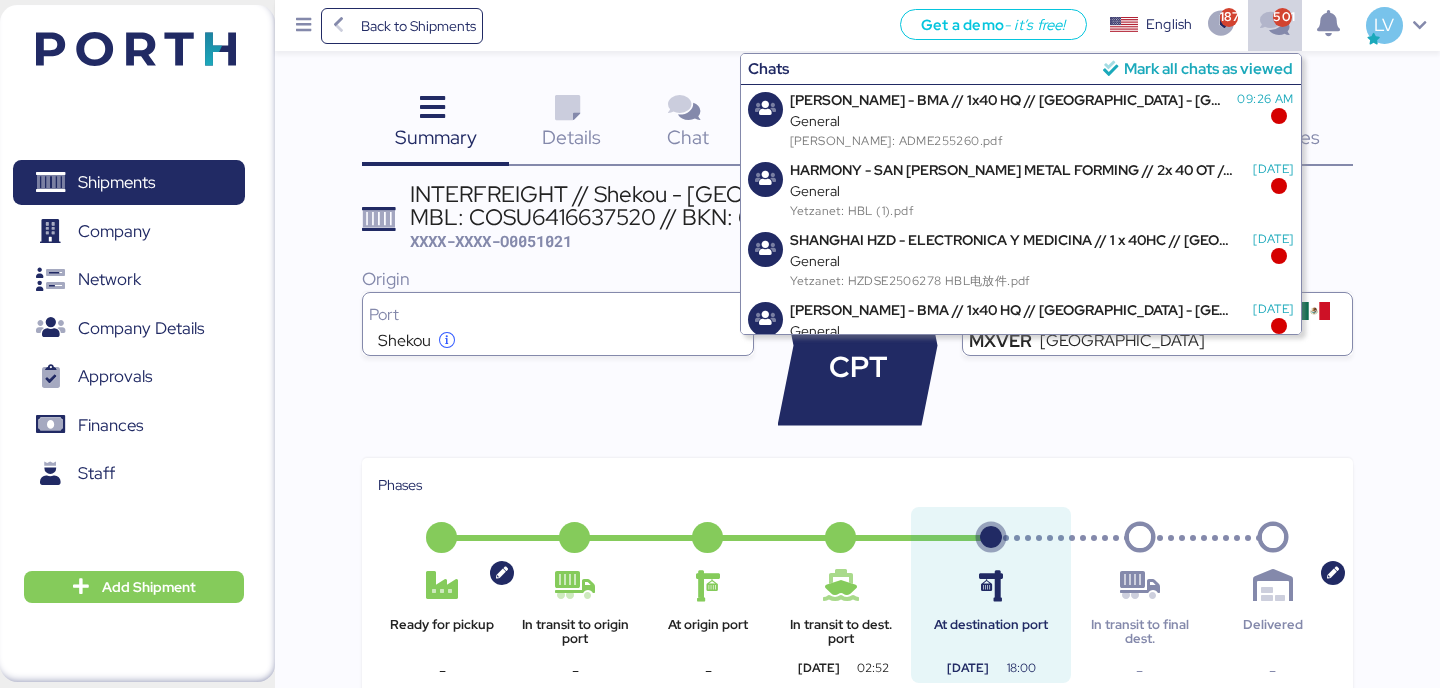 click on "Summary 0   Details 0   Chat 0   Documents 0   Collaborators 0   Activity 0   Charges 0   INTERFREIGHT // Shekou - [GEOGRAPHIC_DATA] // MBL: COSU6416637520 // BKN: 6416637520 XXXX-XXXX-O0051021   Archive   Notifications On   Edit shipment   Track Now Origin [GEOGRAPHIC_DATA]     CPT Destination Port MXVER [GEOGRAPHIC_DATA] Phases     Ready for pickup -   In transit to origin port -   At origin port -   In transit to dest. port [DATE] 02:52   At destination port [DATE] 18:00   In transit to final dest. -     Delivered -   Created by Iungo Logistics IUNG Guadalajara   Supplier   Add supplier Client   Add client Customs broker   Add broker Forwarder   Add Forwarder Other   Add other Documents   Name
This chat doesn't have any documents yet
Activity   User   Activity   P
PORTH BOT
Changed
At Destination Port
:
from
[DATE]
P :" at bounding box center (720, 852) 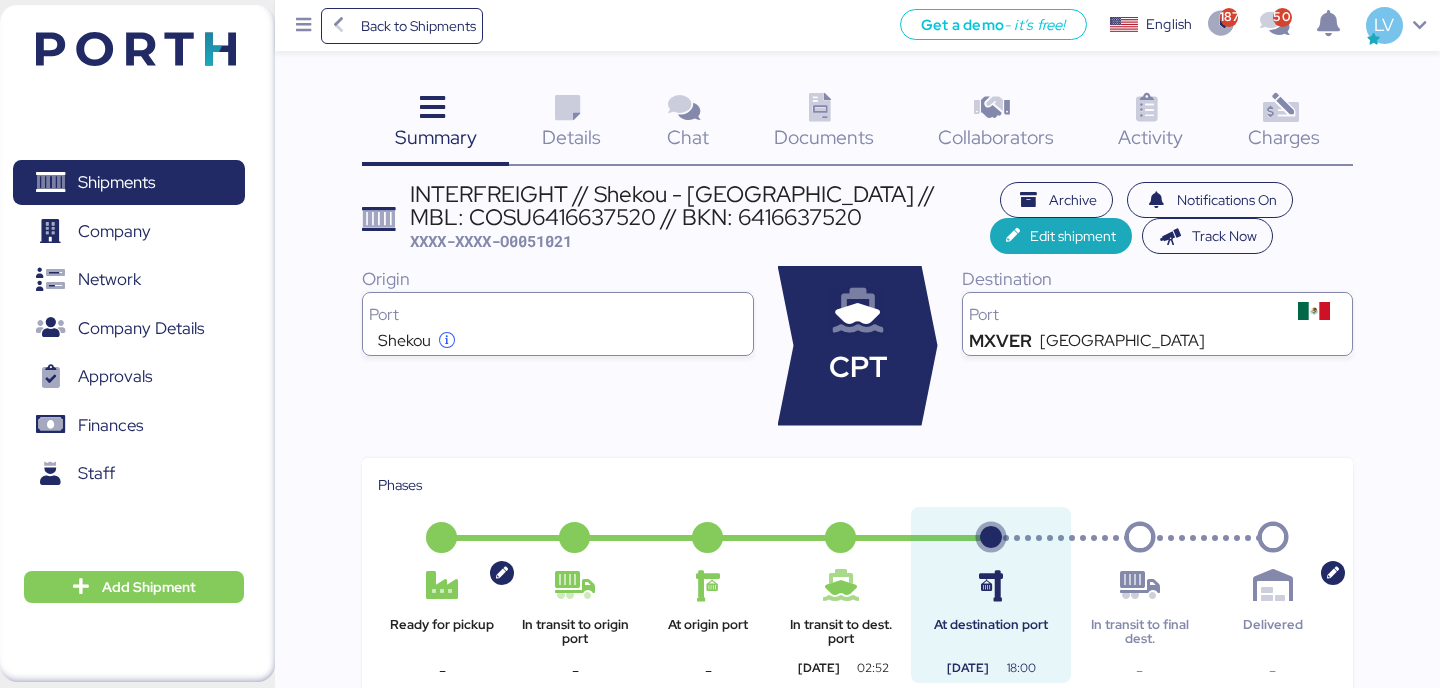 click on "Charges 0" at bounding box center (1284, 124) 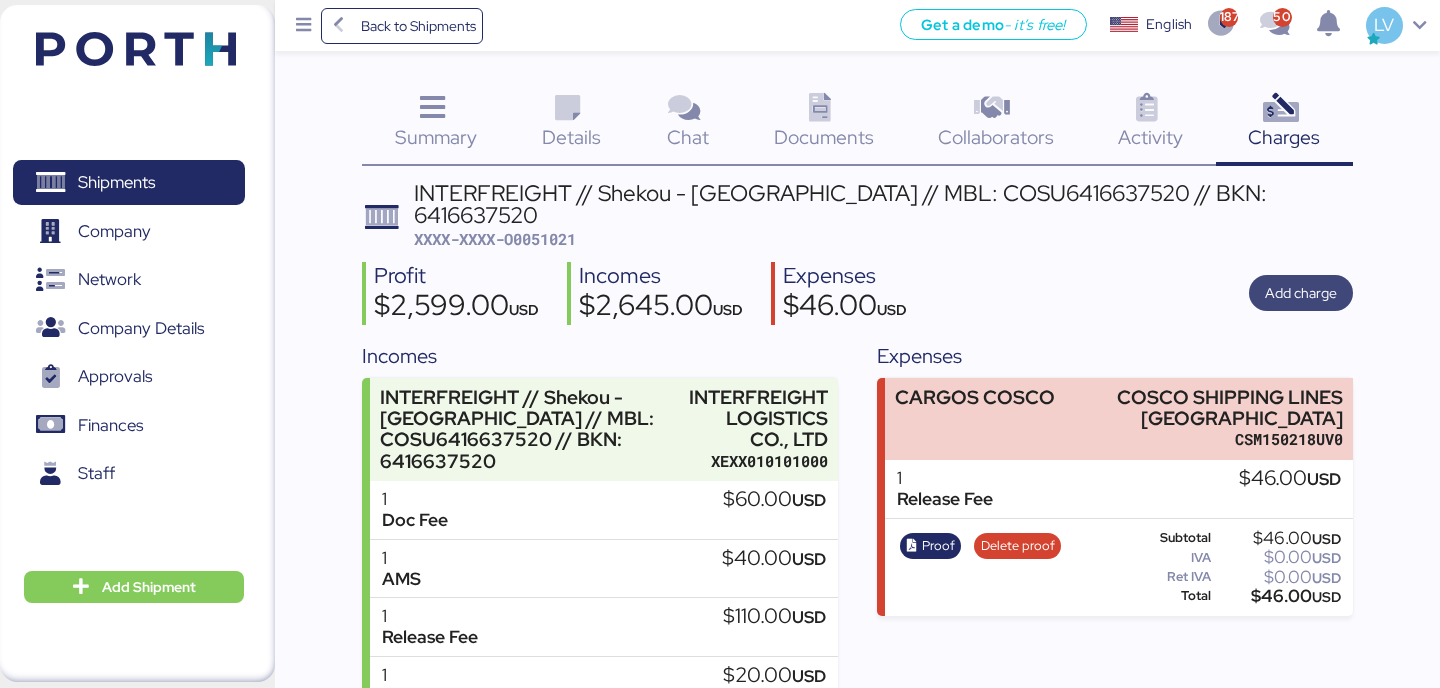 click on "Add charge" at bounding box center [1301, 293] 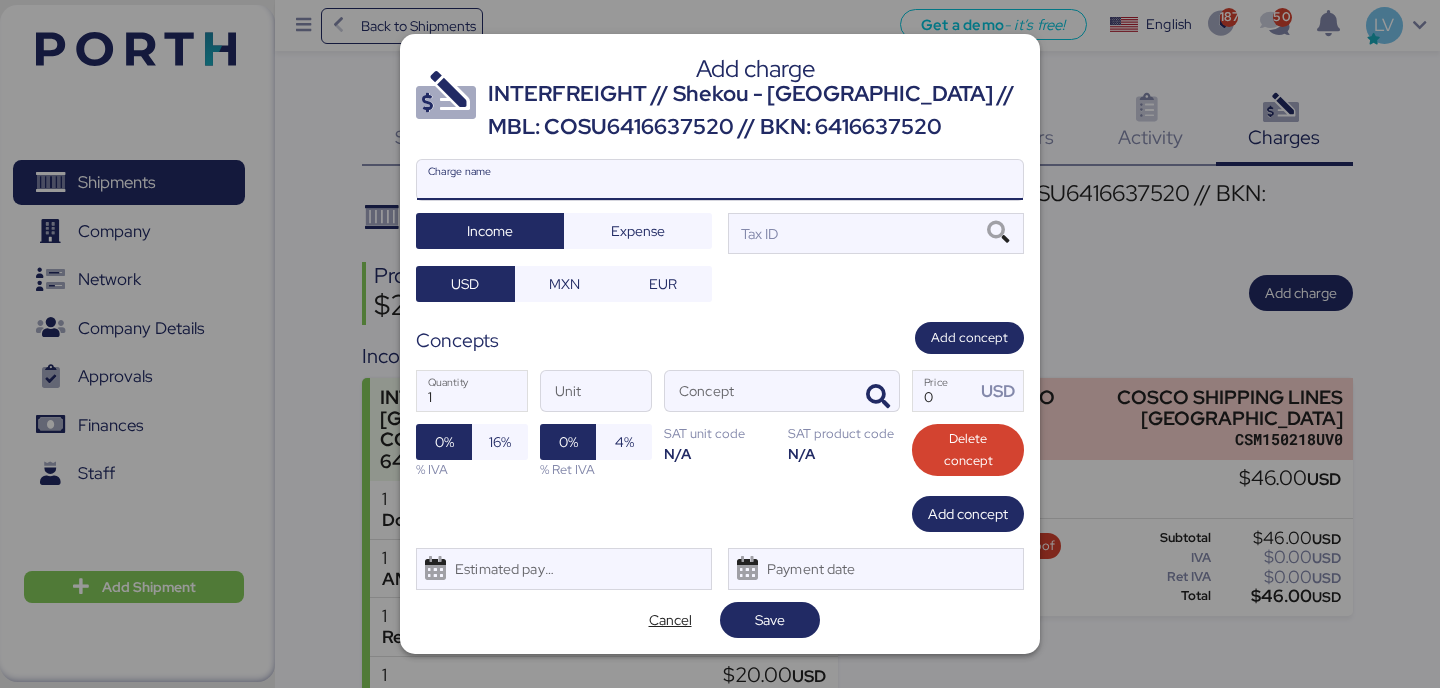 click on "Charge name" at bounding box center [720, 180] 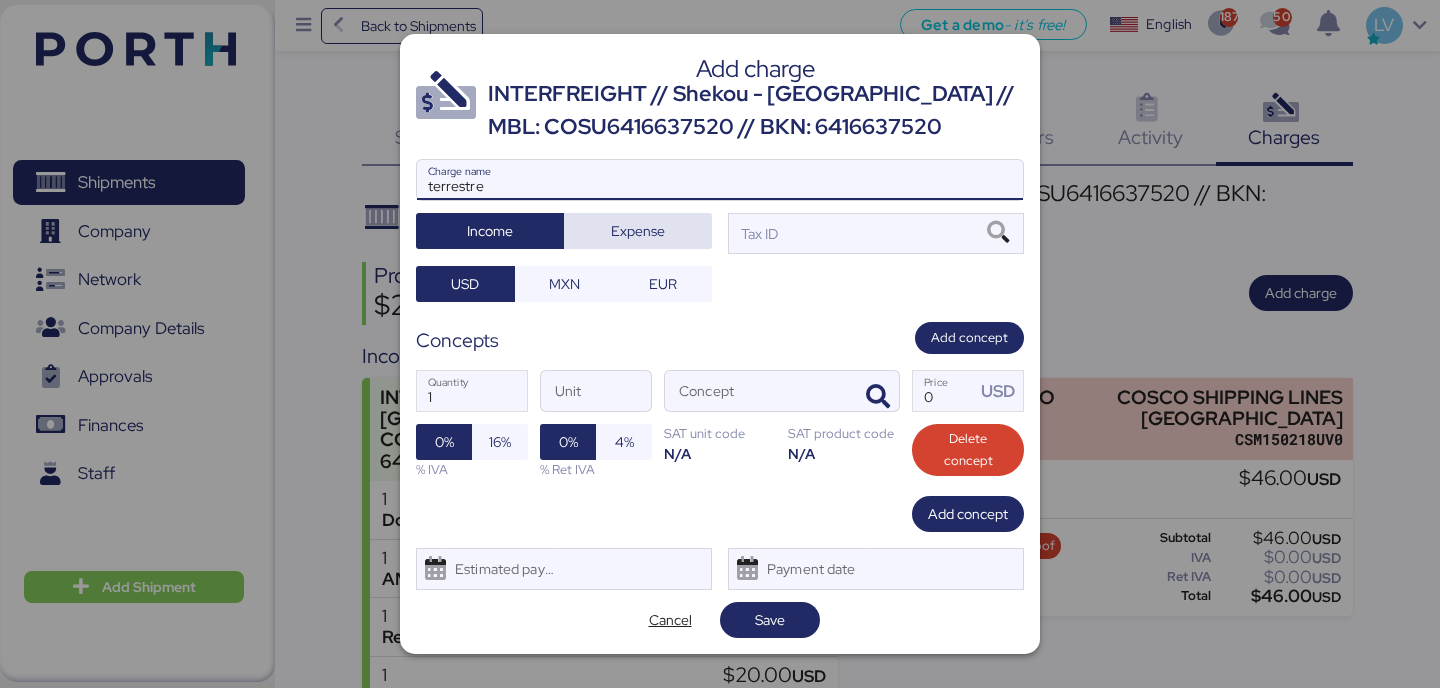 type on "terrestre" 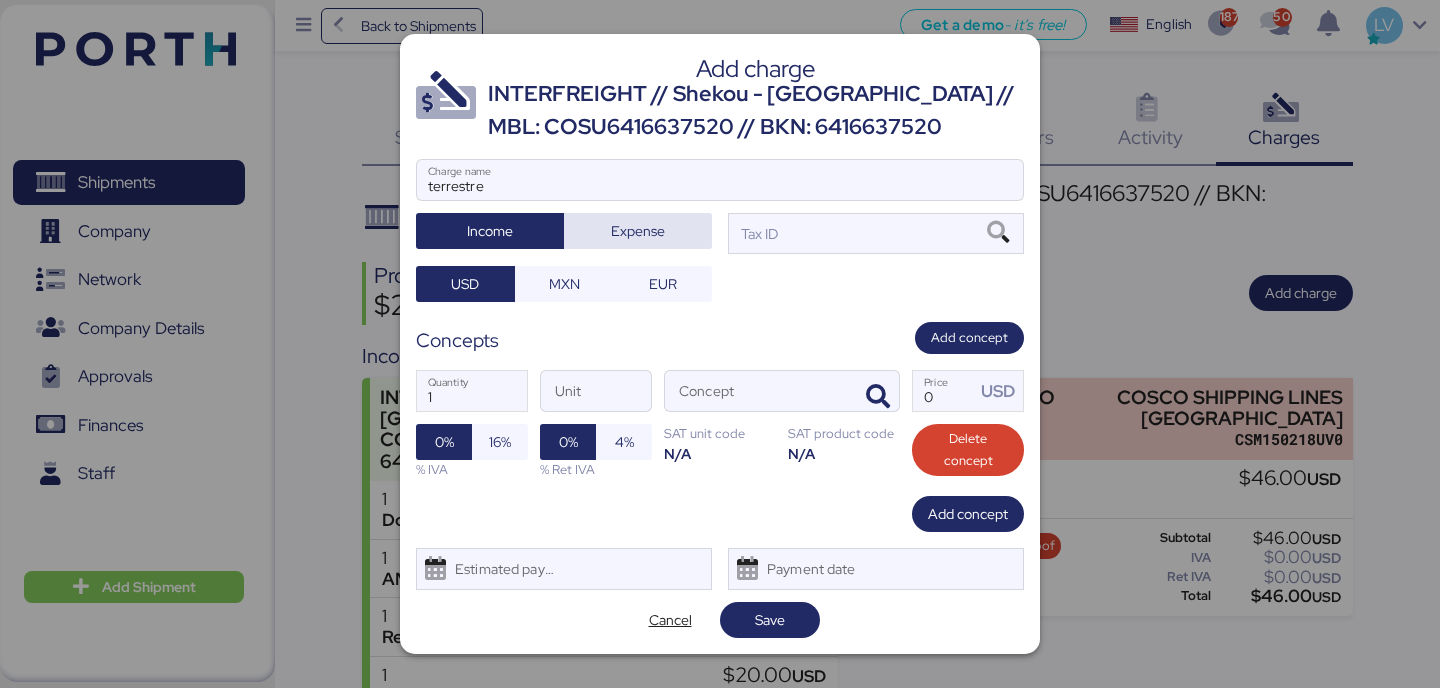 click on "Expense" at bounding box center (638, 231) 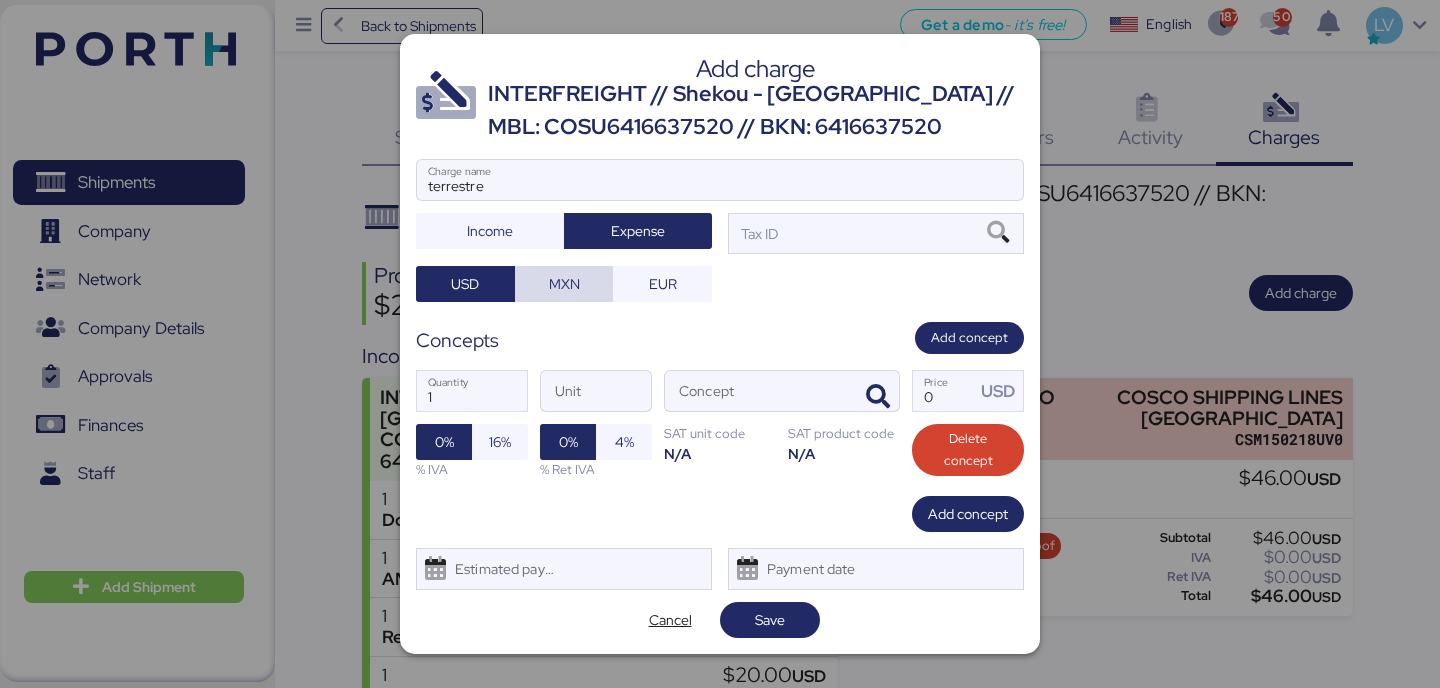 click on "MXN" at bounding box center [564, 284] 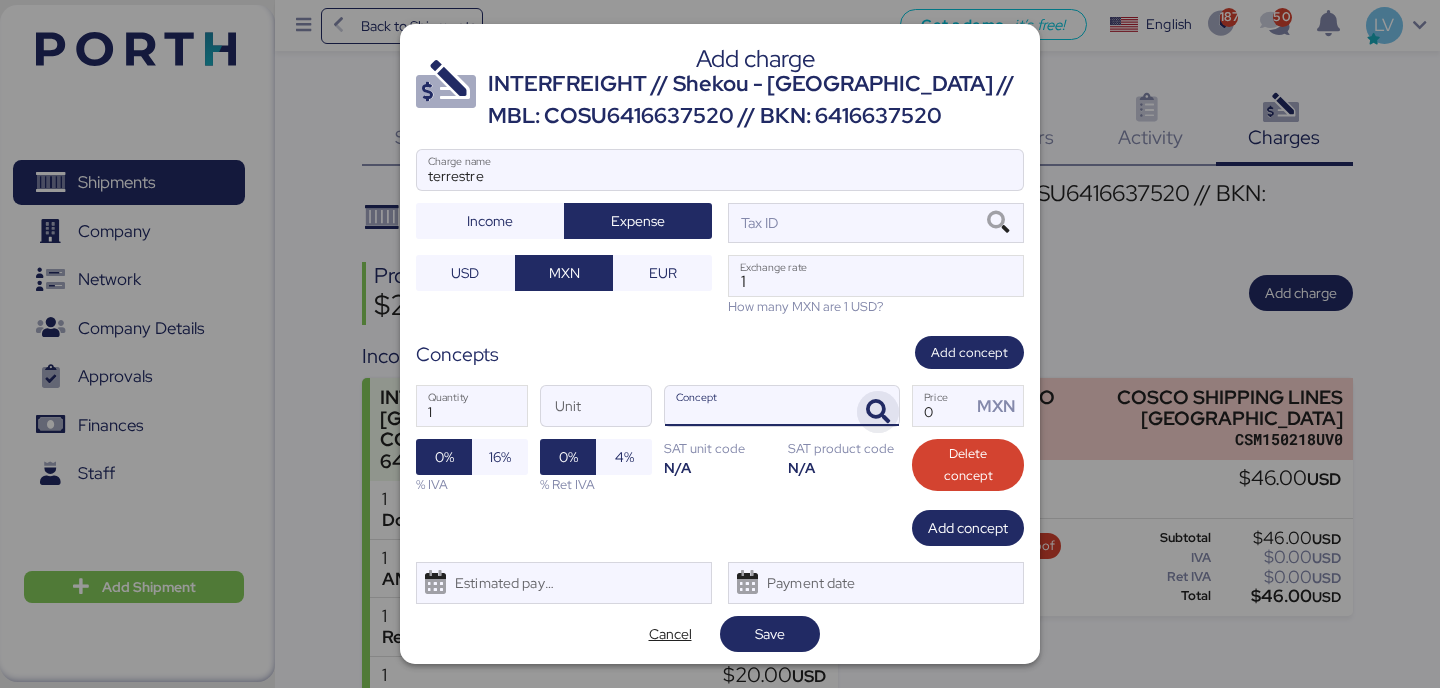 click at bounding box center (878, 412) 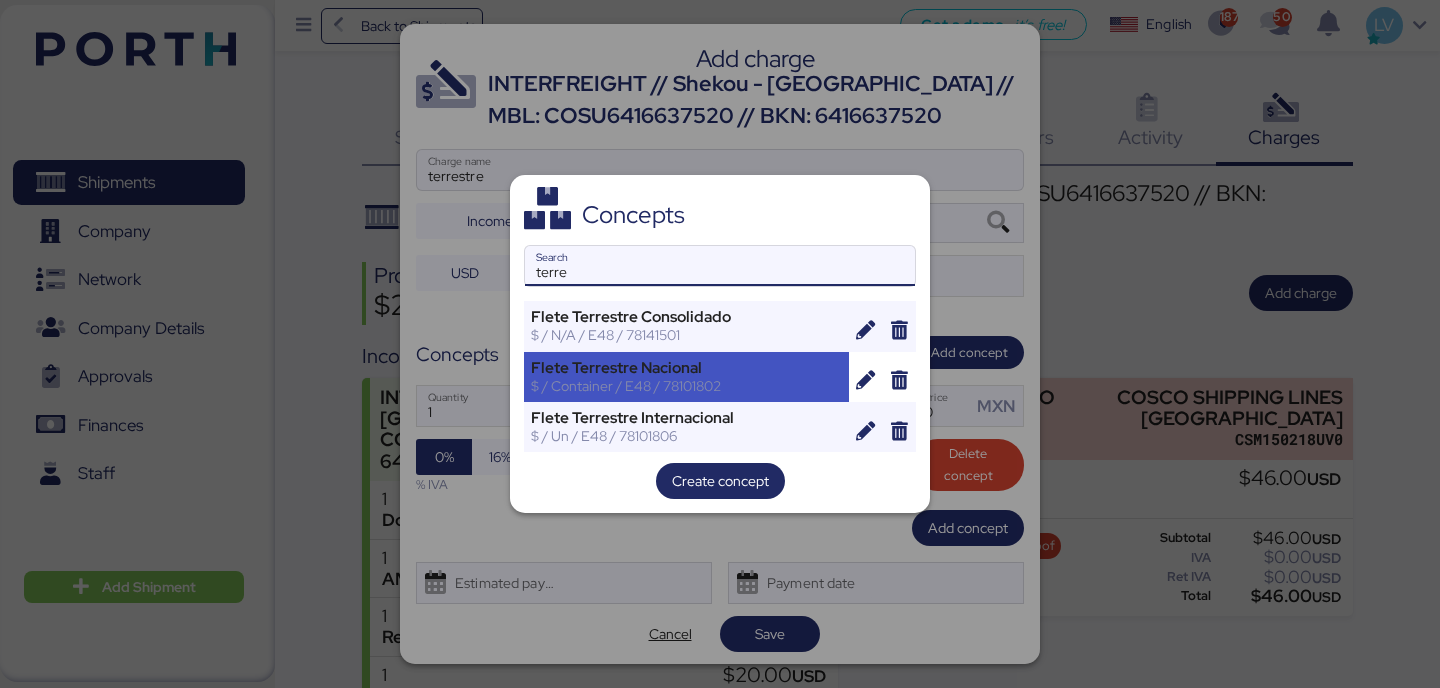 type on "terre" 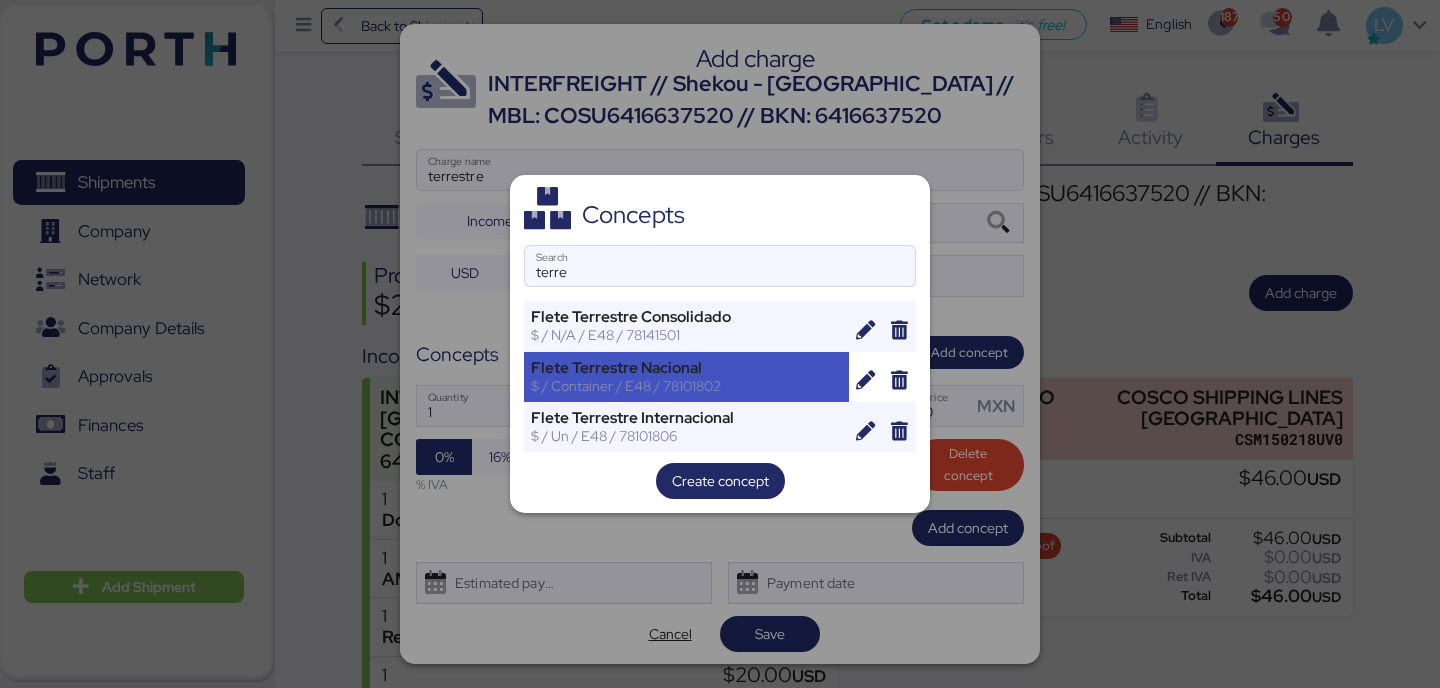 click on "Flete Terrestre Nacional
$ / Container /
E48 / 78101802" at bounding box center [686, 377] 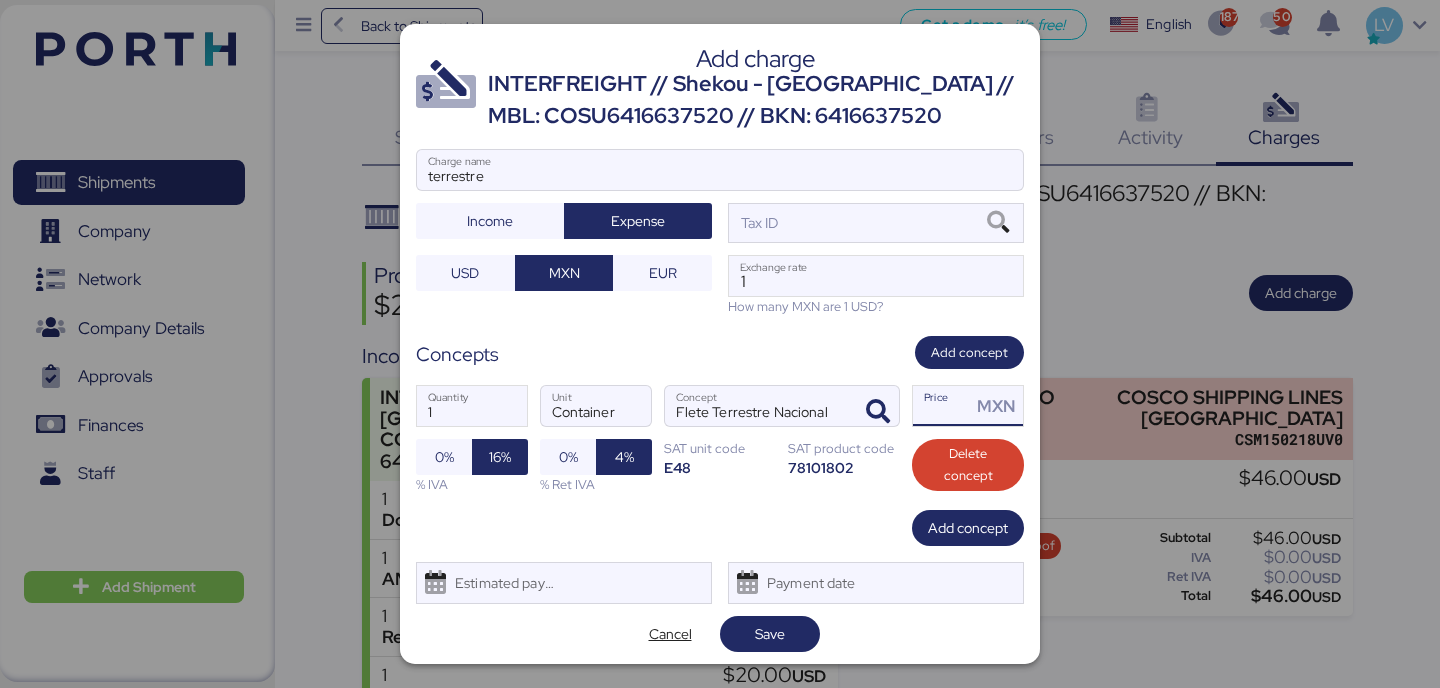 click on "Price MXN" at bounding box center [942, 406] 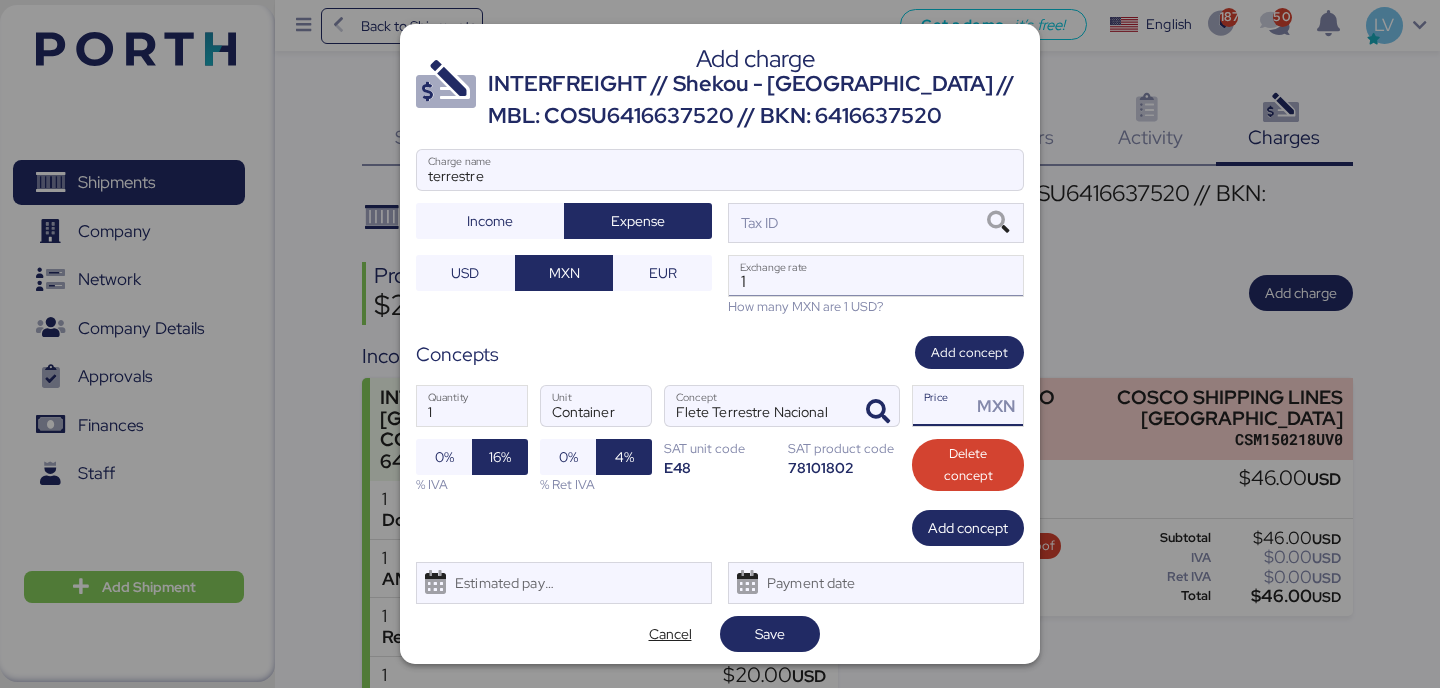 type on "0" 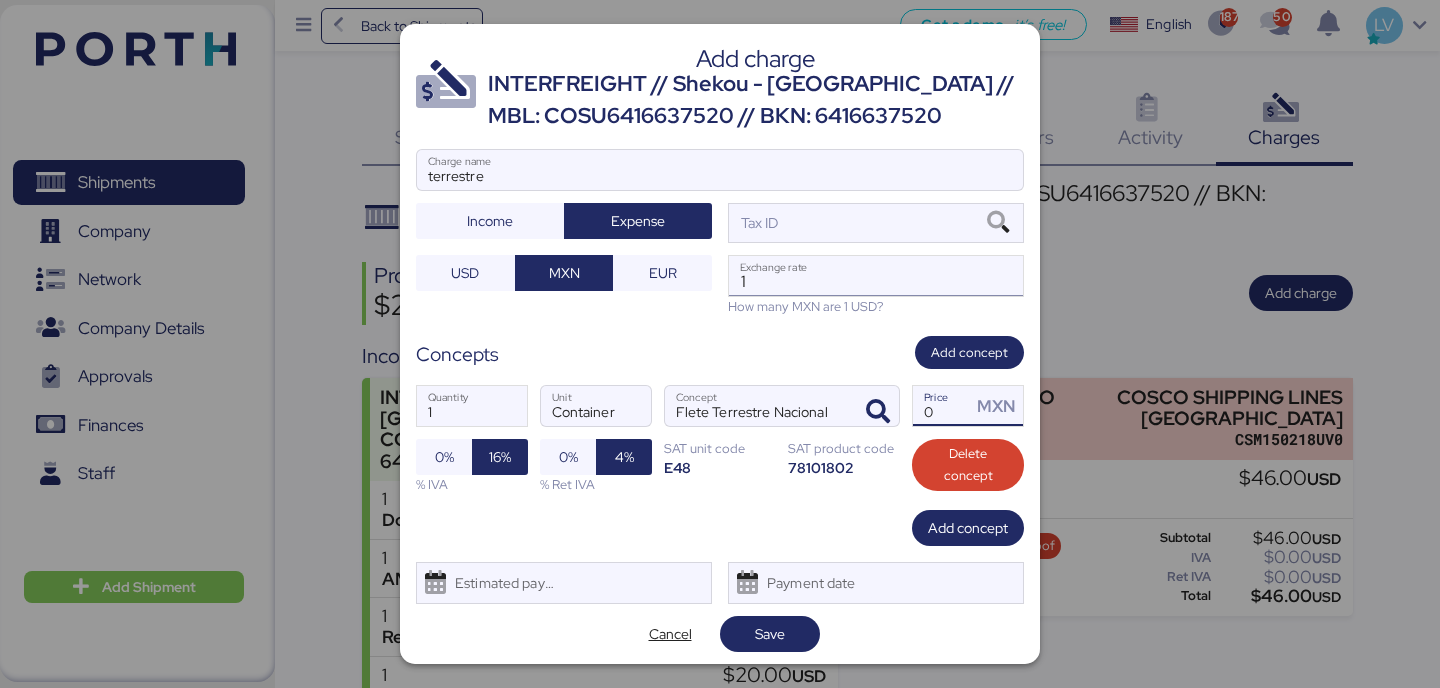 click on "1" at bounding box center [876, 276] 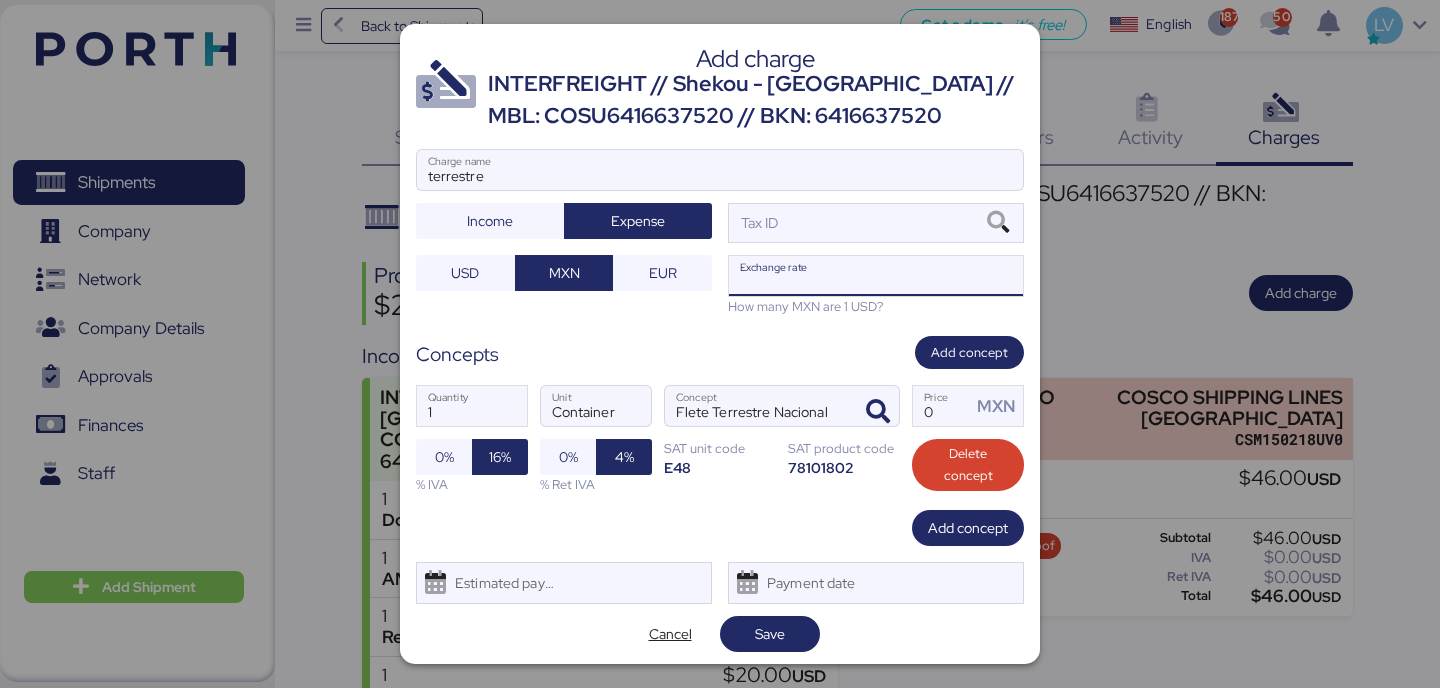 paste on "18.7569" 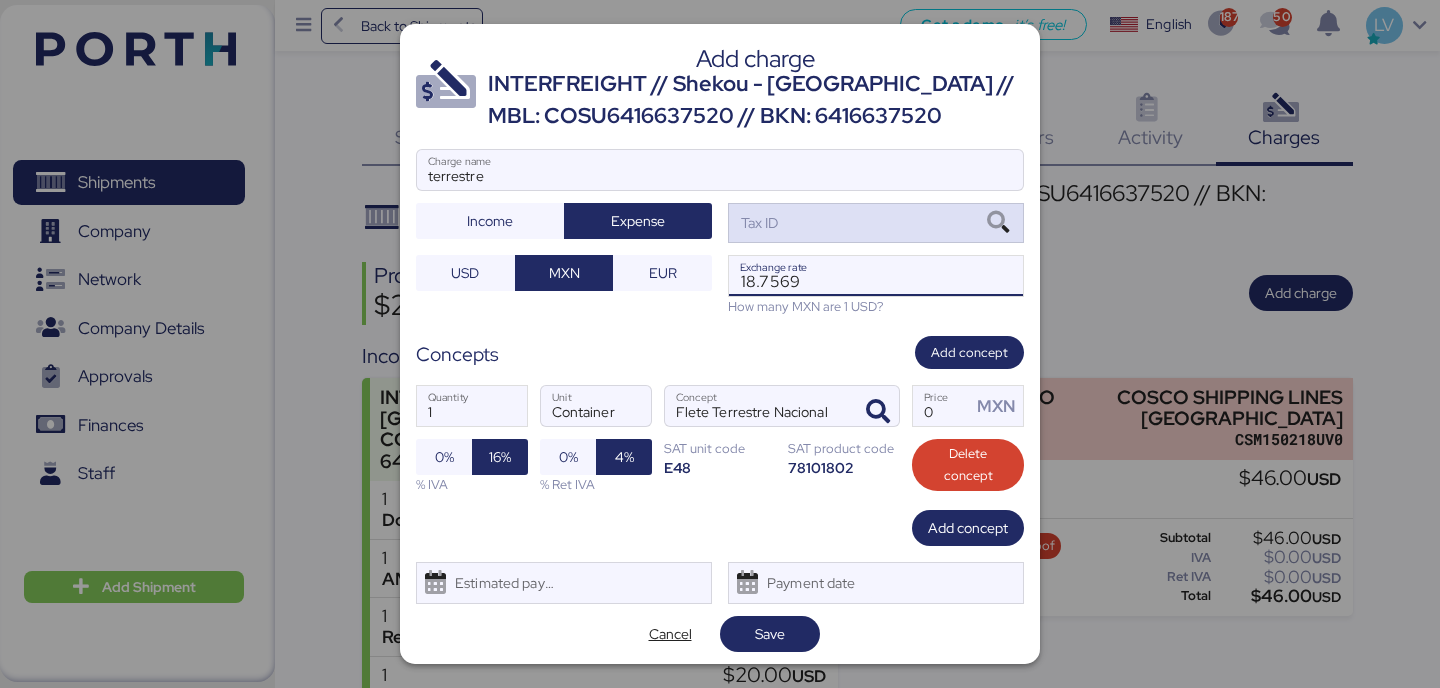 type on "18.7569" 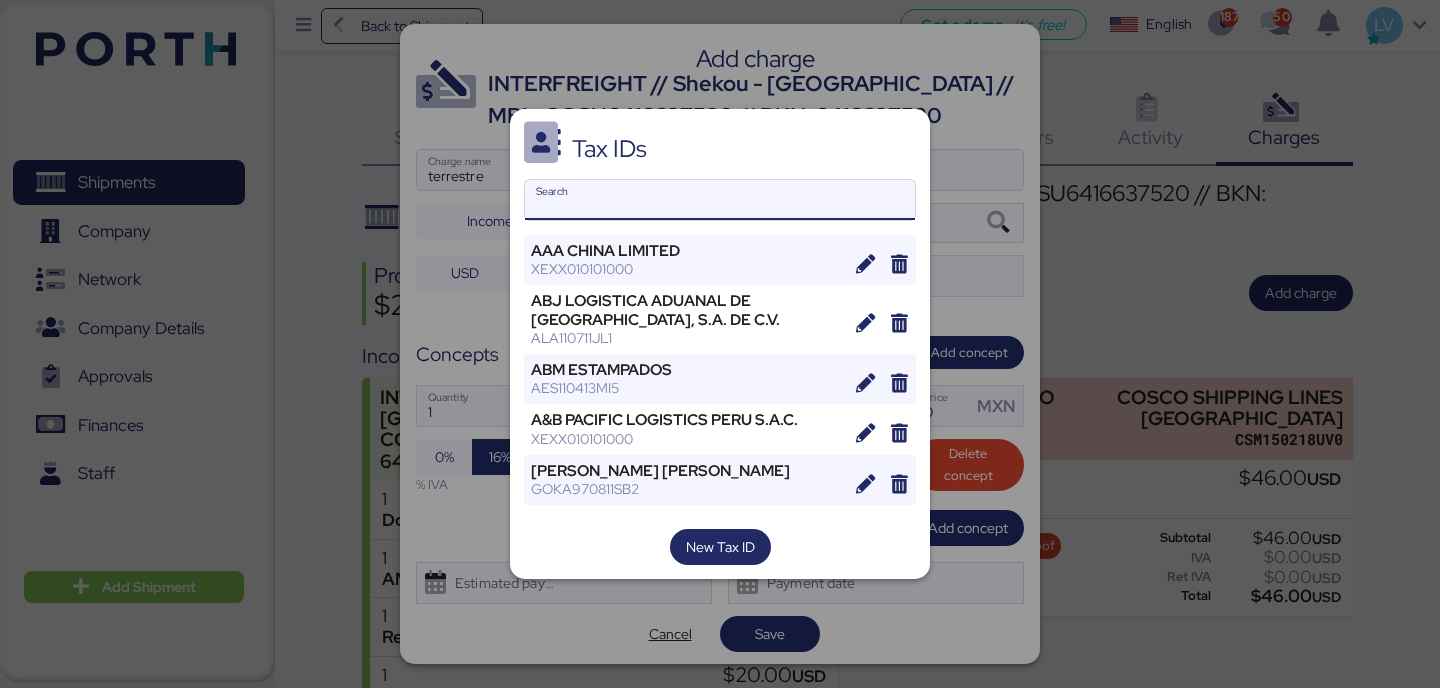 click on "Search" at bounding box center [720, 200] 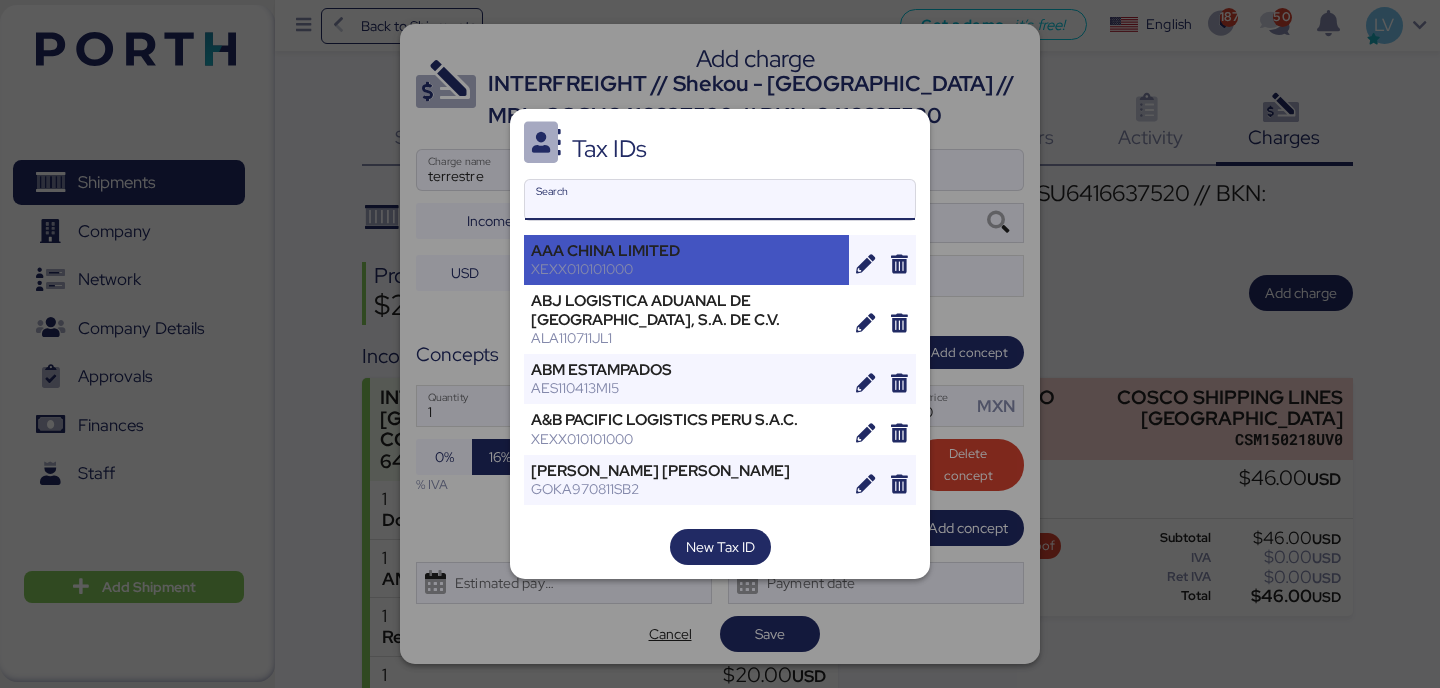 paste on "FER GLOBAL WW SA [GEOGRAPHIC_DATA]" 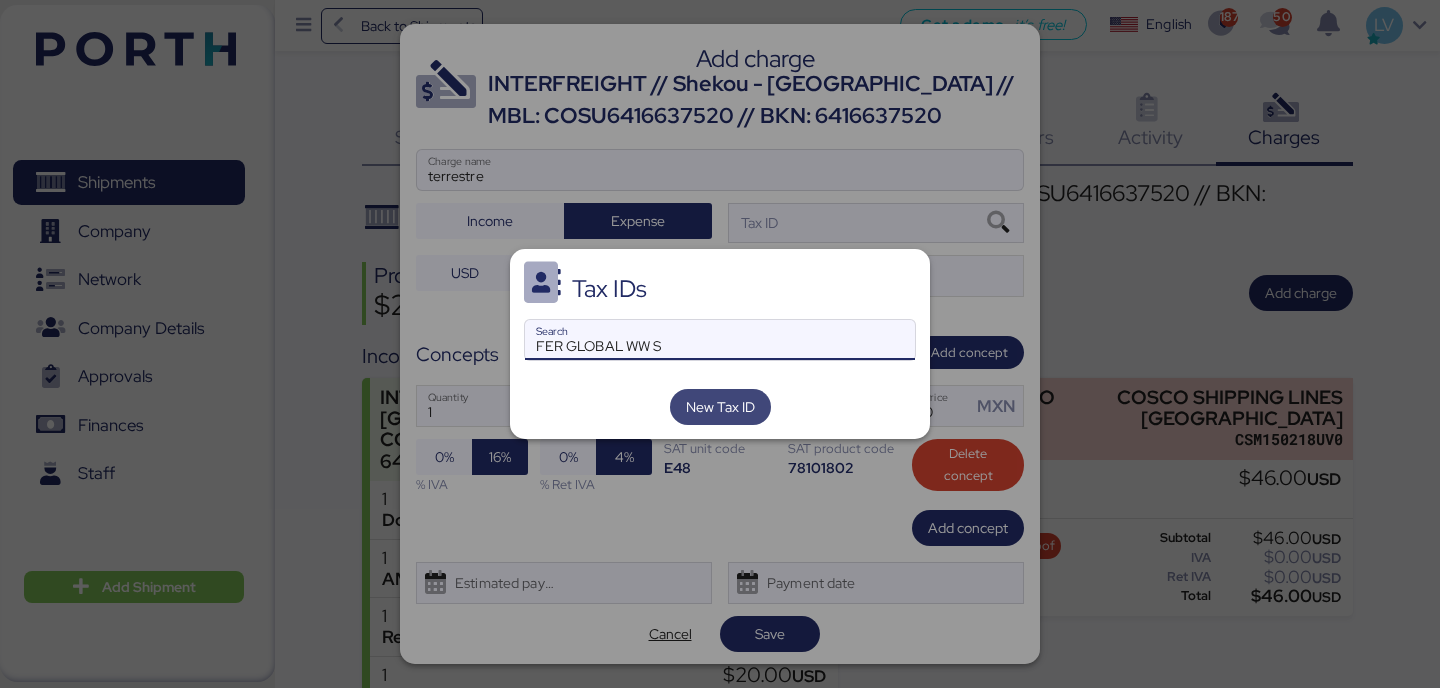 type on "FER GLOBAL WW S" 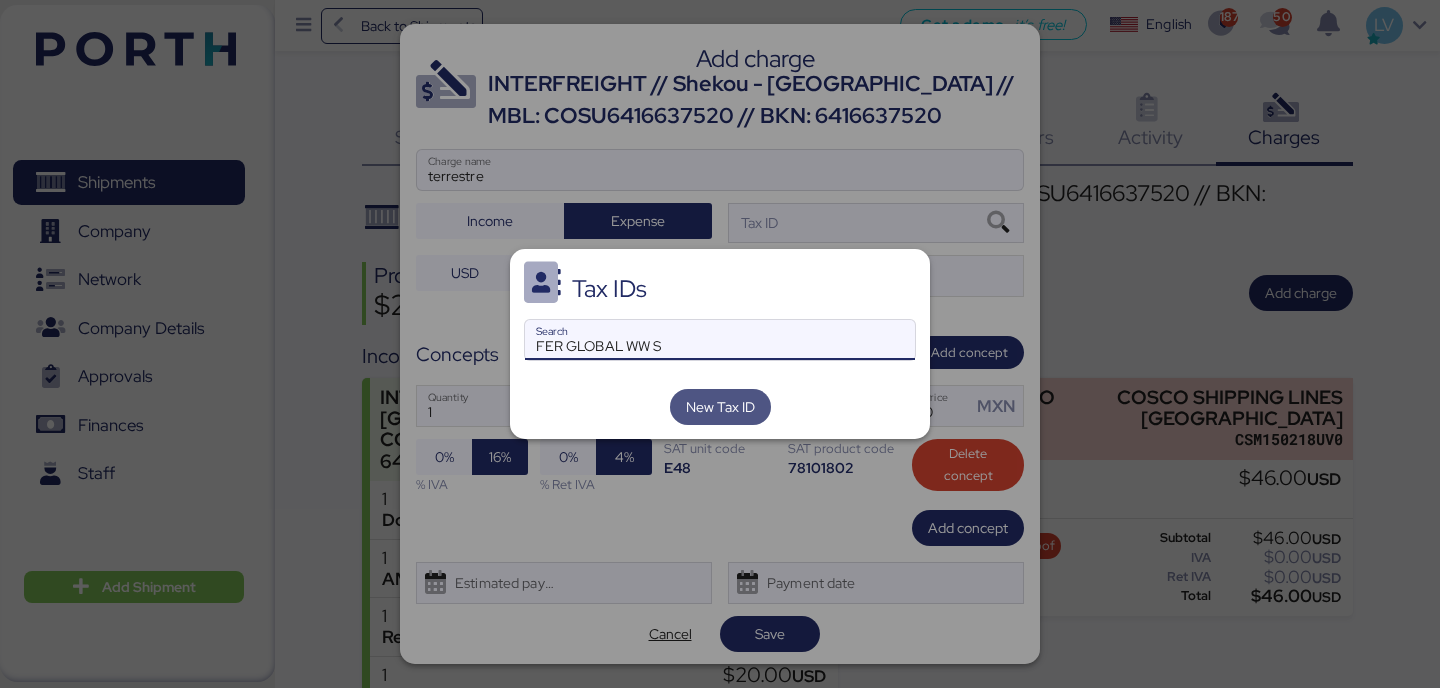 click on "New Tax ID" at bounding box center (720, 407) 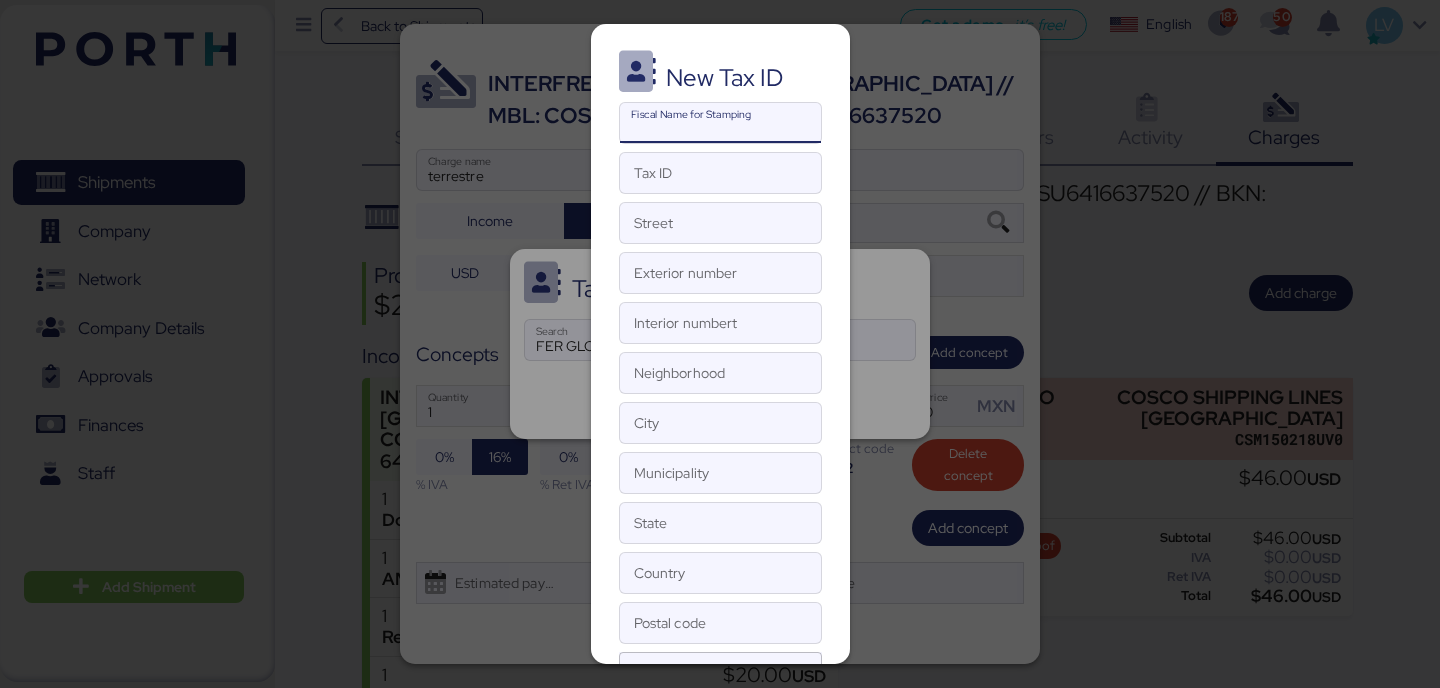 click on "Fiscal Name for Stamping" at bounding box center [720, 123] 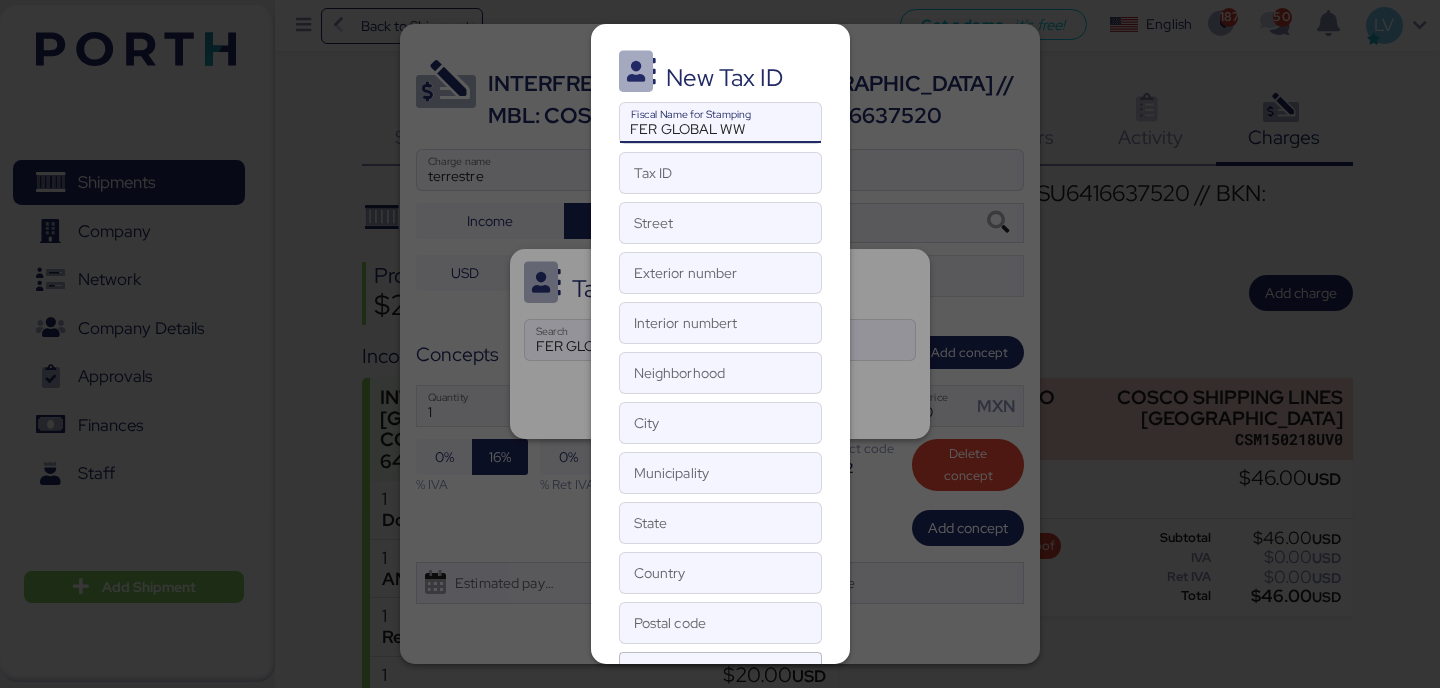 type on "FER GLOBAL WW" 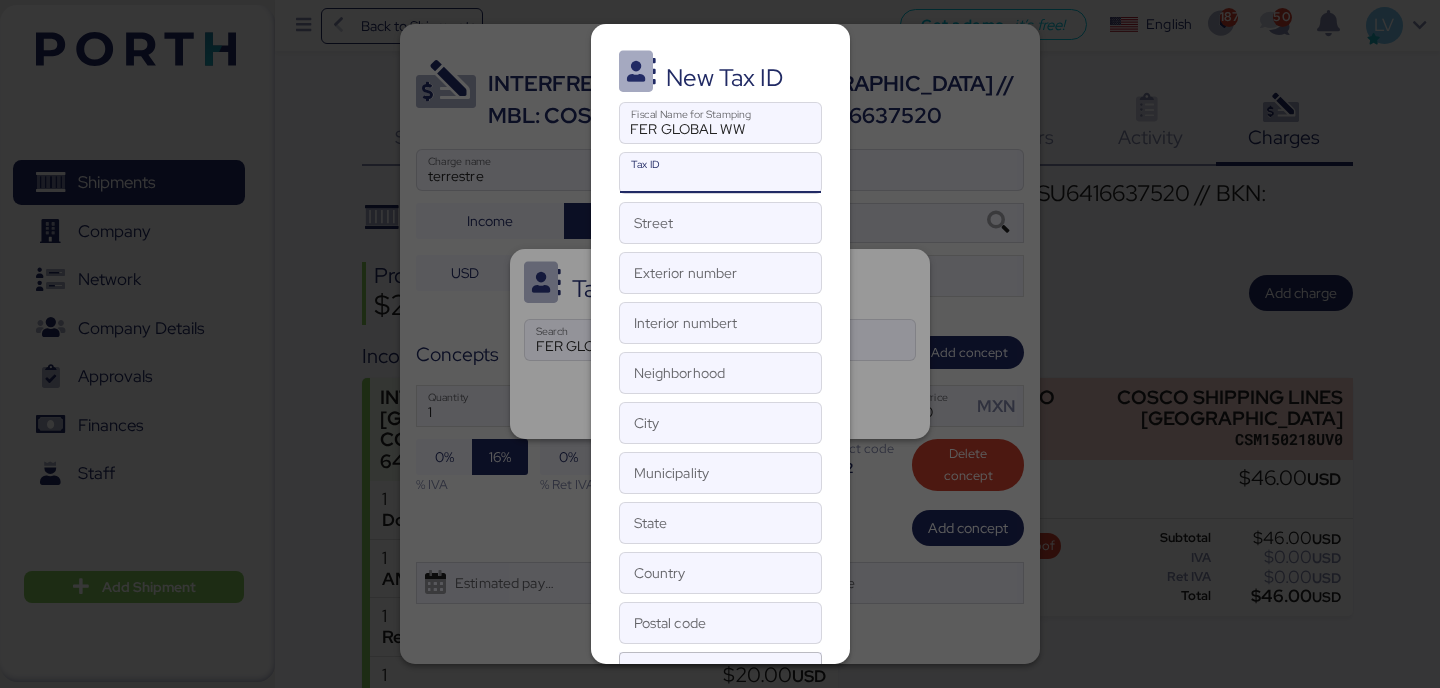 paste on "FDE160727BT3" 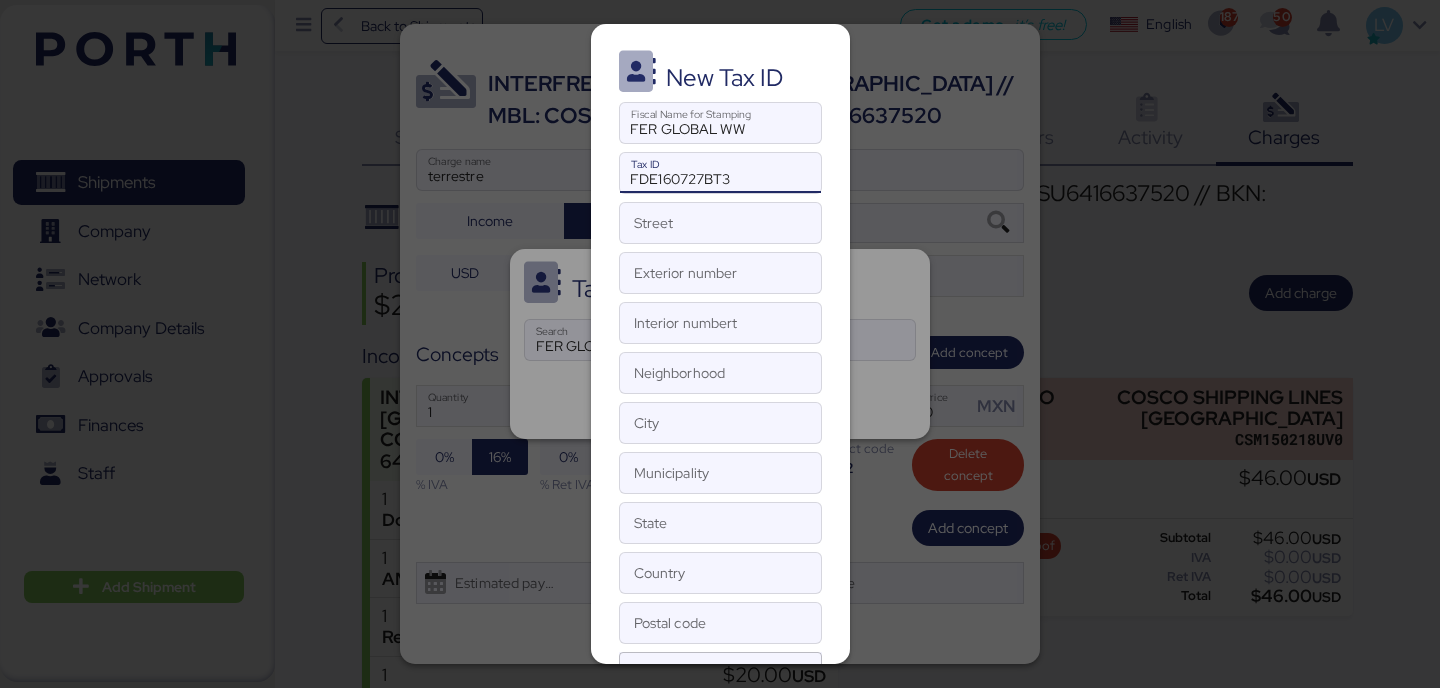 type on "FDE160727BT3" 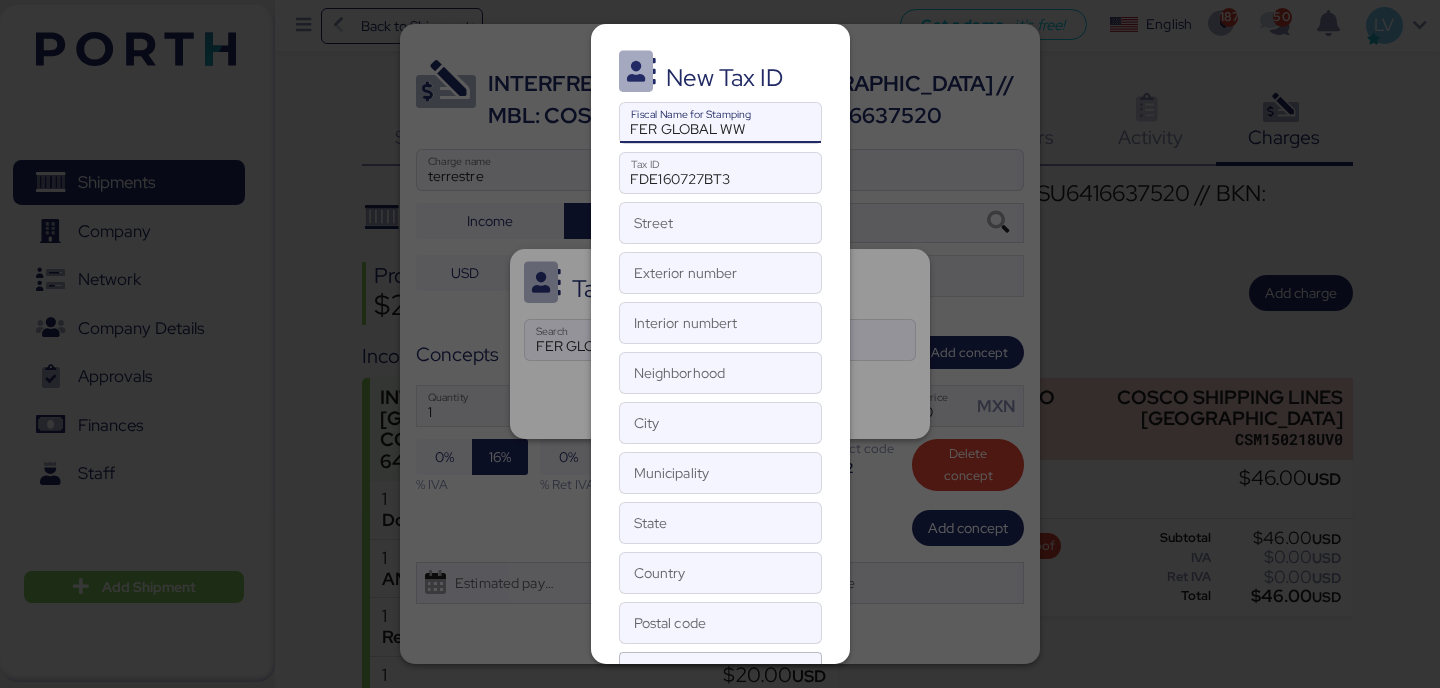 click on "FER GLOBAL WW" at bounding box center (720, 123) 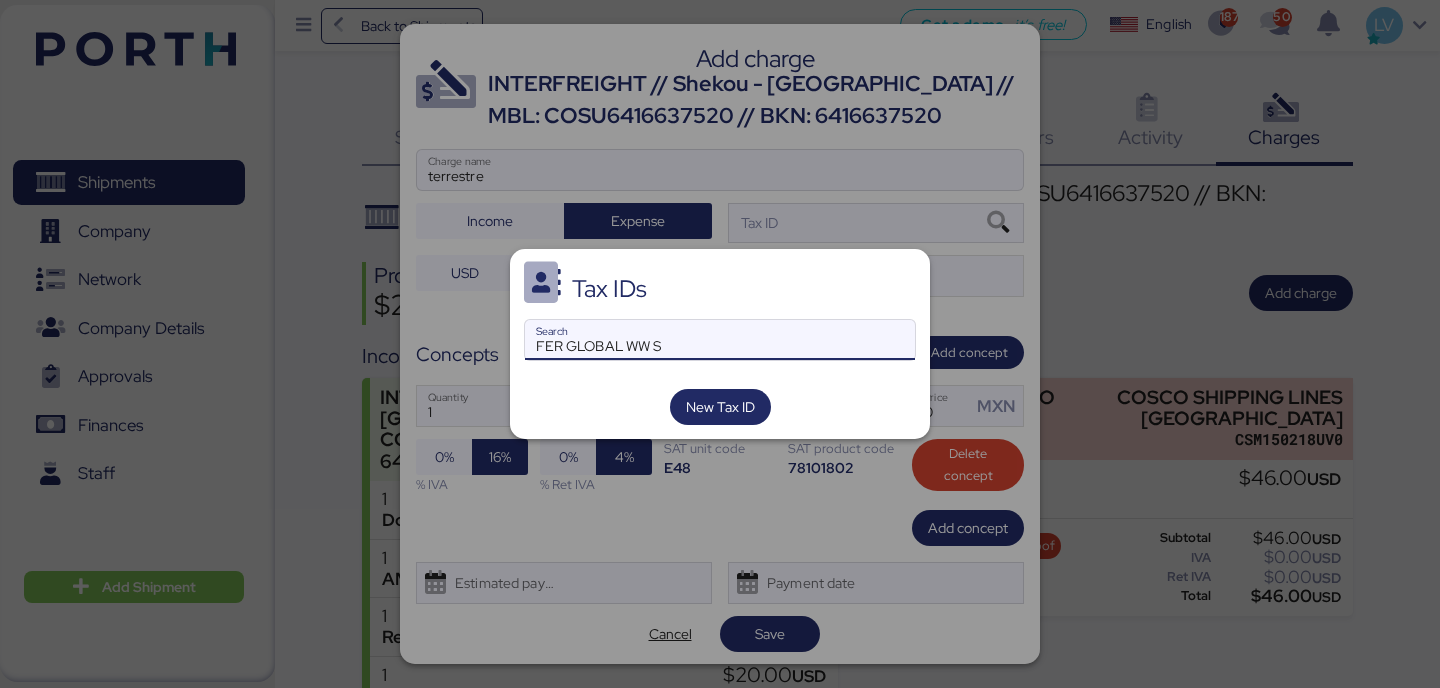 click on "FER GLOBAL WW S" at bounding box center [720, 340] 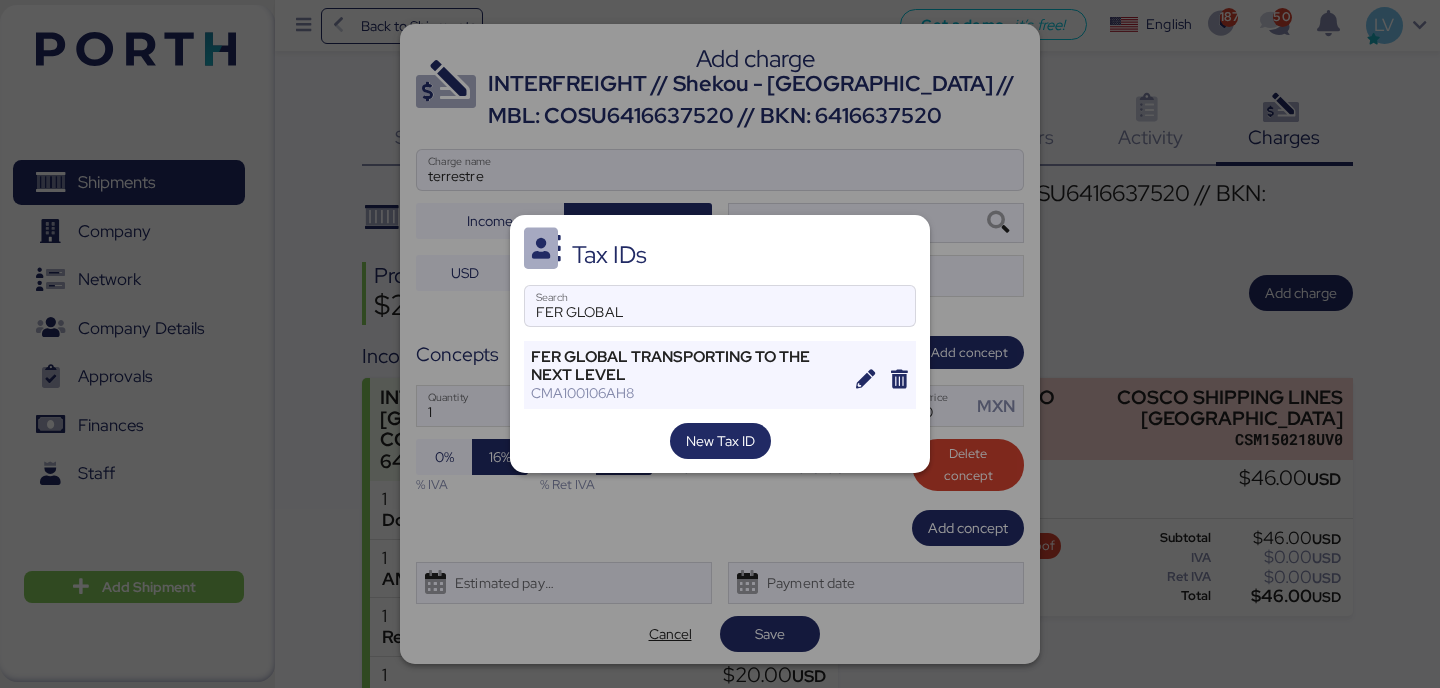 click on "Tax IDs FER GLOBAL Search FER GLOBAL TRANSPORTING TO THE NEXT LEVEL CMA100106AH8     New Tax ID" at bounding box center (720, 344) 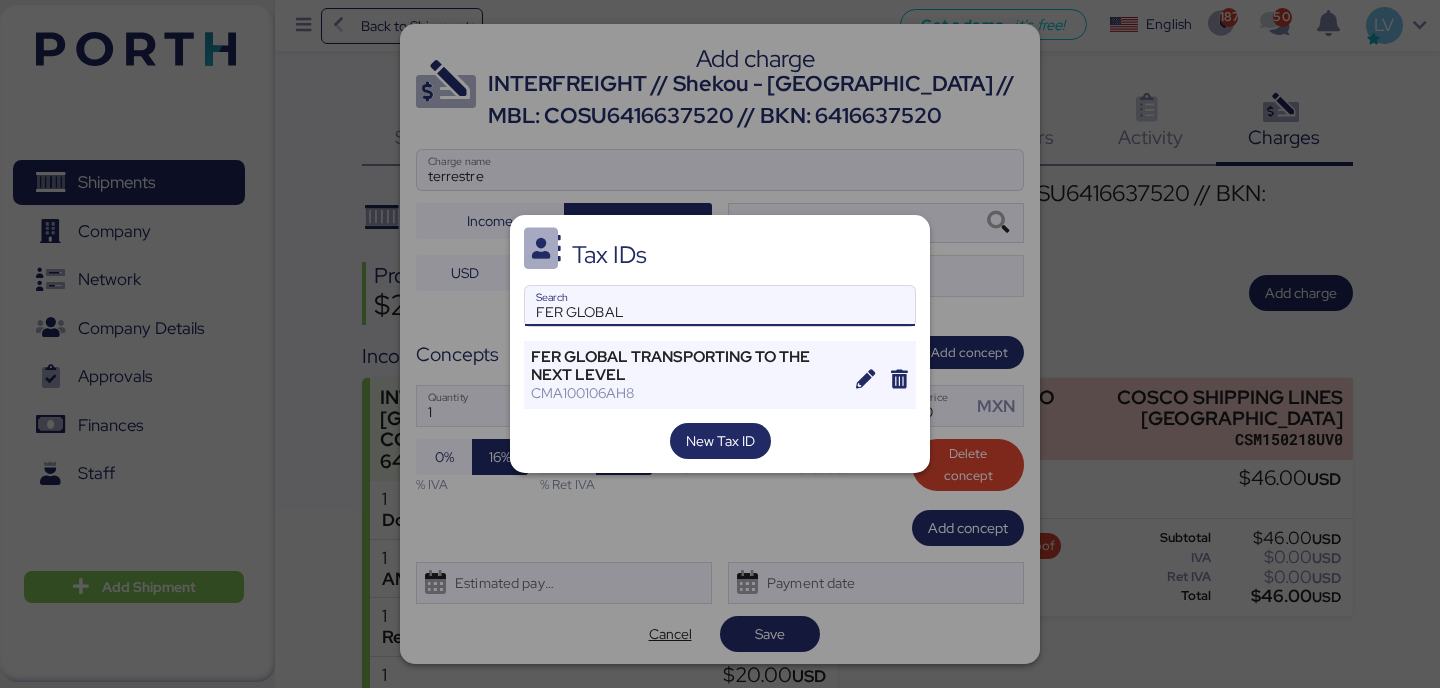 click on "FER GLOBAL" at bounding box center [720, 306] 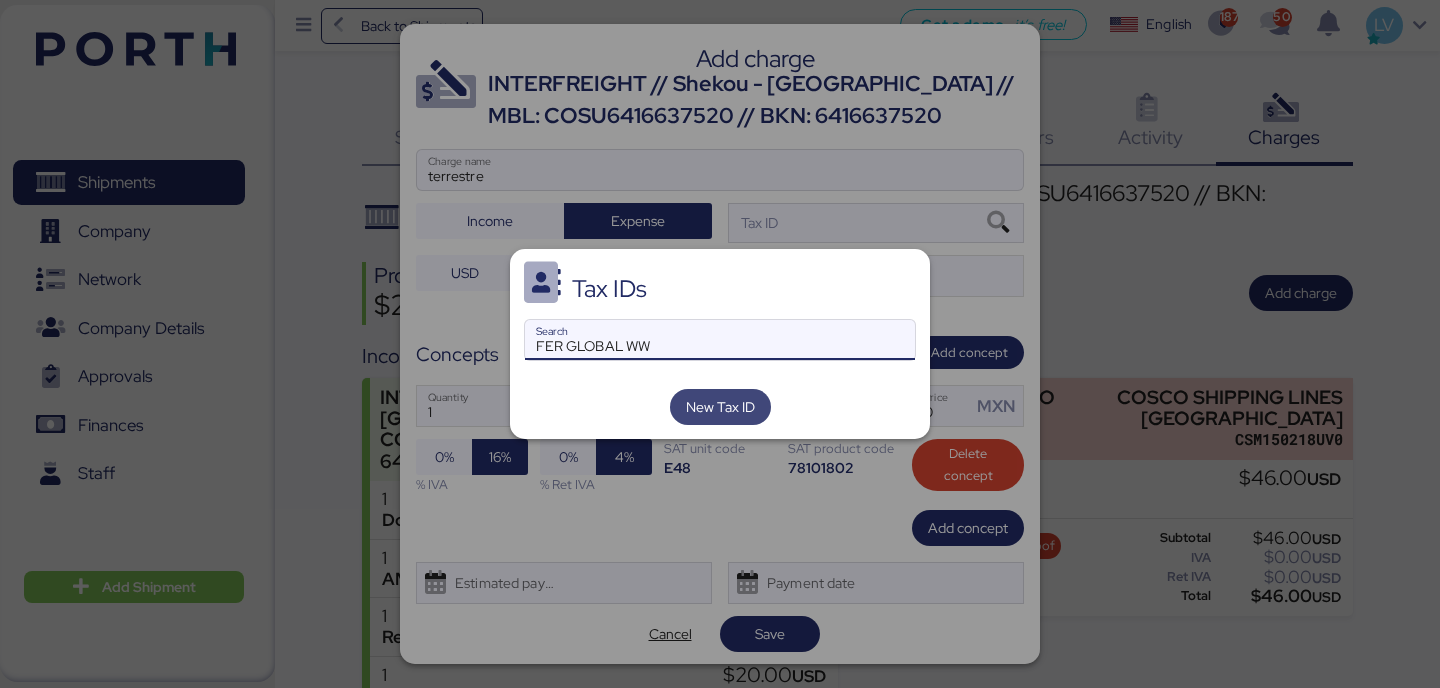type on "FER GLOBAL WW" 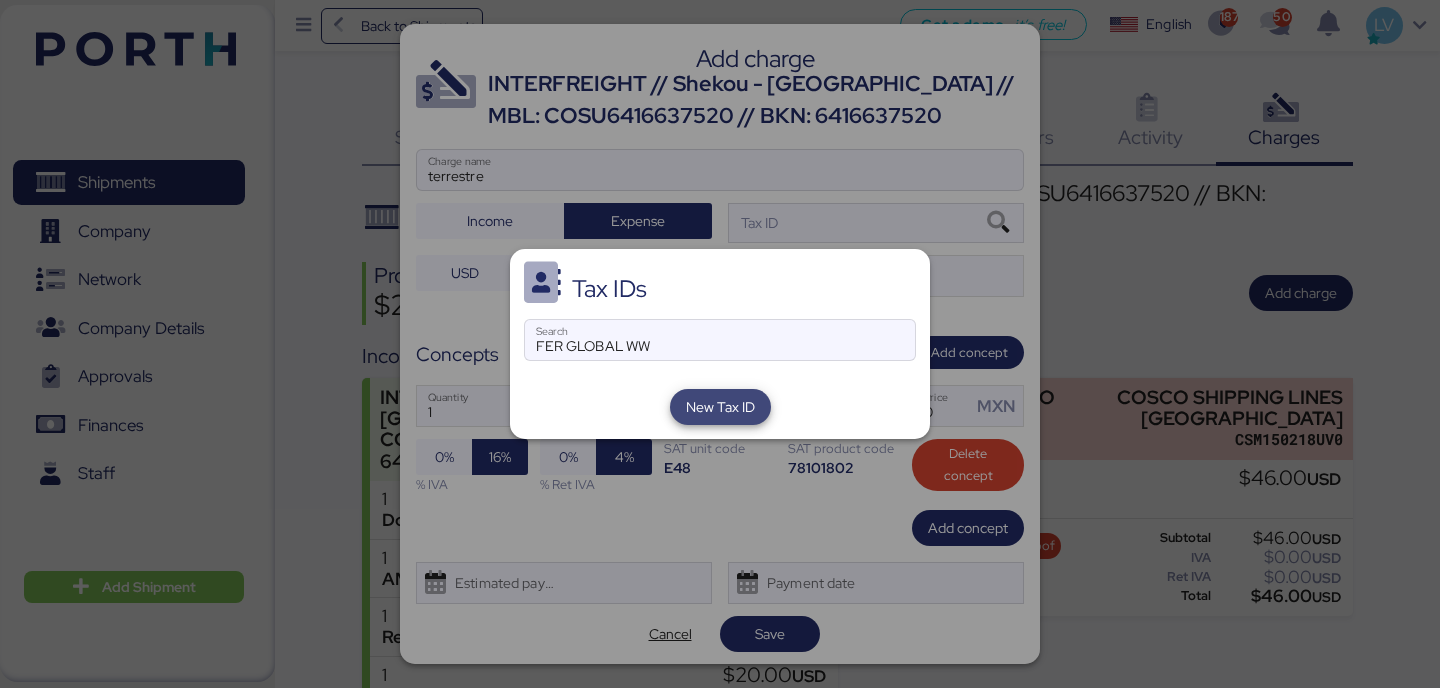 click on "New Tax ID" at bounding box center (720, 407) 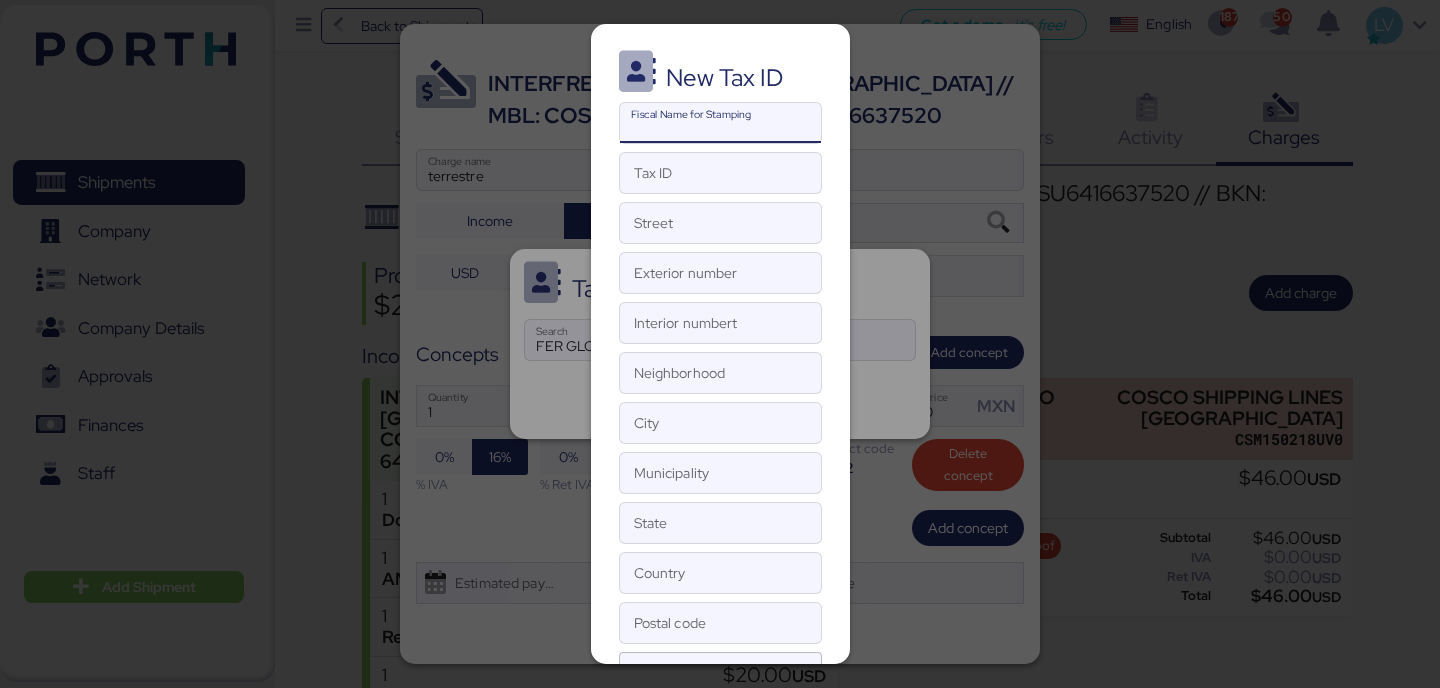 click on "Fiscal Name for Stamping" at bounding box center [720, 123] 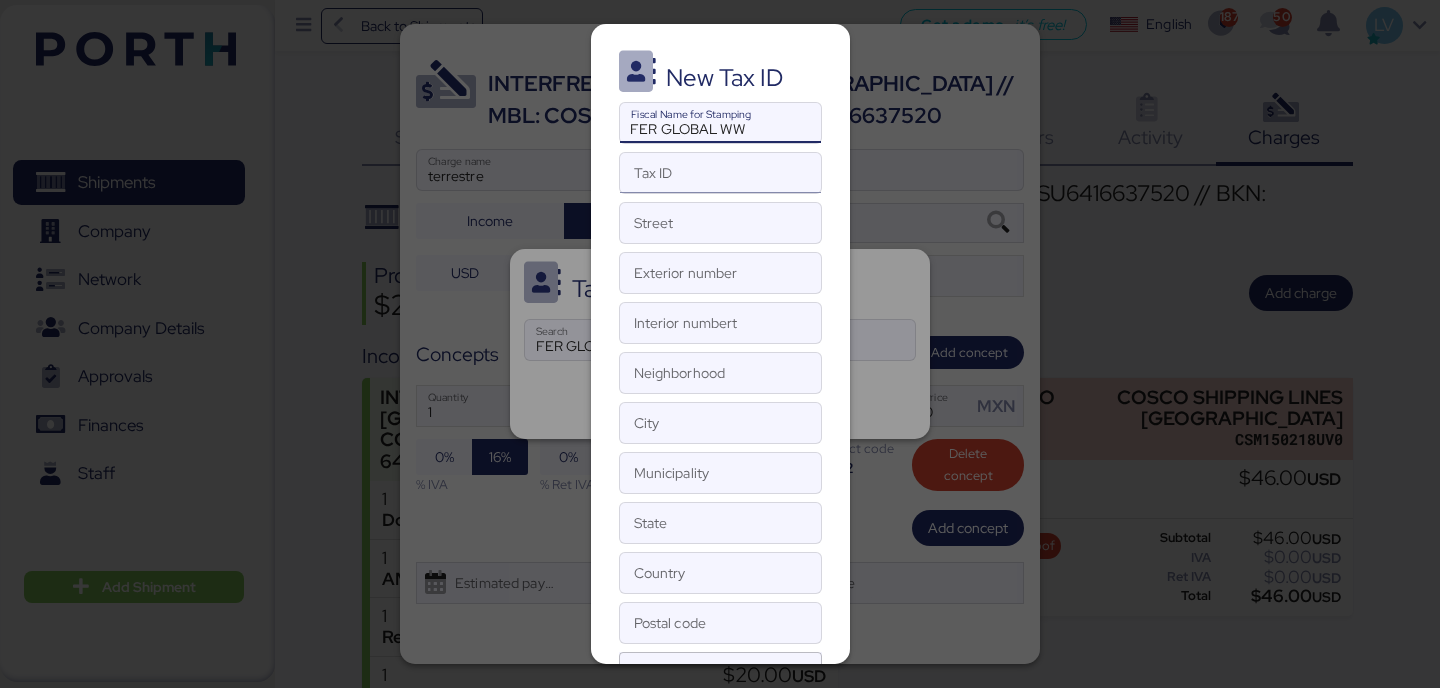 type on "FER GLOBAL WW" 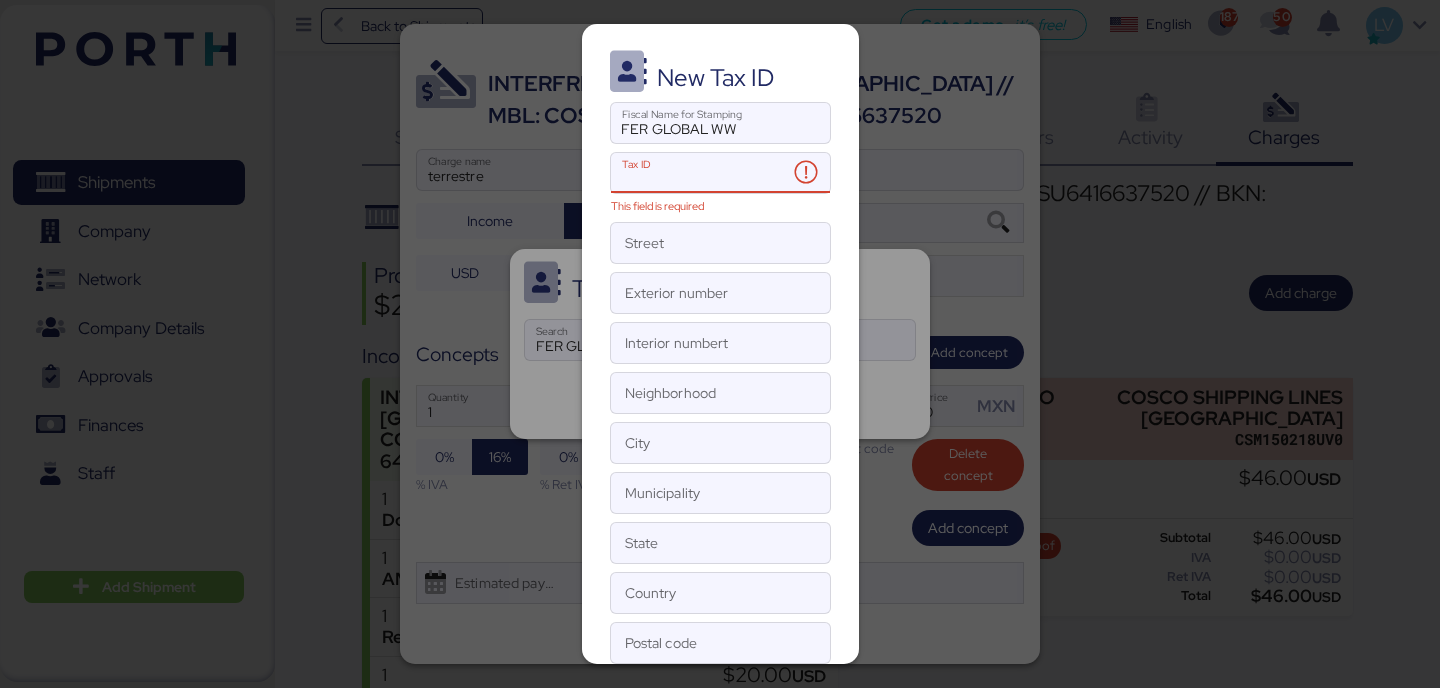 click on "Tax ID   This field is required" at bounding box center [699, 173] 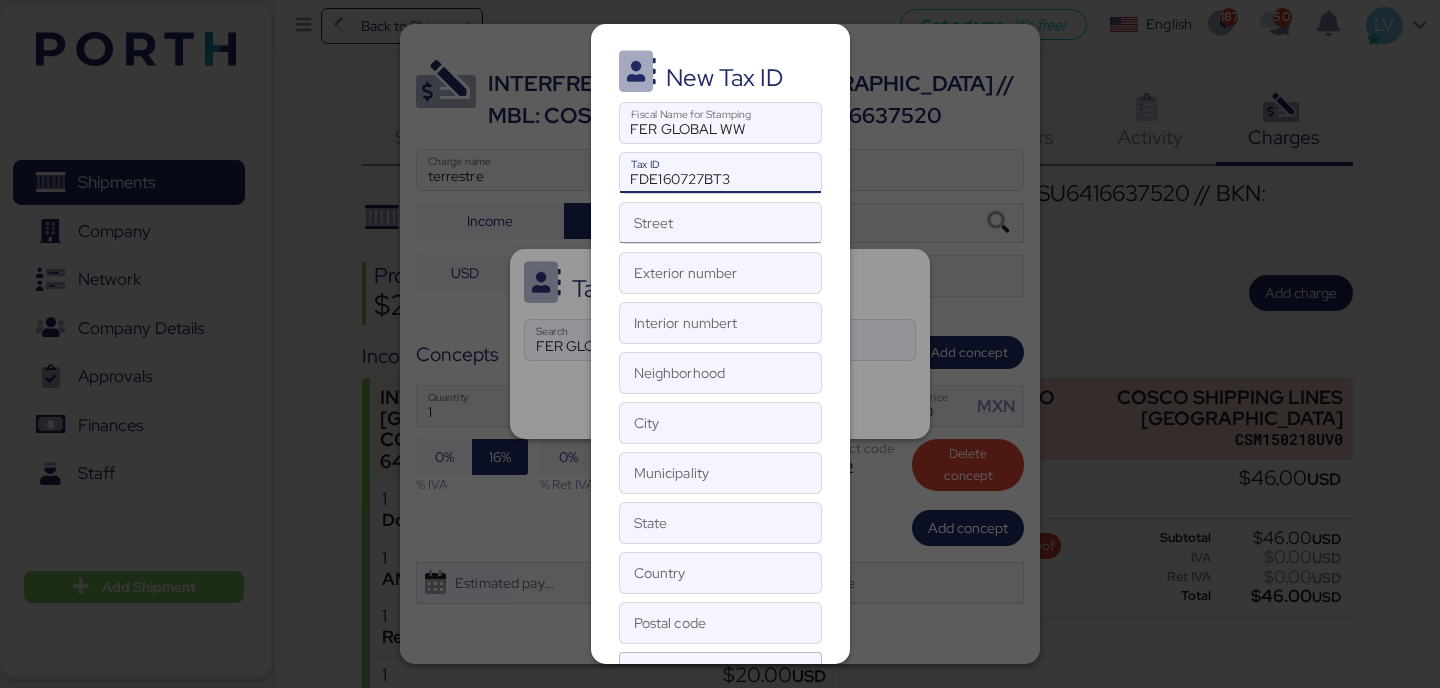 type on "FDE160727BT3" 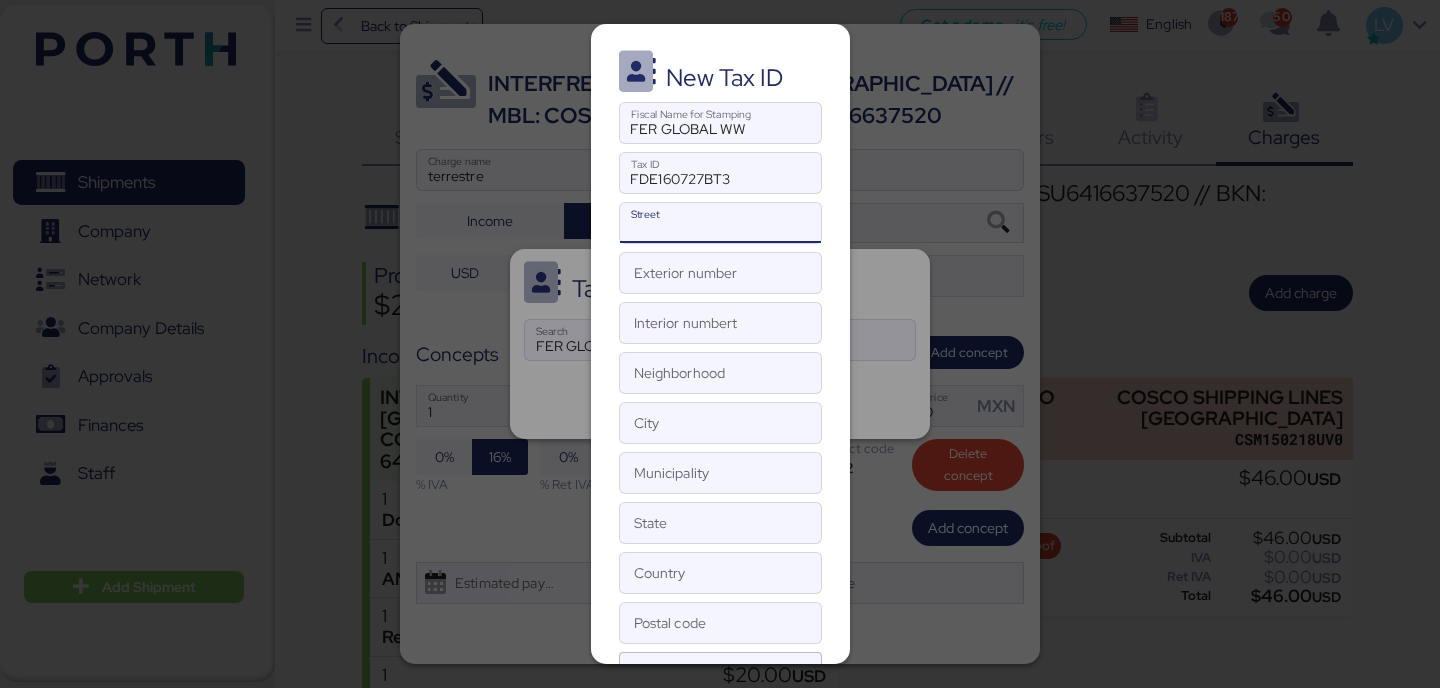 click on "Street" at bounding box center (720, 223) 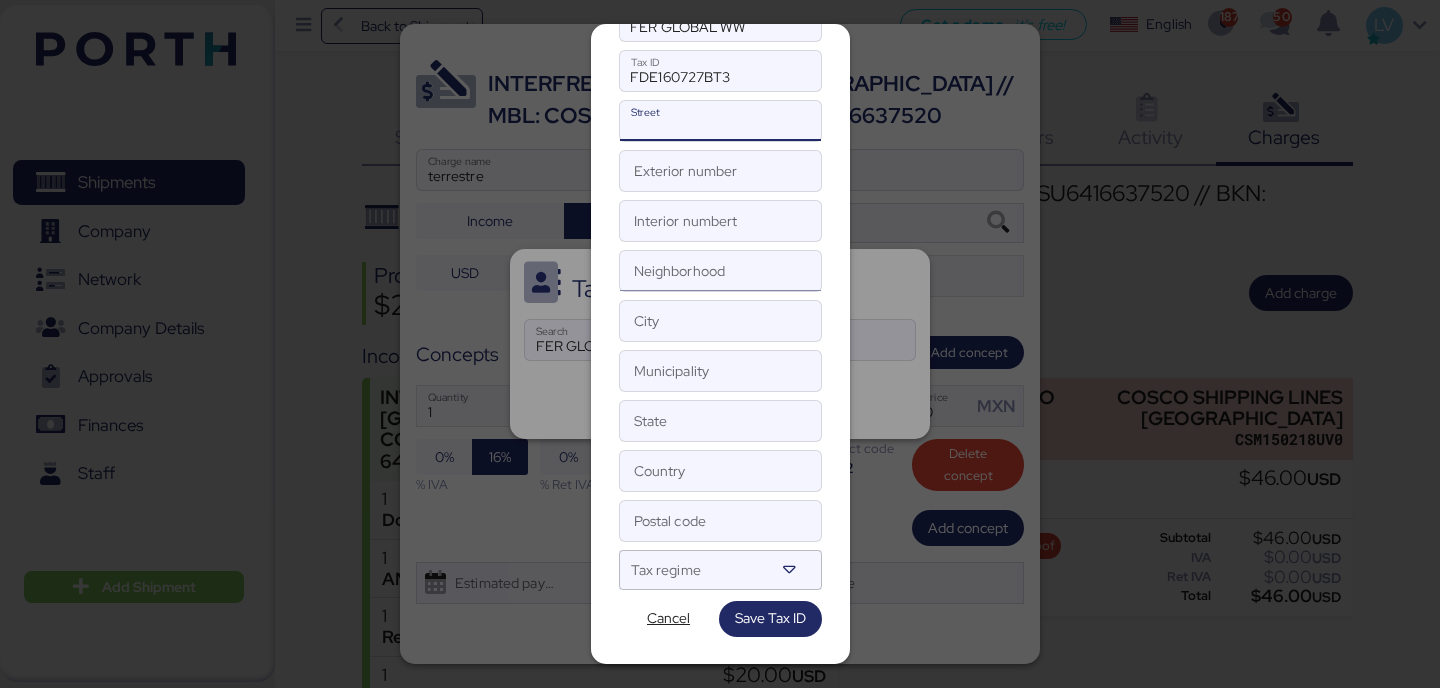 scroll, scrollTop: 0, scrollLeft: 0, axis: both 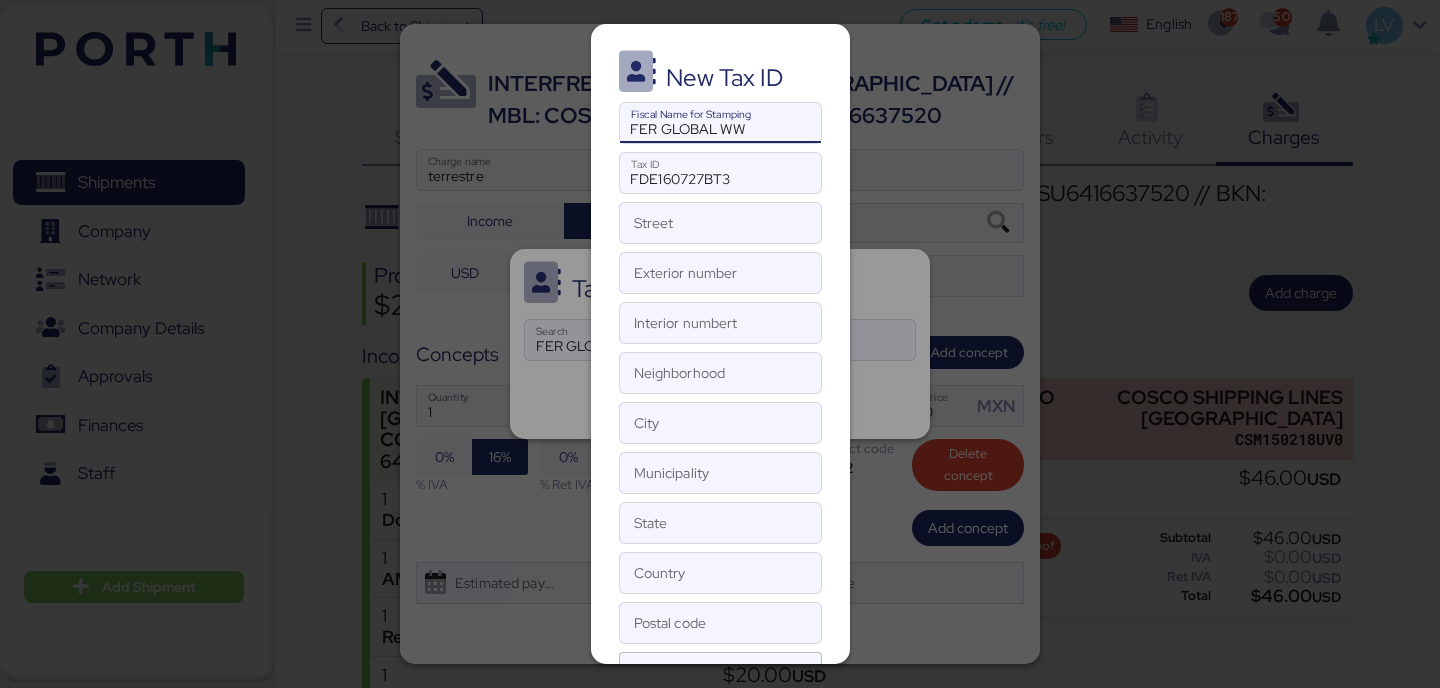 click on "FER GLOBAL WW" at bounding box center [720, 123] 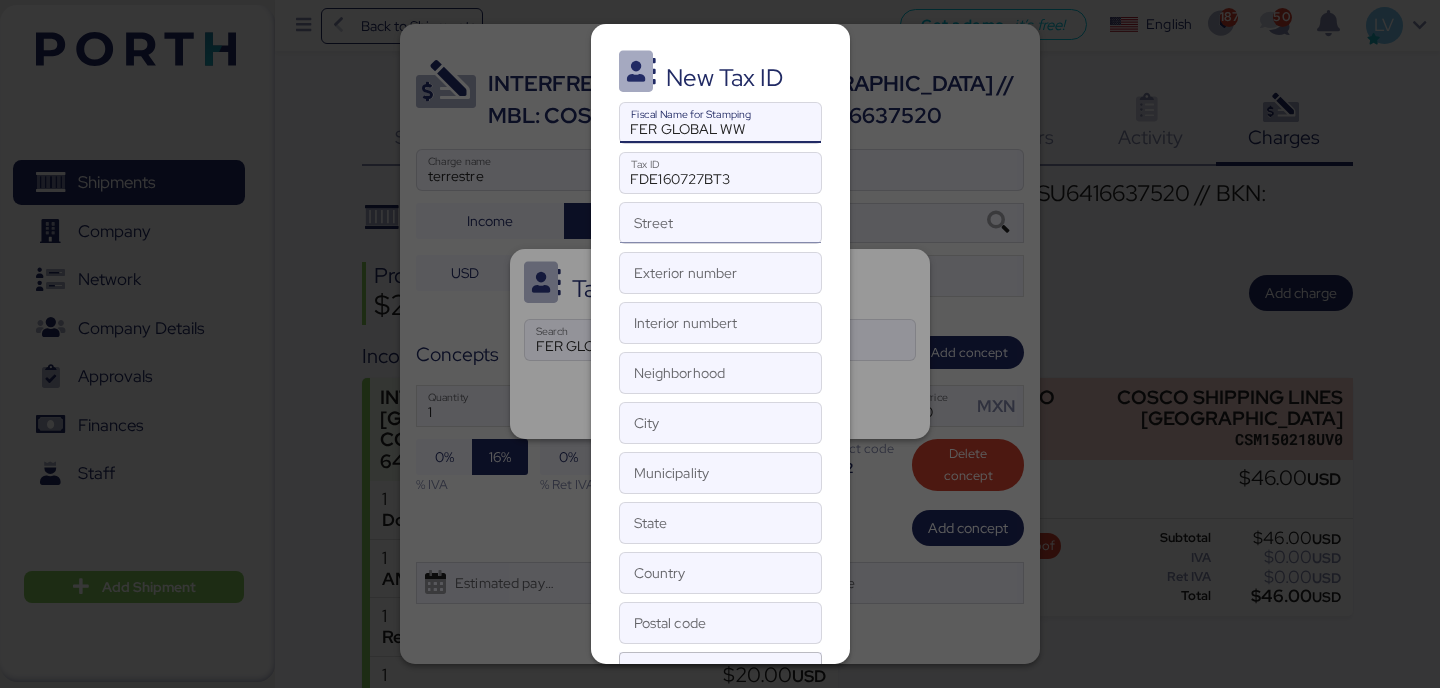 click on "Street" at bounding box center (720, 223) 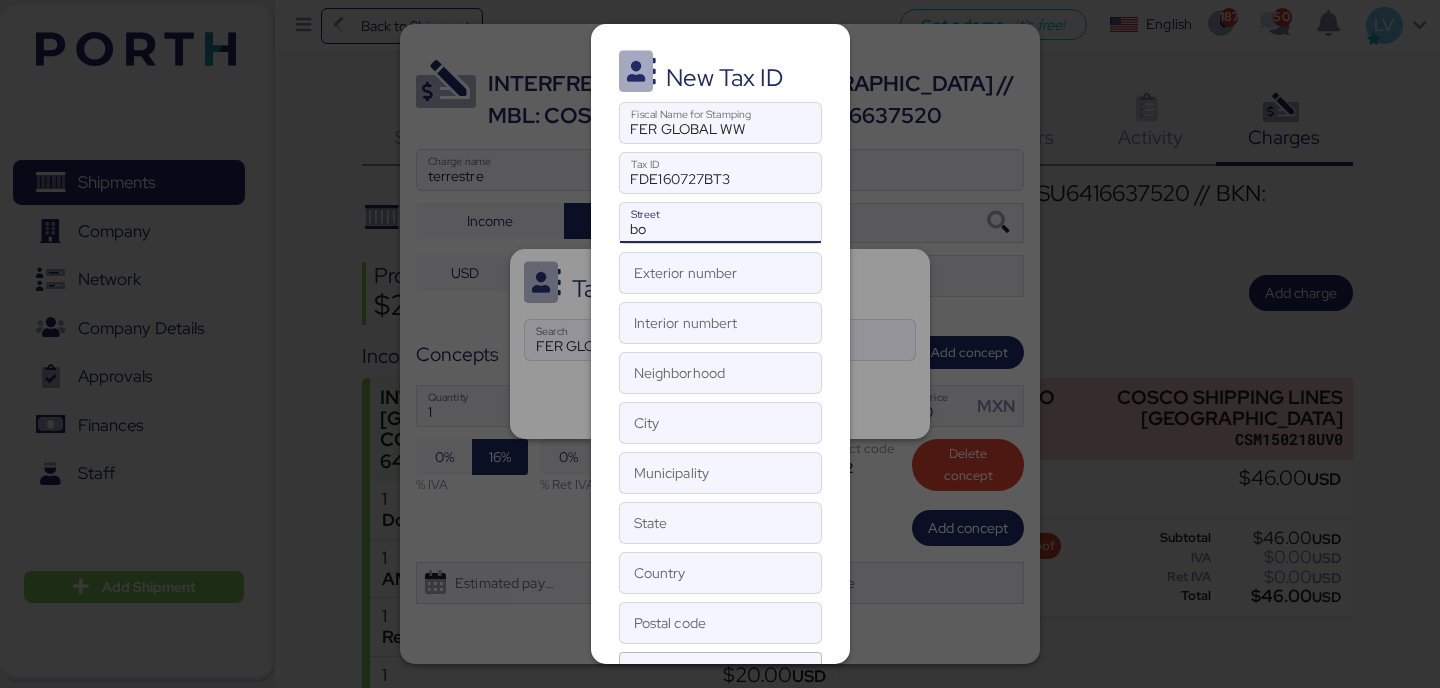 type on "b" 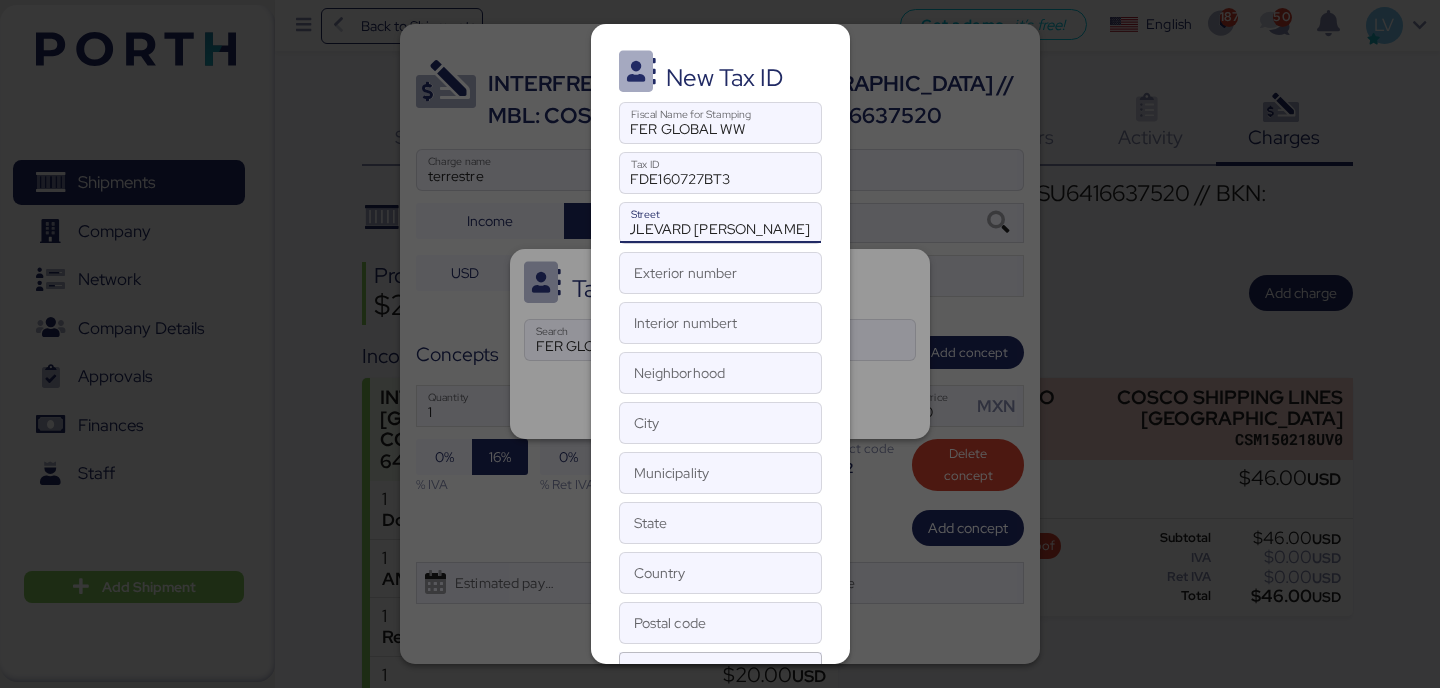 scroll, scrollTop: 0, scrollLeft: 86, axis: horizontal 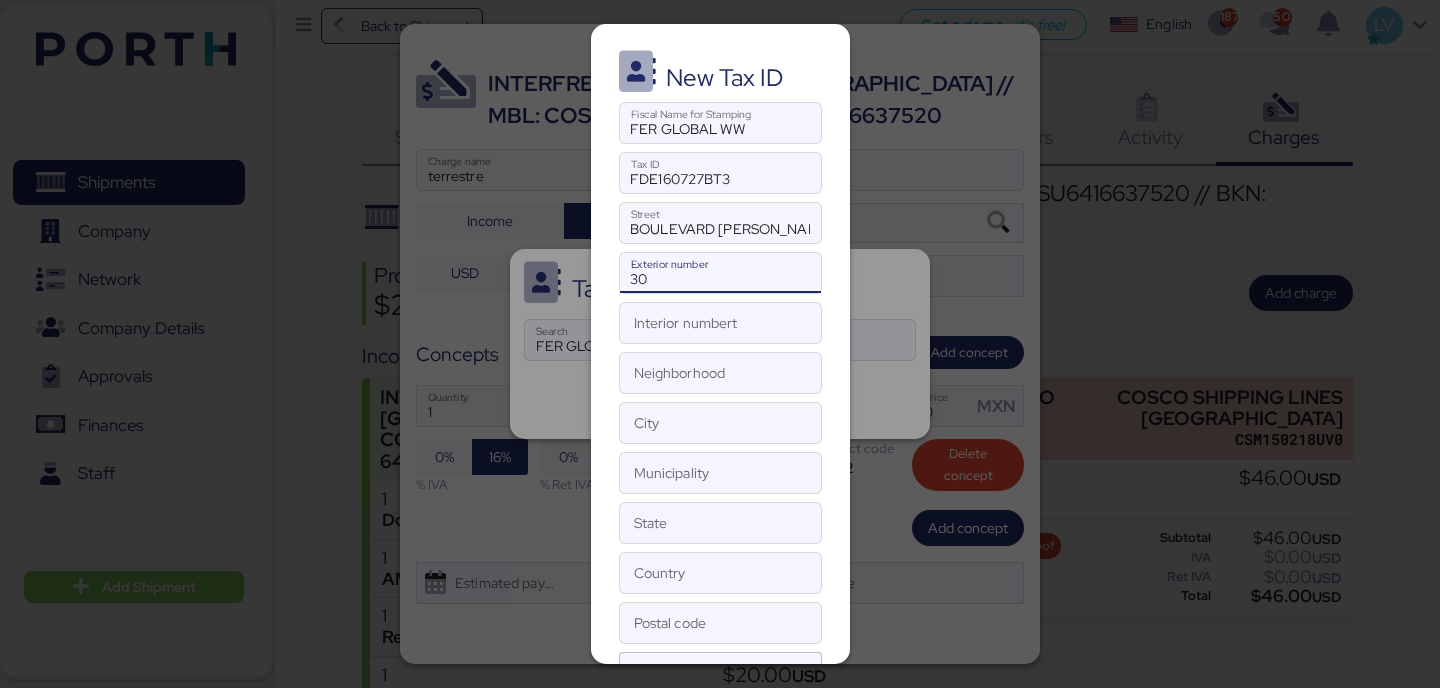 type on "30" 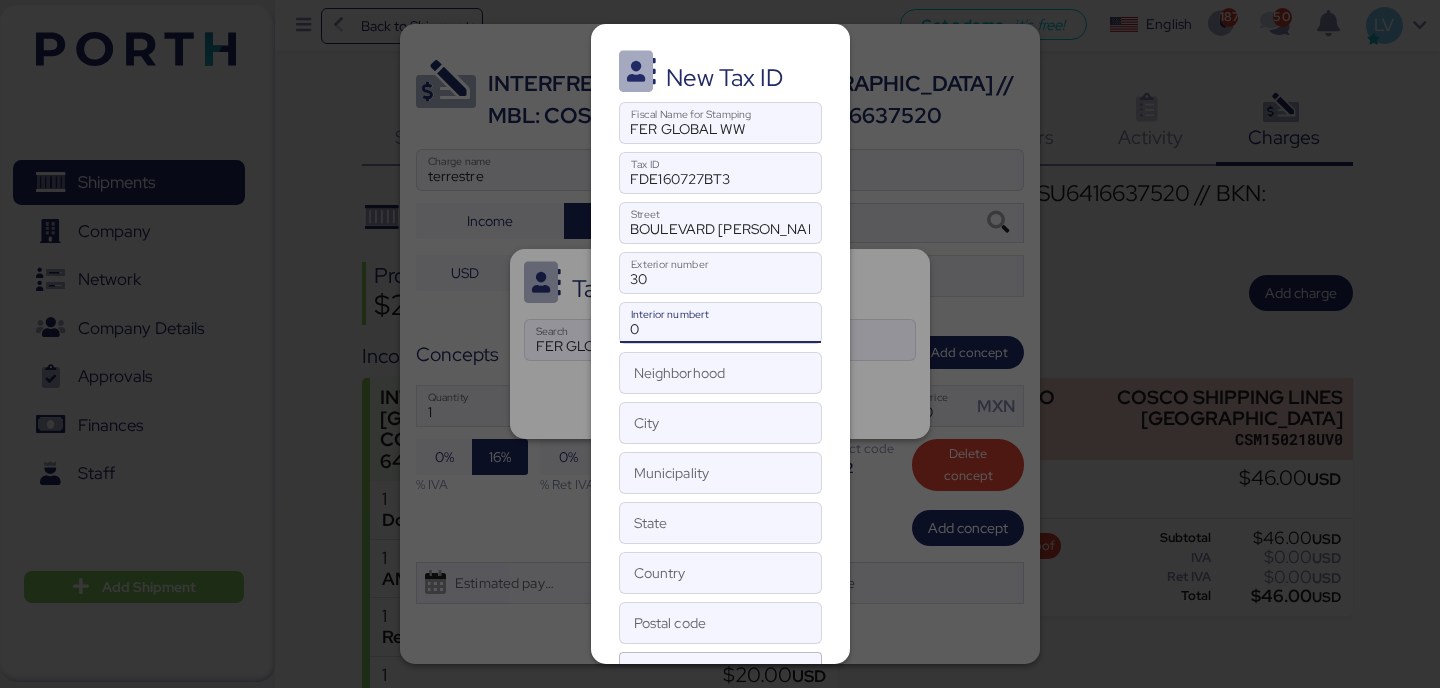 type on "0" 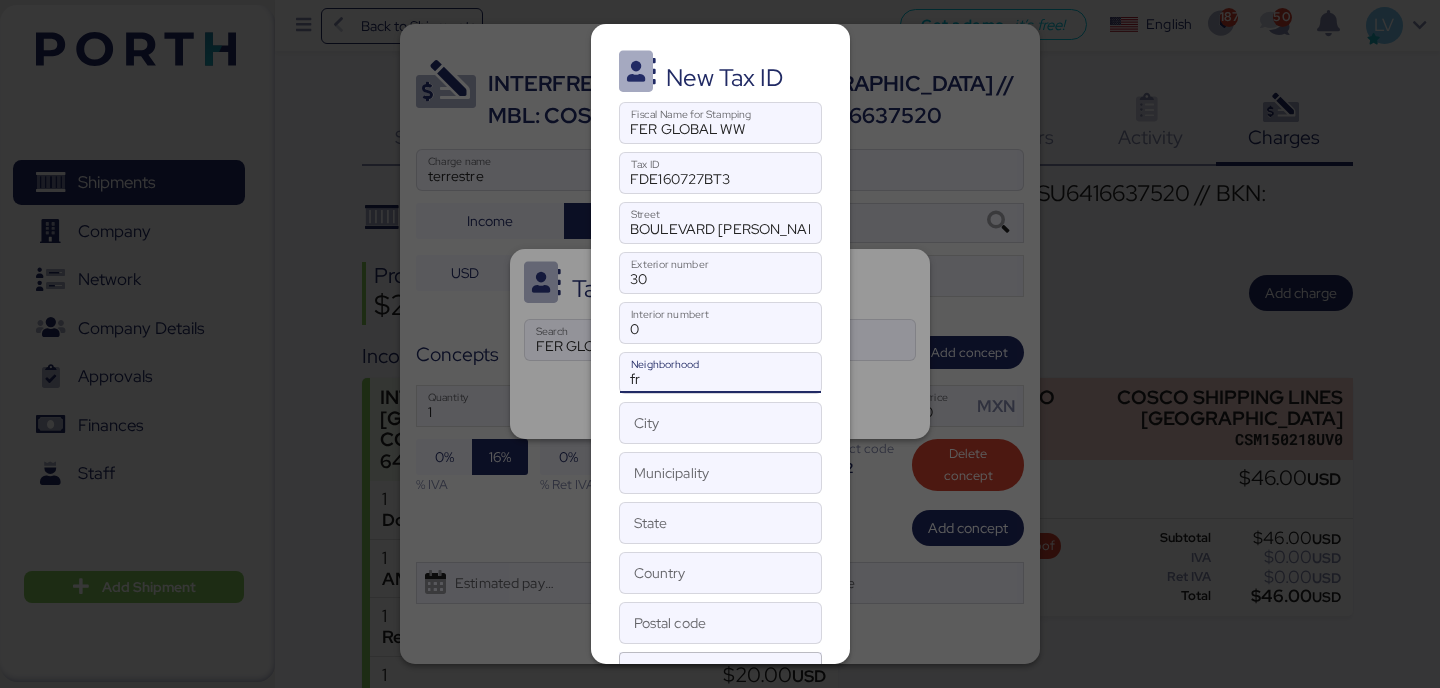 type on "f" 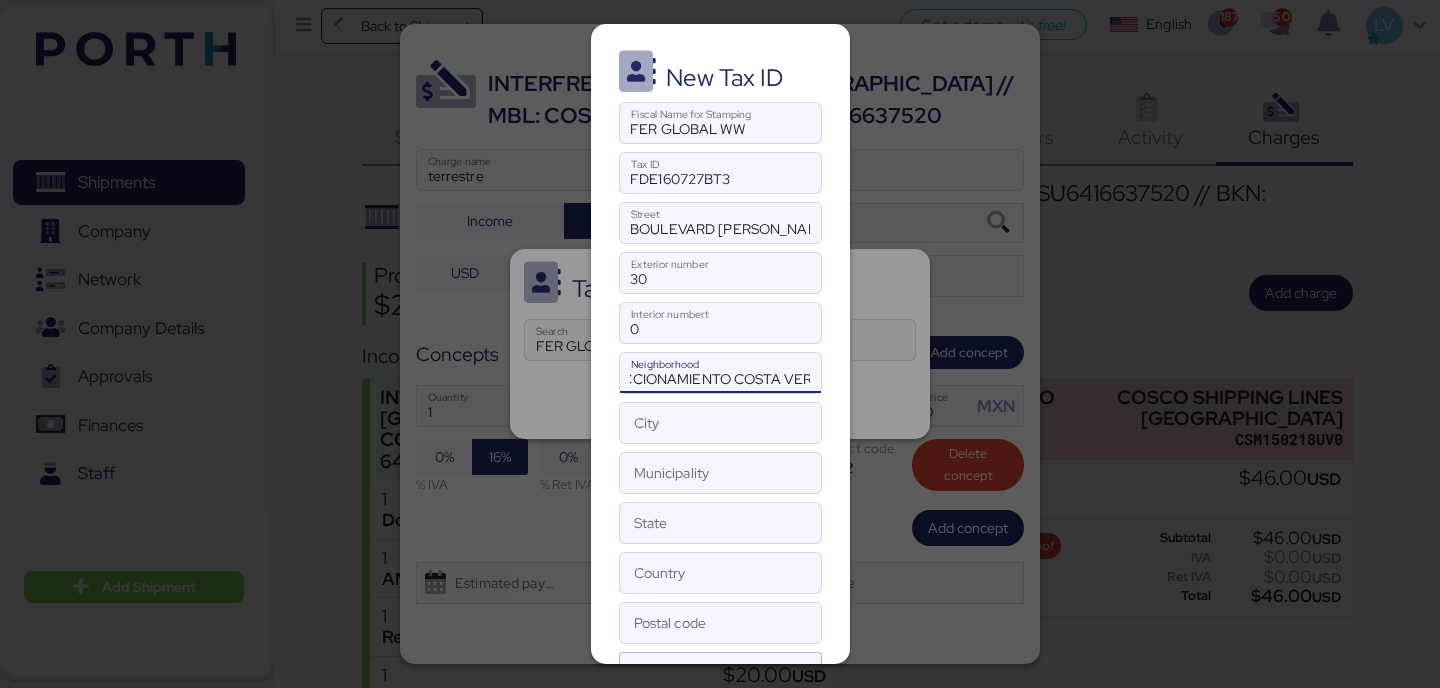 scroll, scrollTop: 0, scrollLeft: 55, axis: horizontal 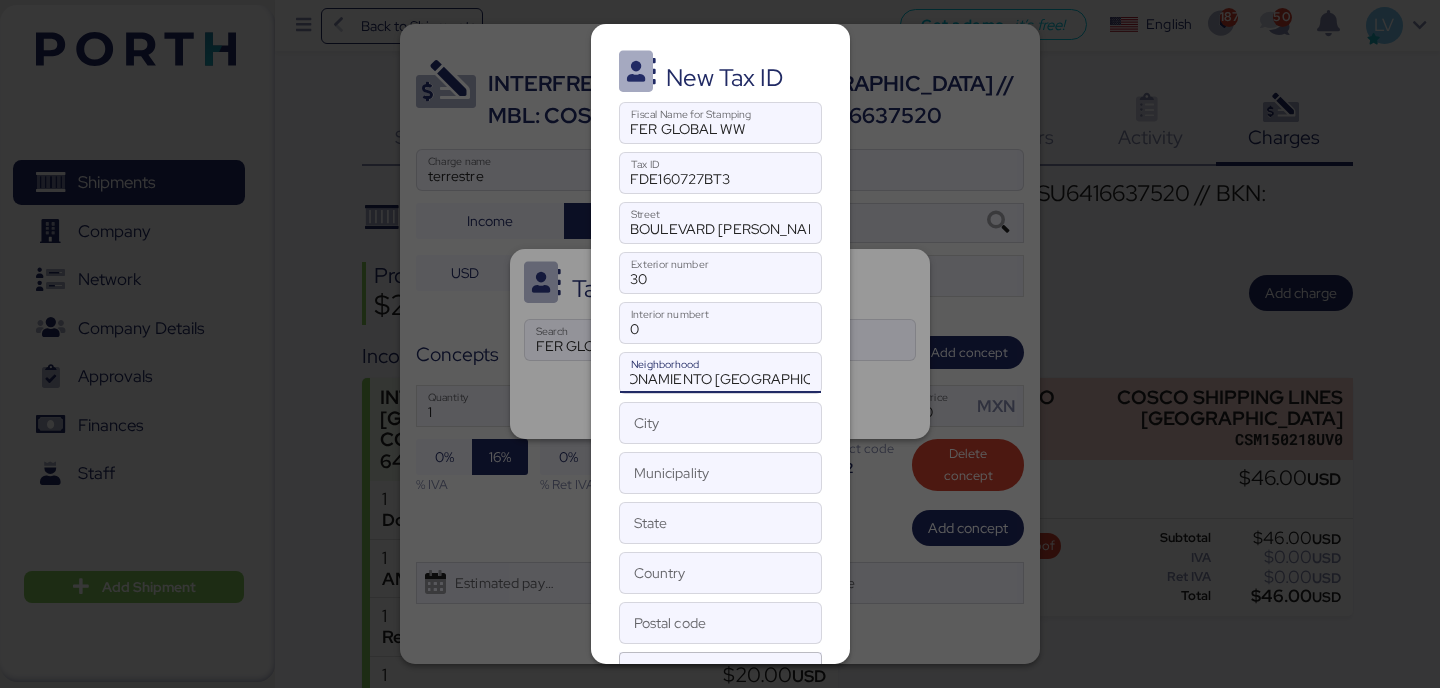 type on "FRACCIONAMIENTO [GEOGRAPHIC_DATA]" 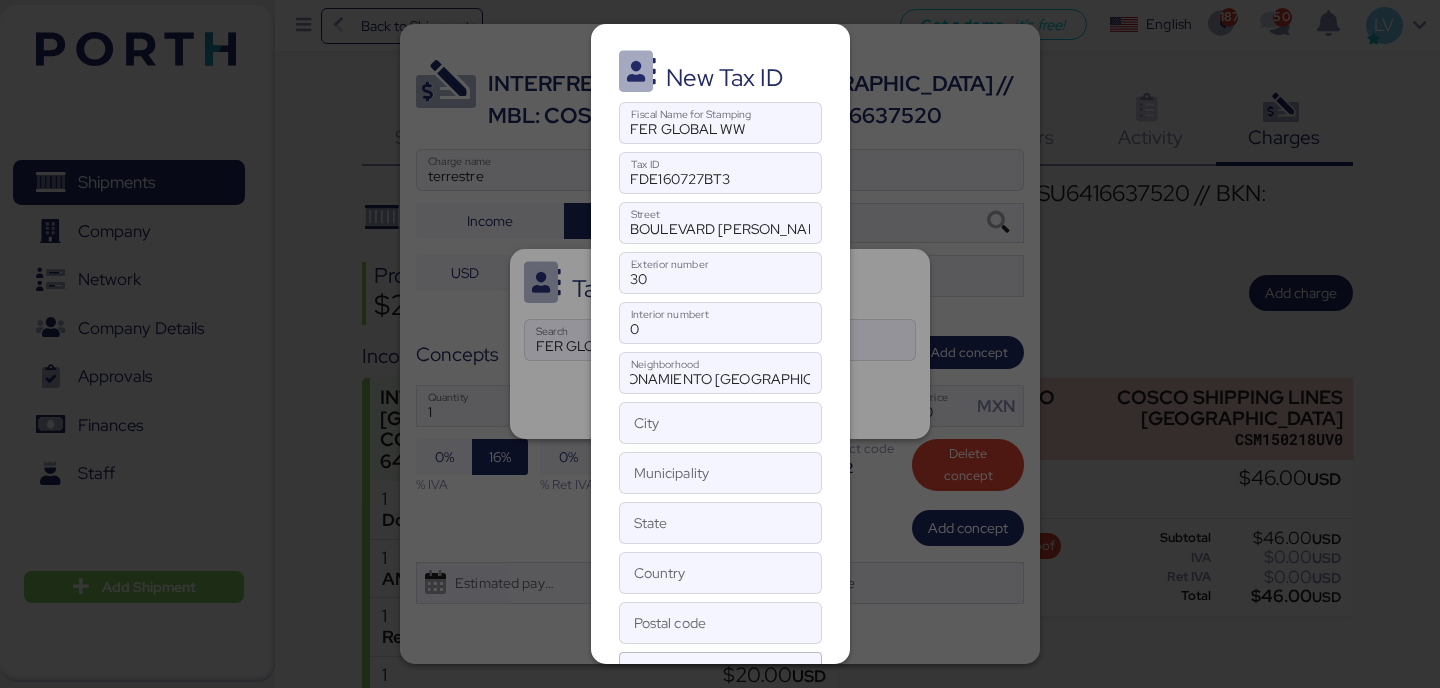 scroll, scrollTop: 0, scrollLeft: 0, axis: both 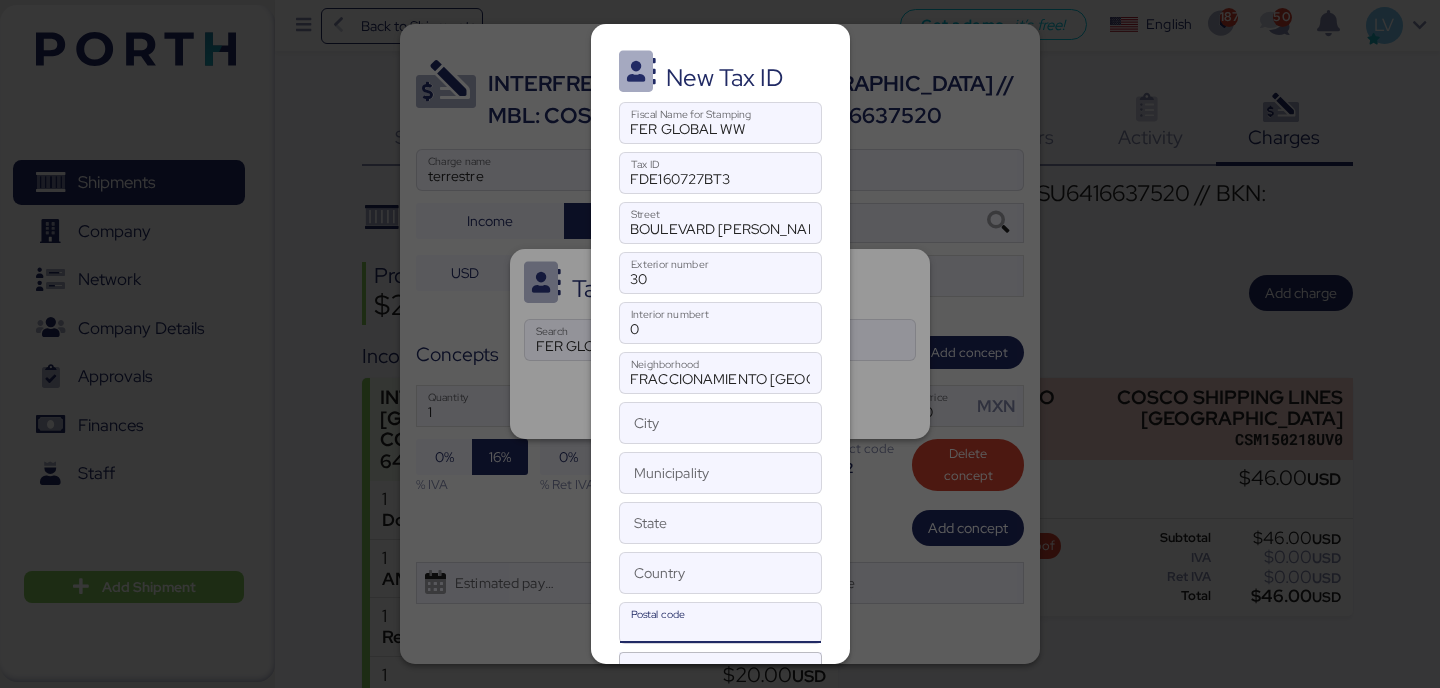 click on "Postal code" at bounding box center (720, 623) 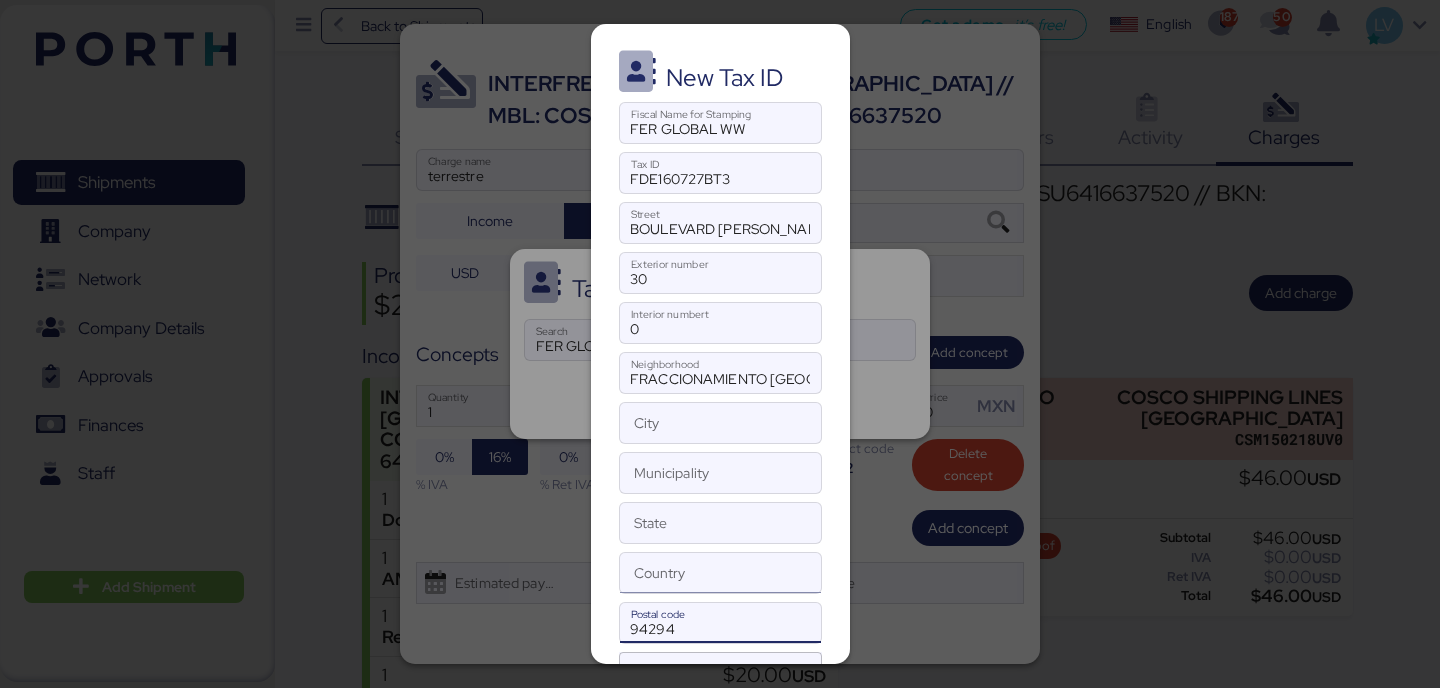 type on "94294" 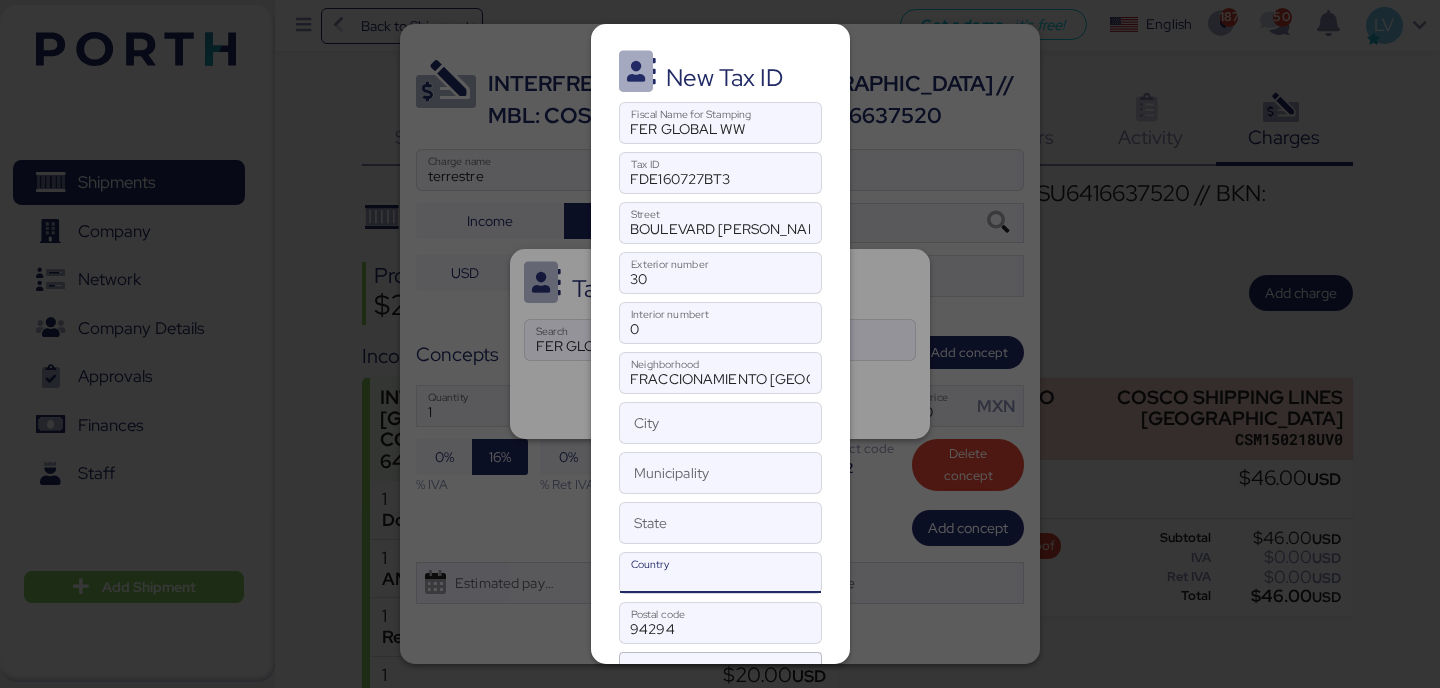 click on "Country" at bounding box center (720, 573) 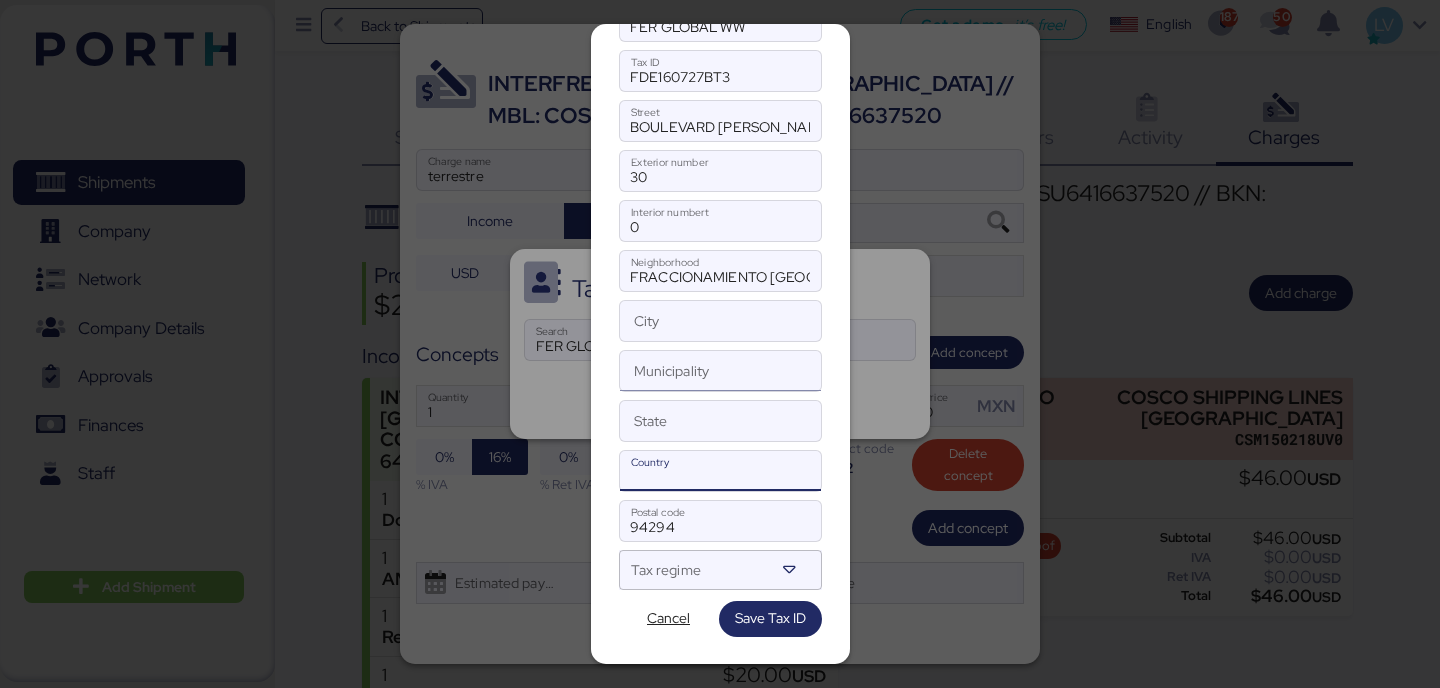 scroll, scrollTop: 102, scrollLeft: 0, axis: vertical 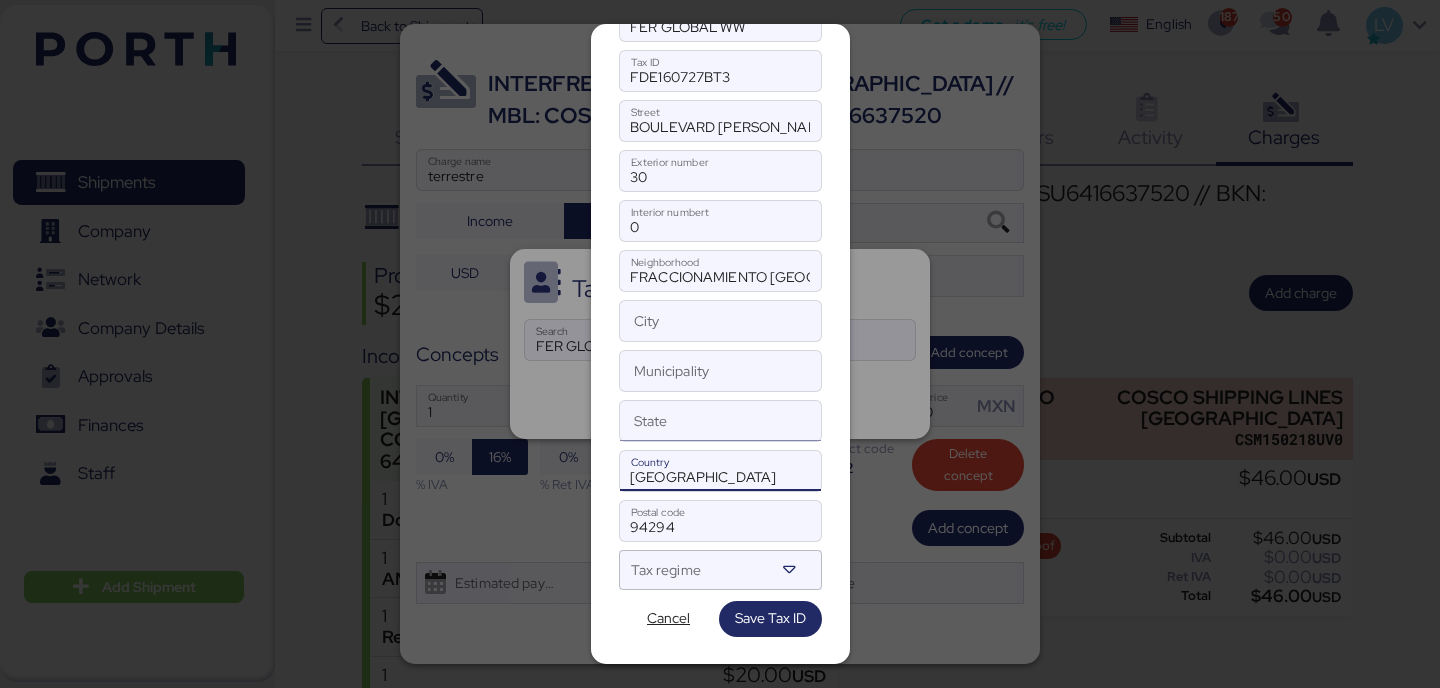 type on "[GEOGRAPHIC_DATA]" 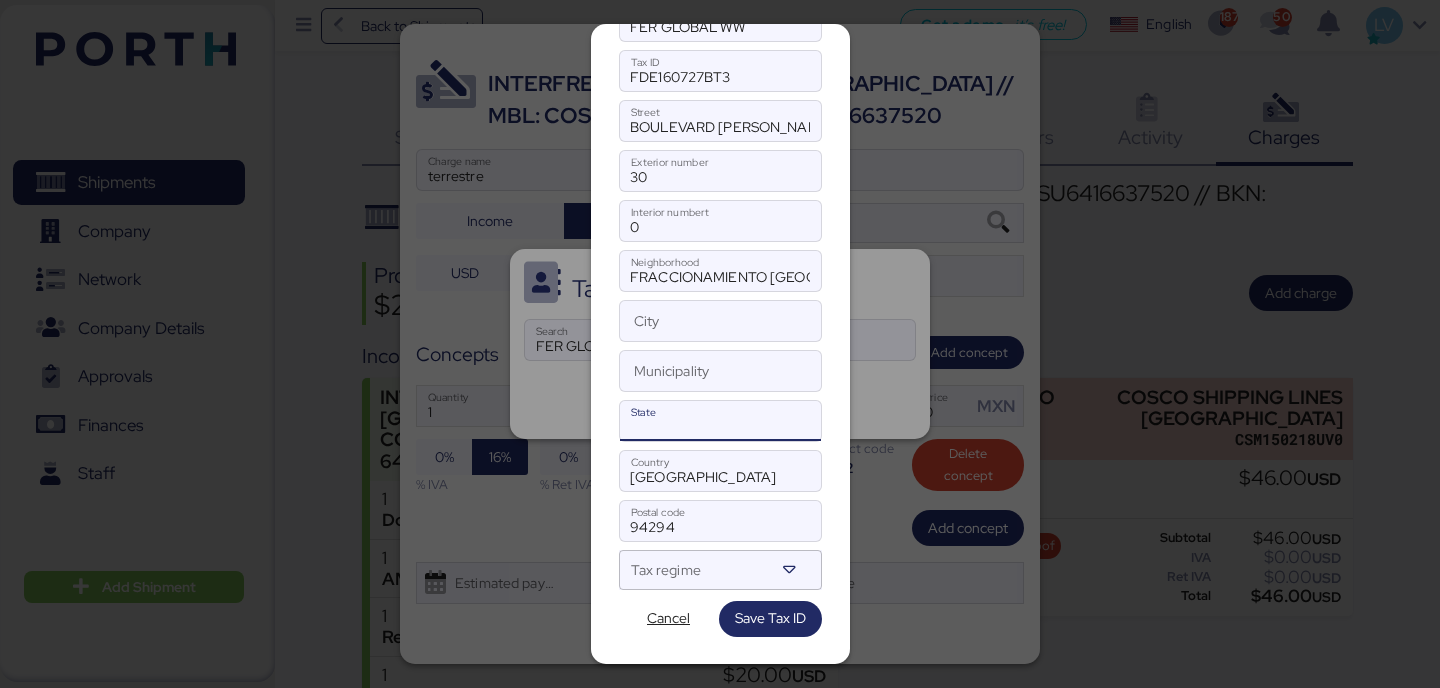 click on "State" at bounding box center (720, 421) 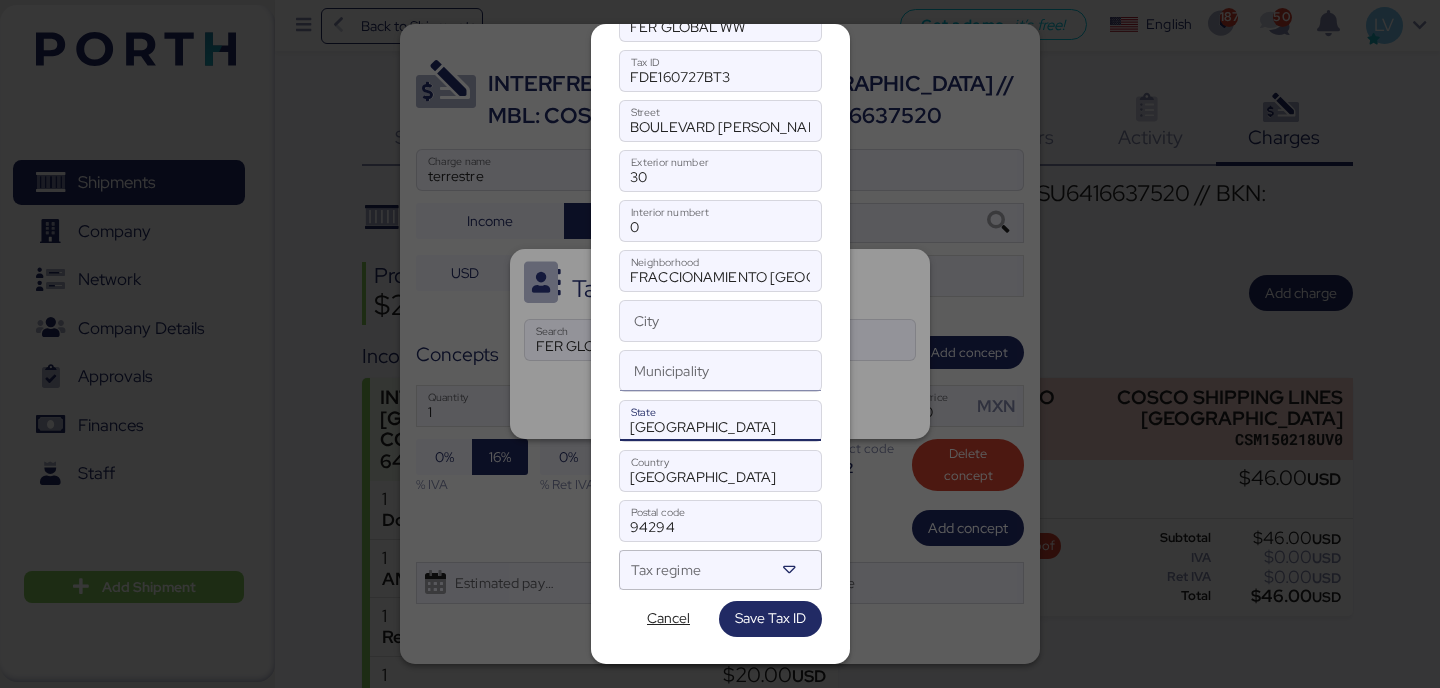 type on "[GEOGRAPHIC_DATA]" 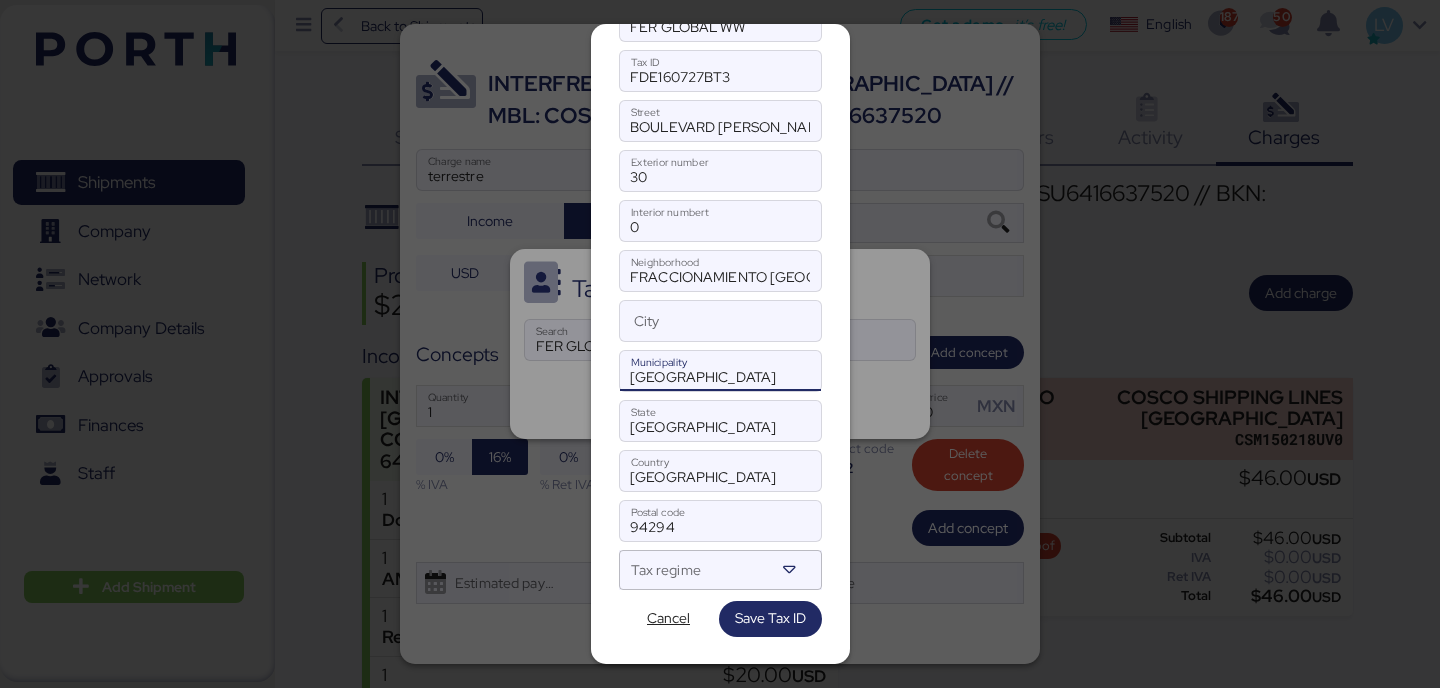 click on "[GEOGRAPHIC_DATA]" at bounding box center (720, 371) 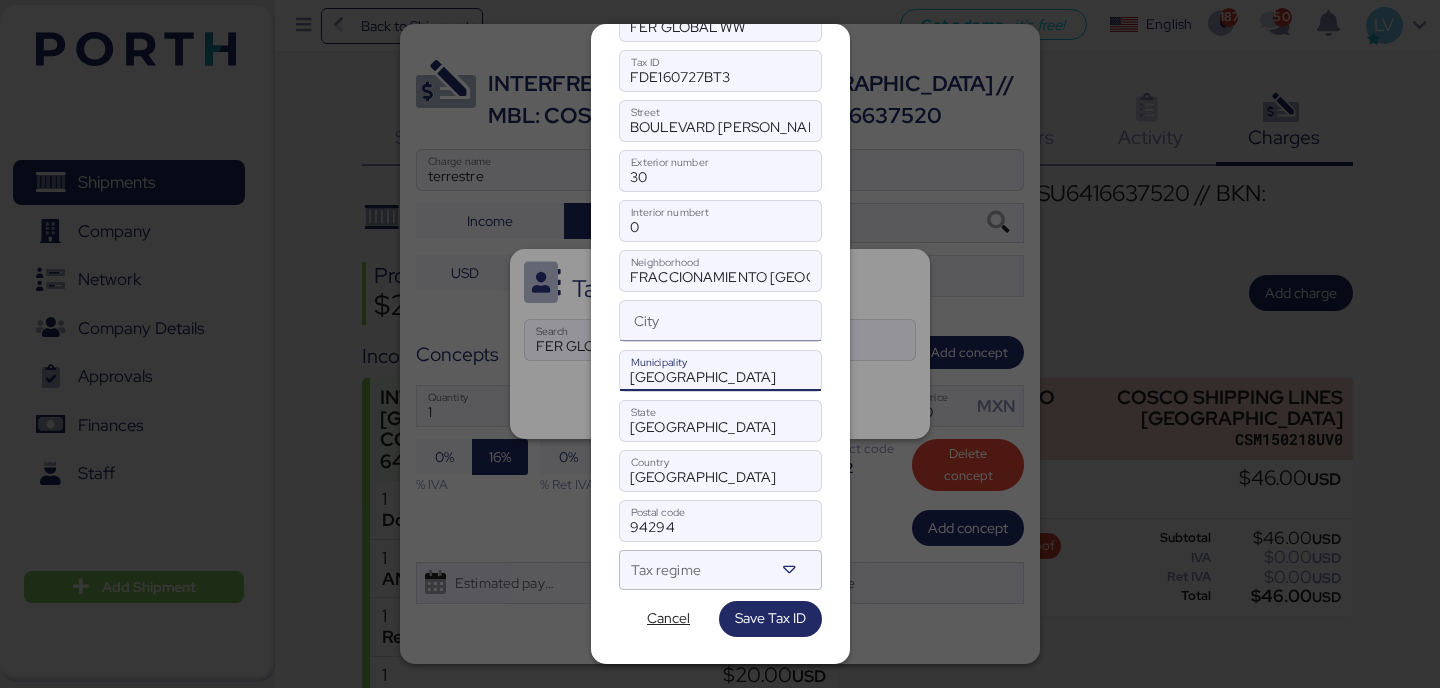 type on "[GEOGRAPHIC_DATA]" 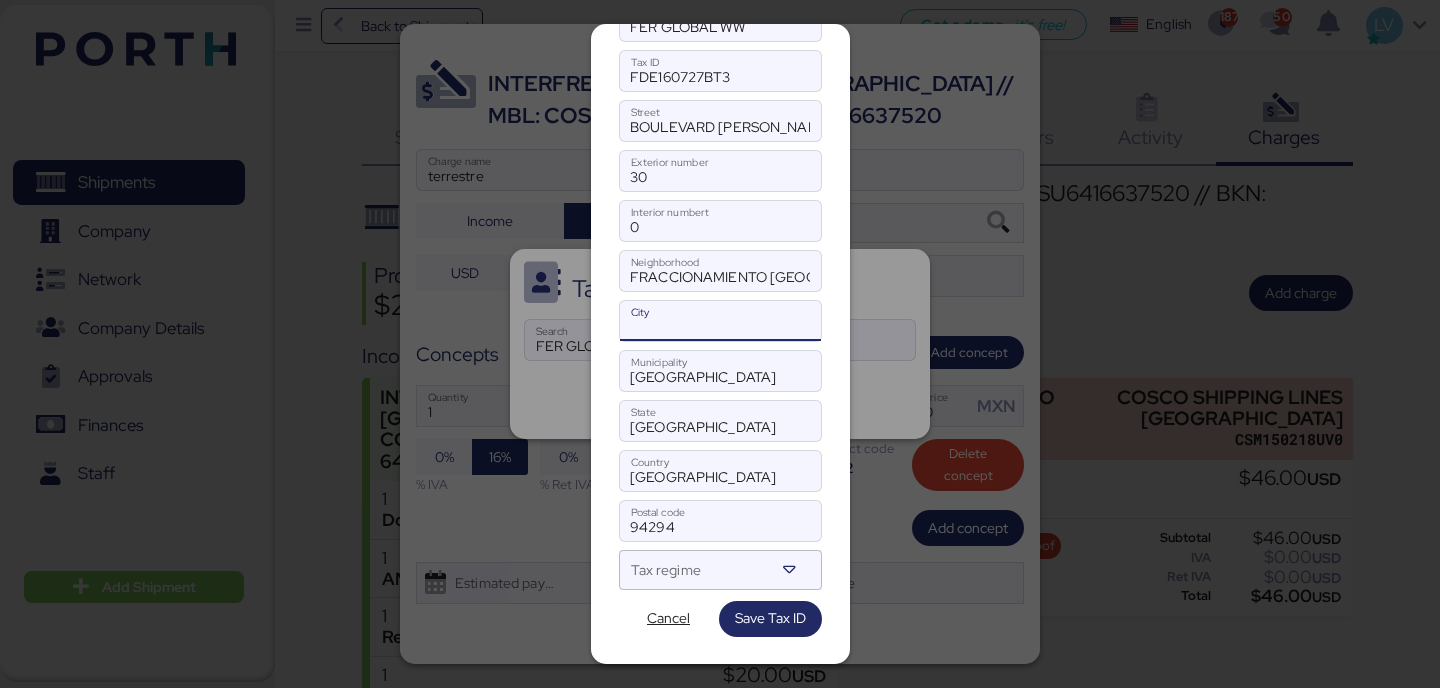 click on "City" at bounding box center [720, 321] 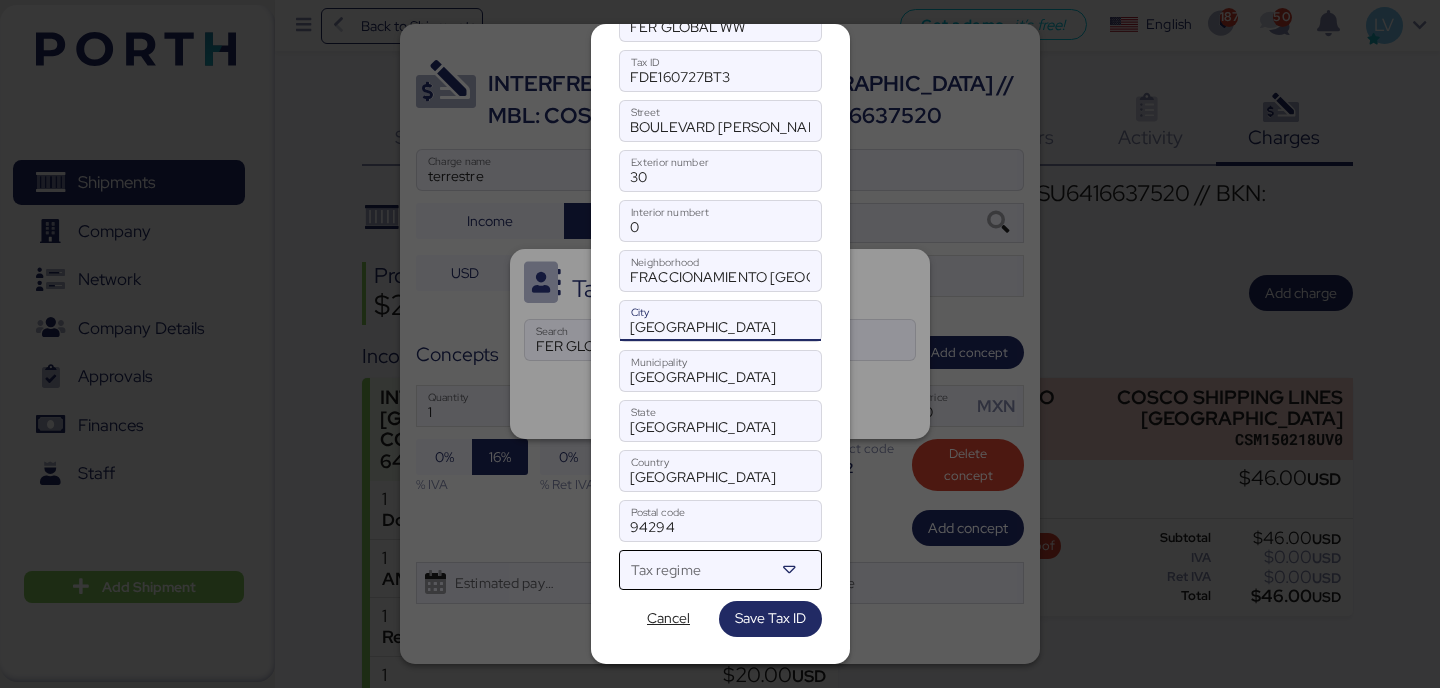 type on "[GEOGRAPHIC_DATA]" 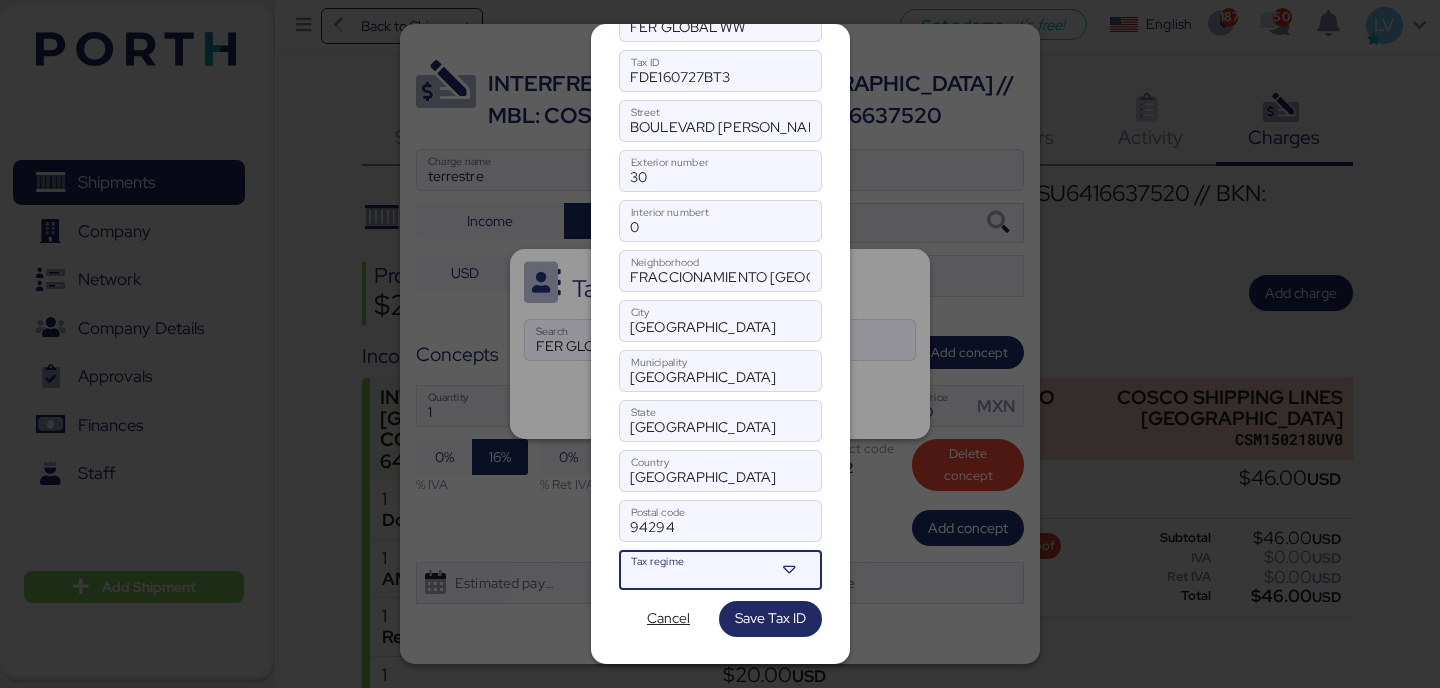 click at bounding box center (702, 577) 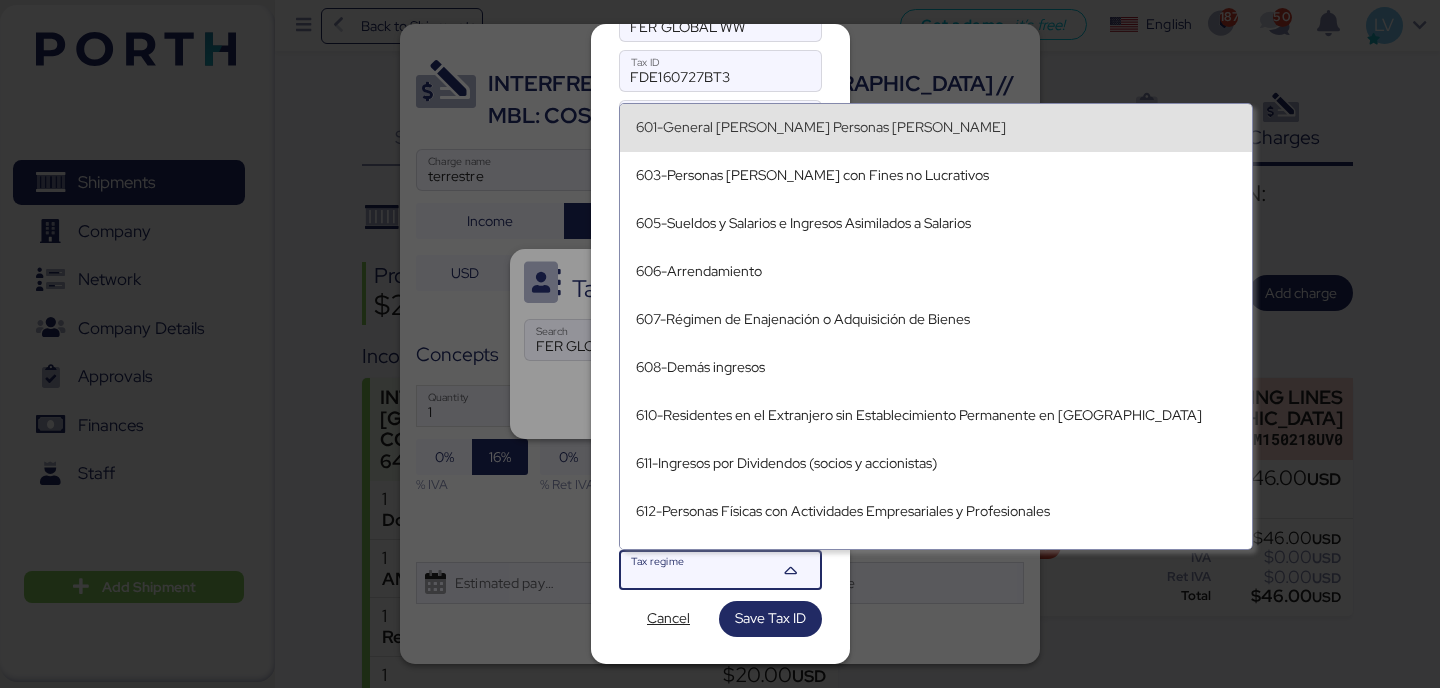 click on "601-General [PERSON_NAME] Personas [PERSON_NAME]" at bounding box center (936, 127) 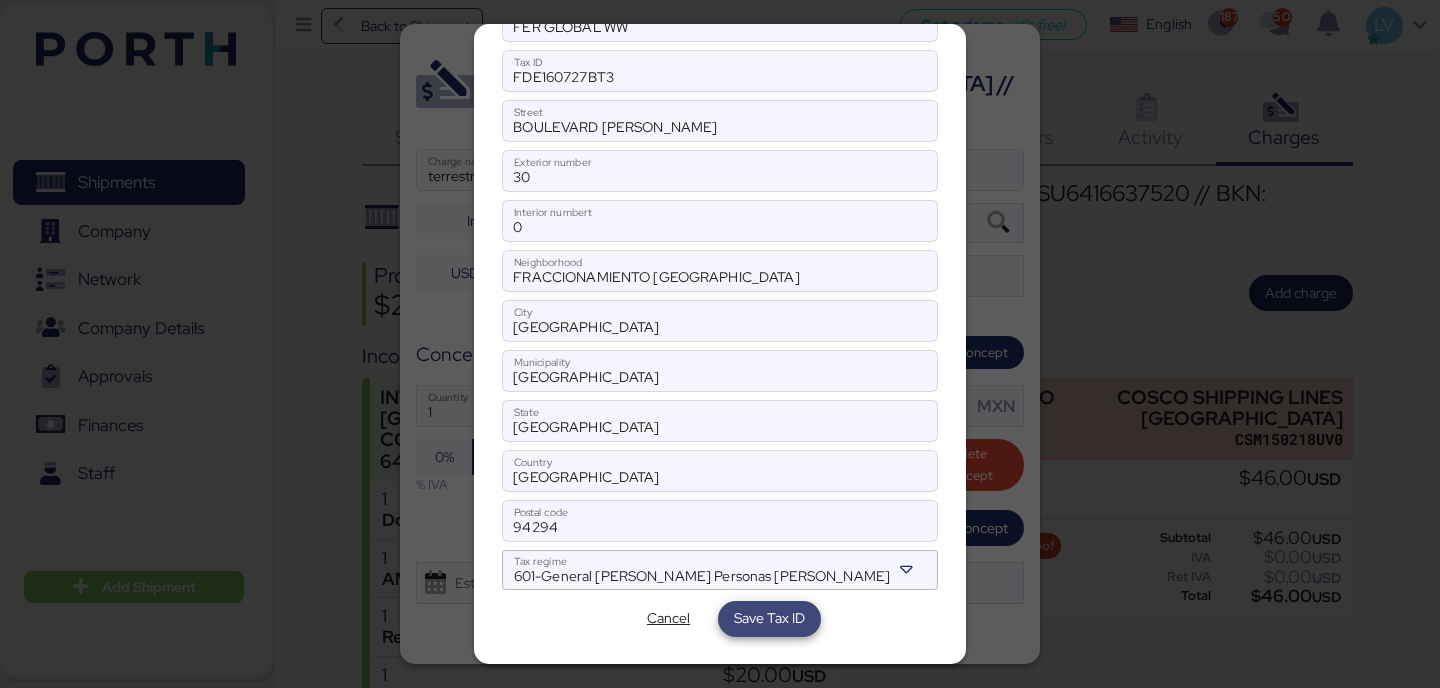 click on "Save Tax ID" at bounding box center (769, 618) 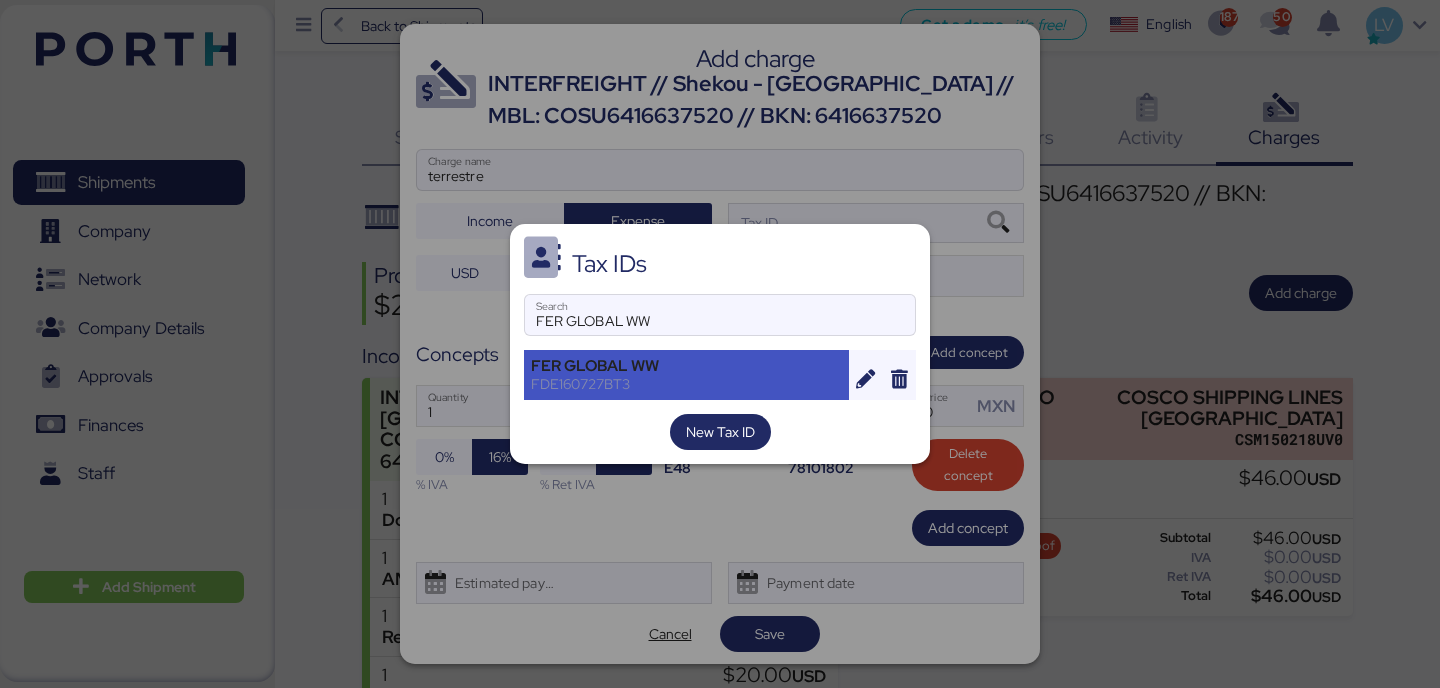 click on "FDE160727BT3" at bounding box center [686, 384] 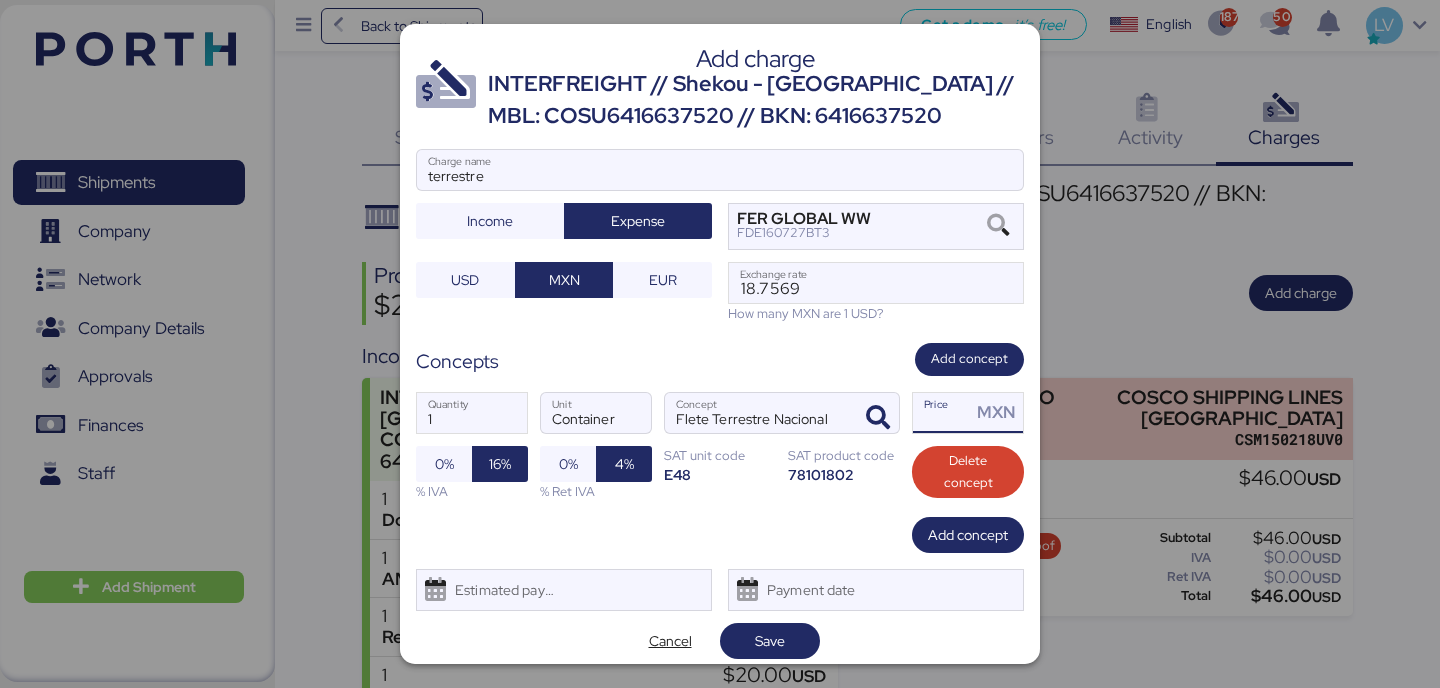click on "Price MXN" at bounding box center [942, 413] 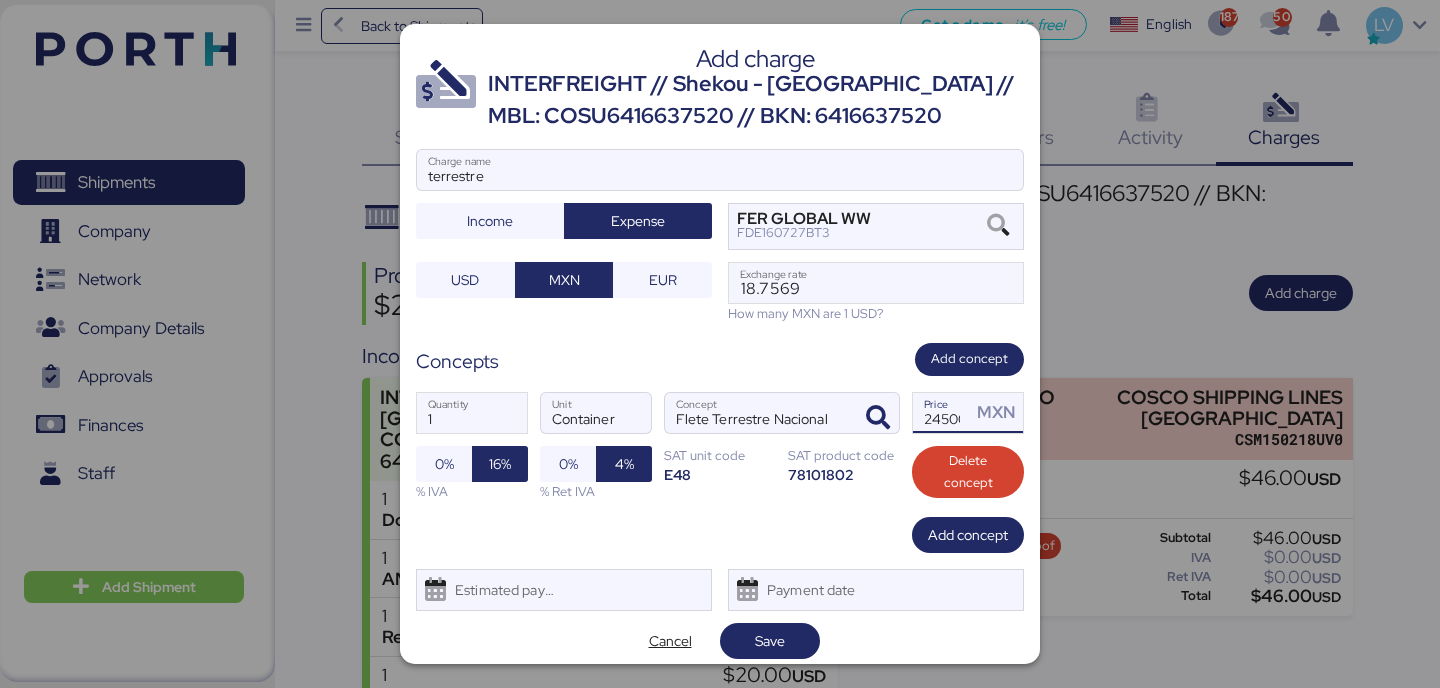 scroll, scrollTop: 0, scrollLeft: 29, axis: horizontal 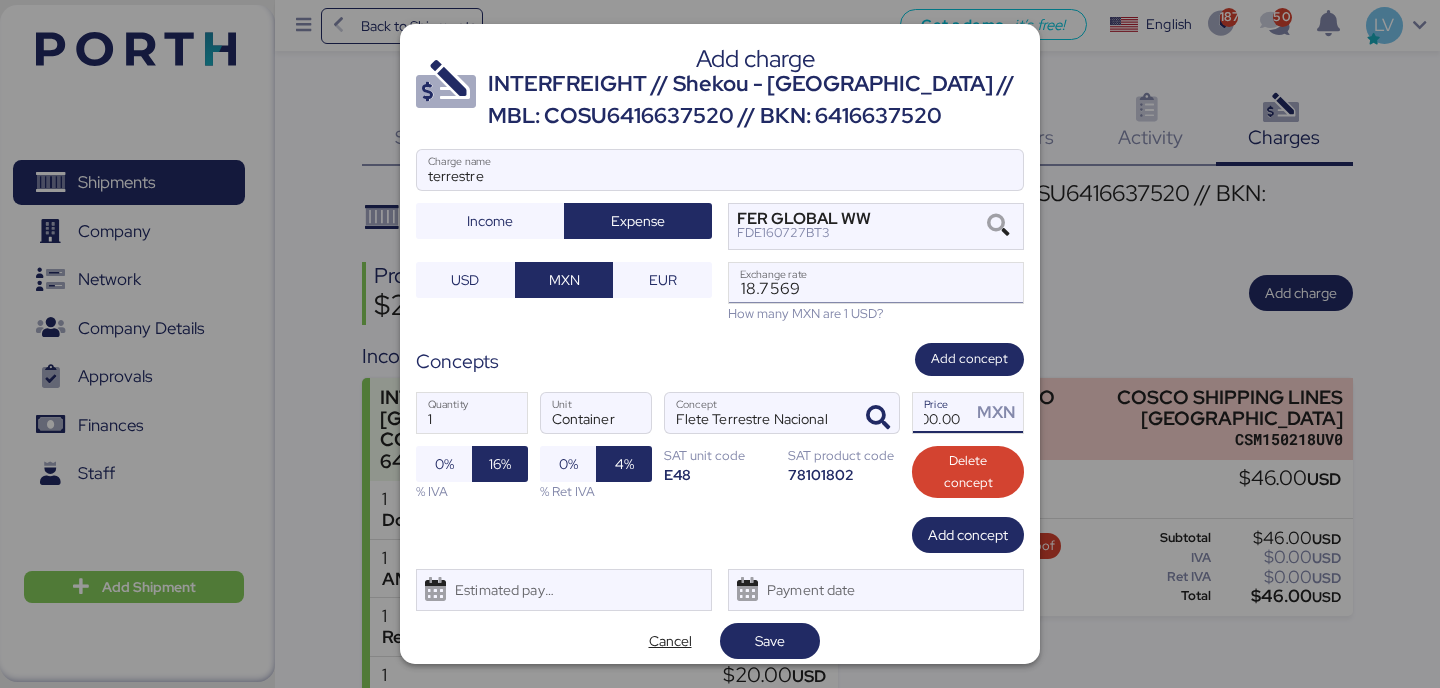type on "24500" 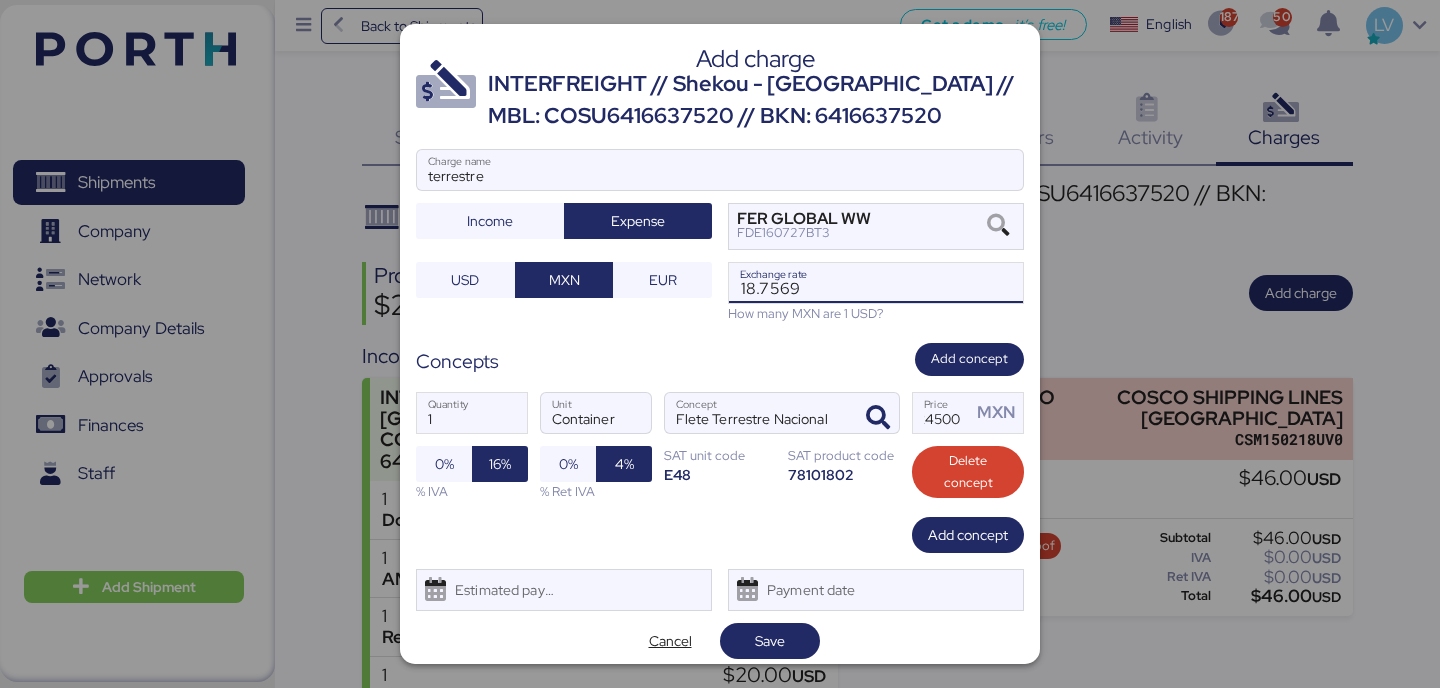 scroll, scrollTop: 0, scrollLeft: 0, axis: both 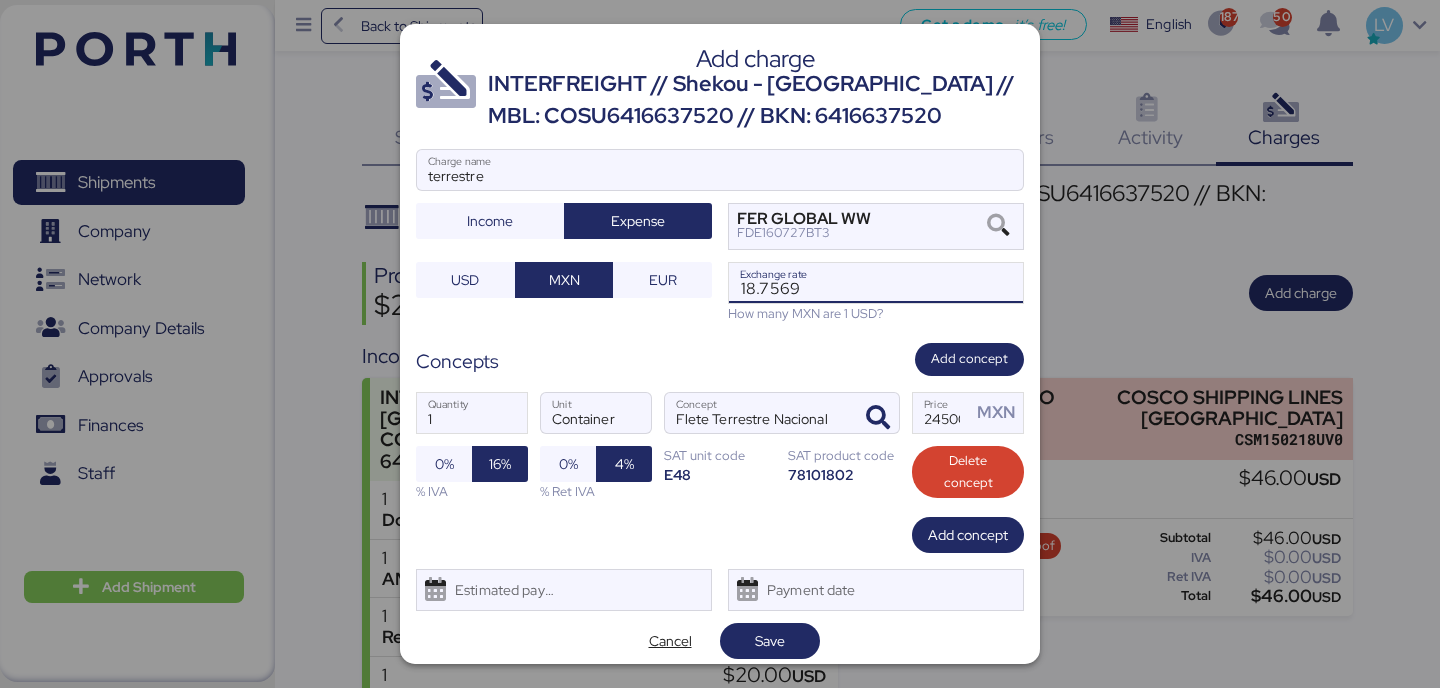 click on "18.7569" at bounding box center [876, 283] 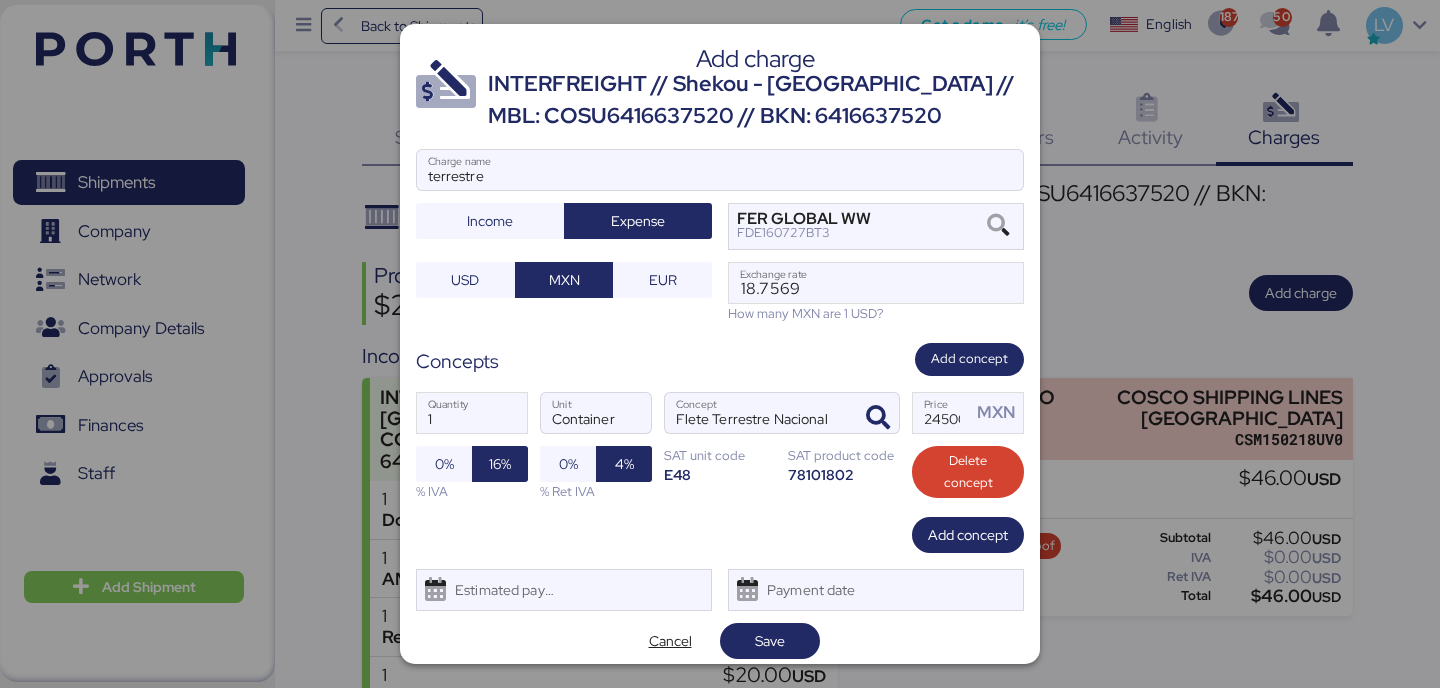 click on "[PERSON_NAME] Terrestre Nacional Concept" at bounding box center [782, 413] 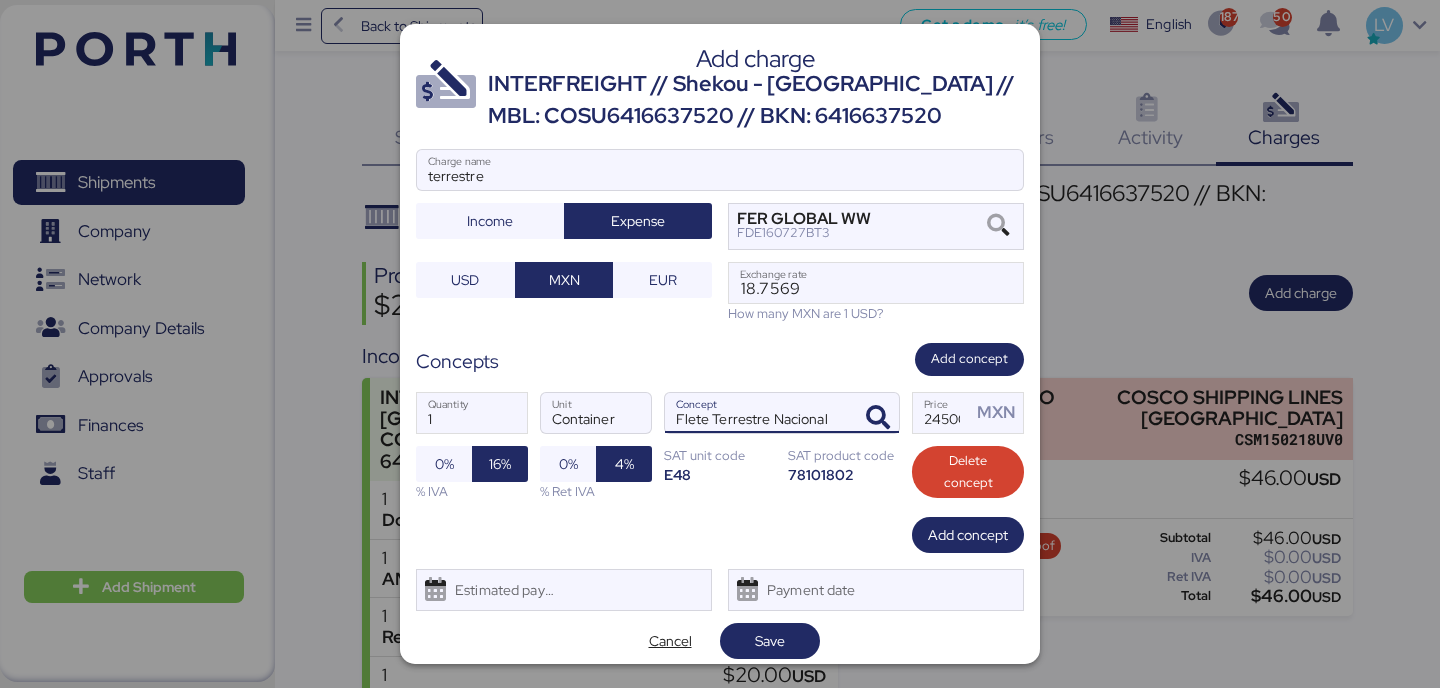 click on "Concepts Add concept" at bounding box center [720, 359] 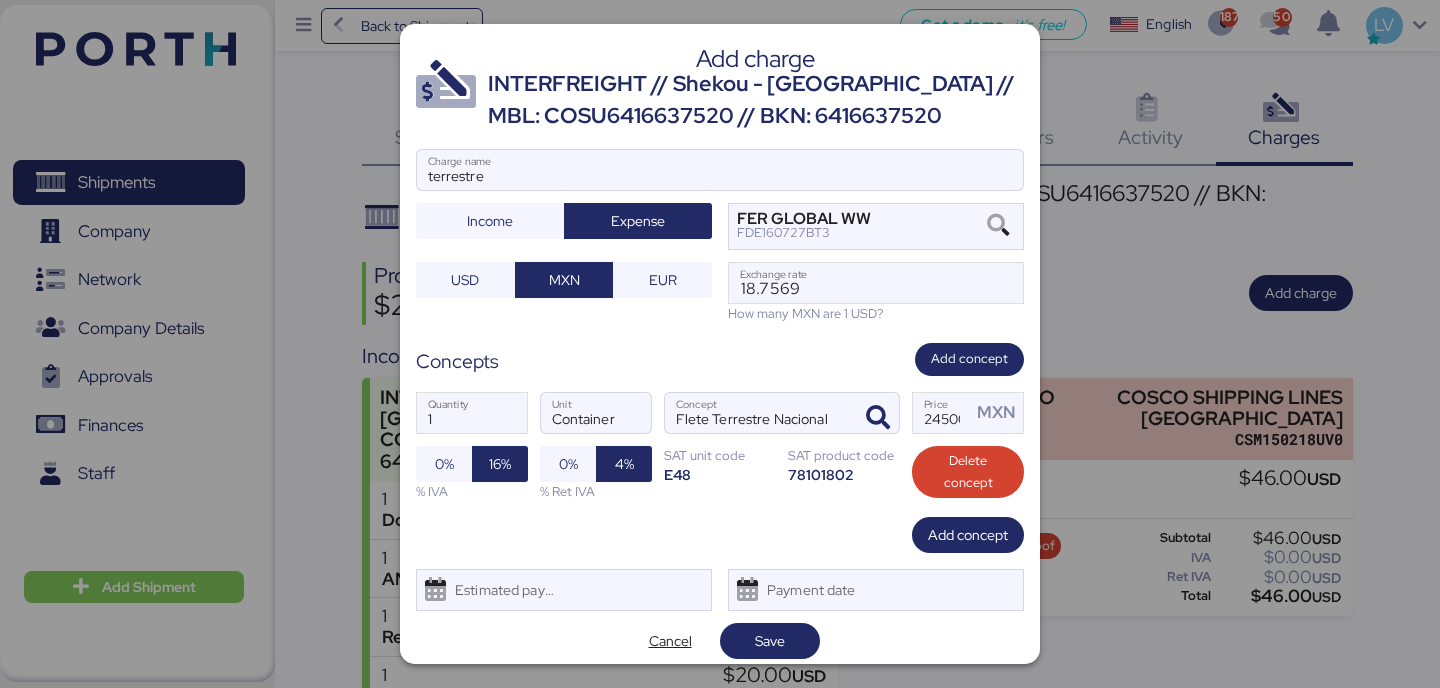 scroll, scrollTop: 11, scrollLeft: 0, axis: vertical 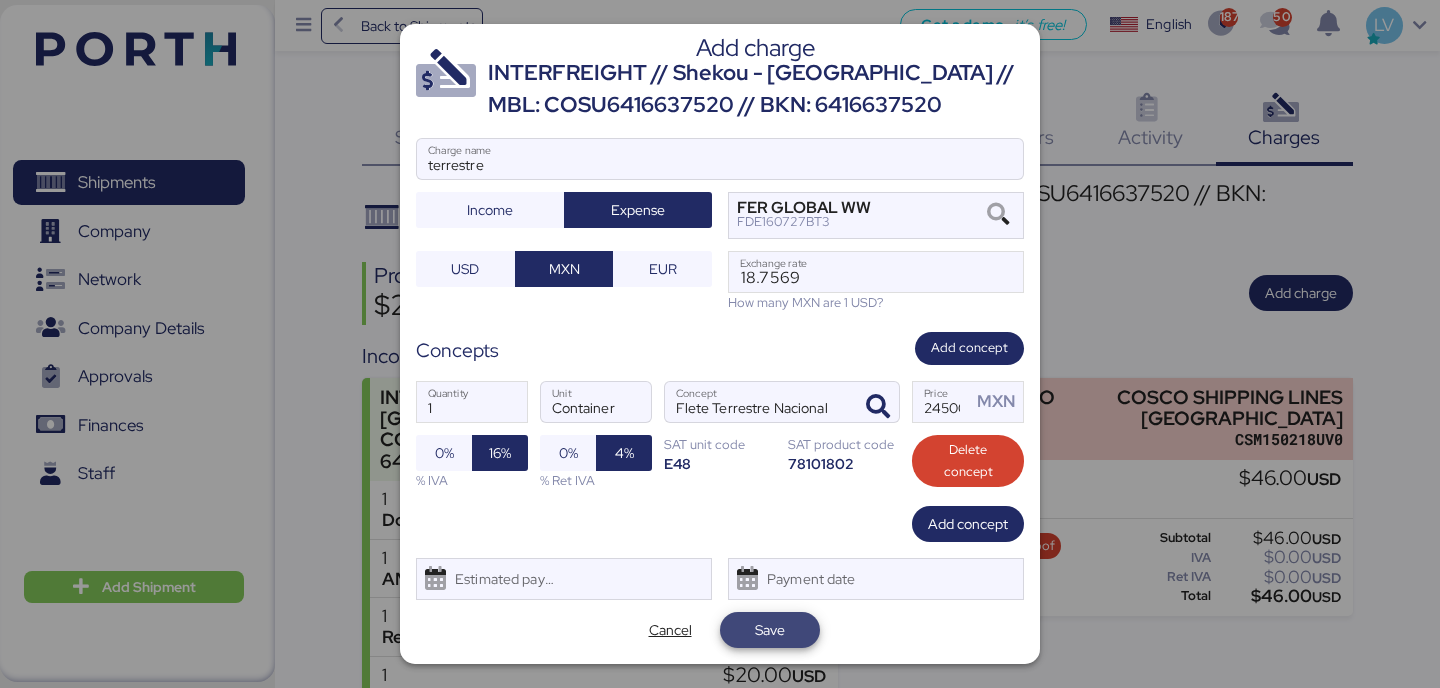 click on "Save" at bounding box center [770, 630] 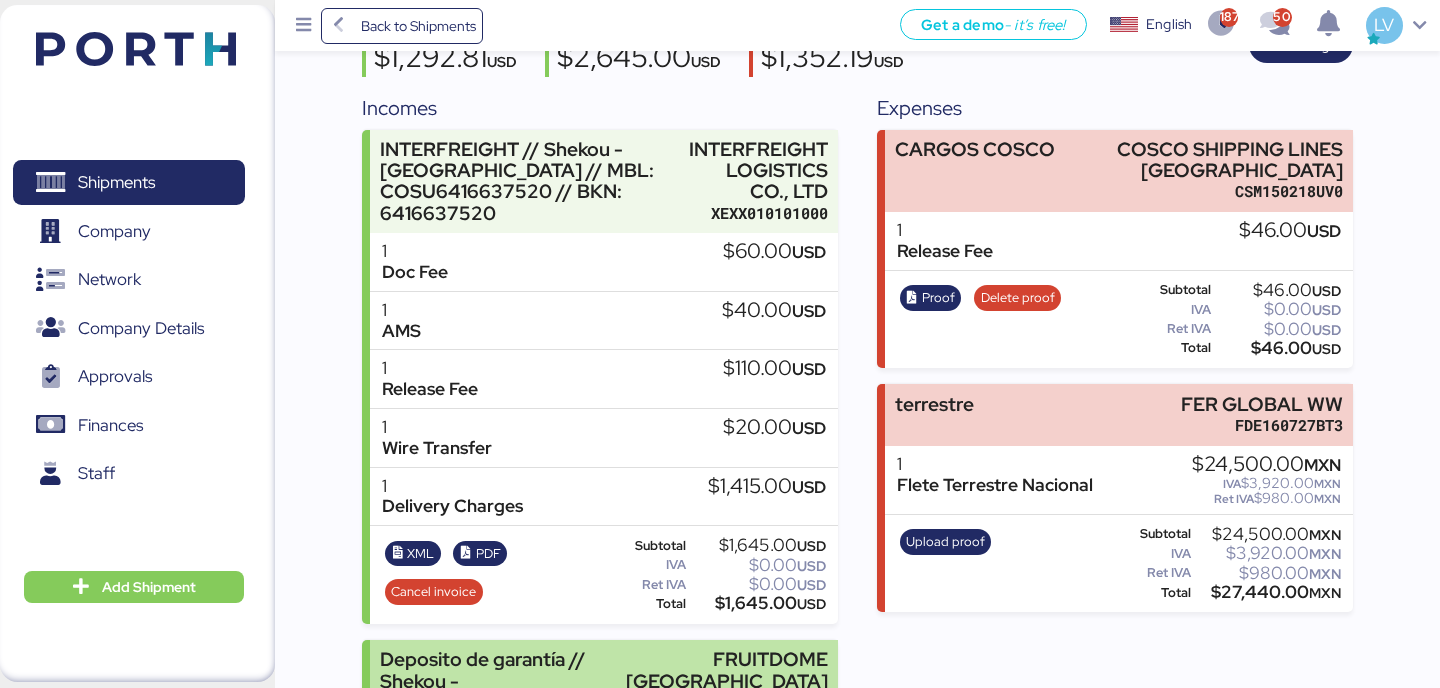 scroll, scrollTop: 294, scrollLeft: 0, axis: vertical 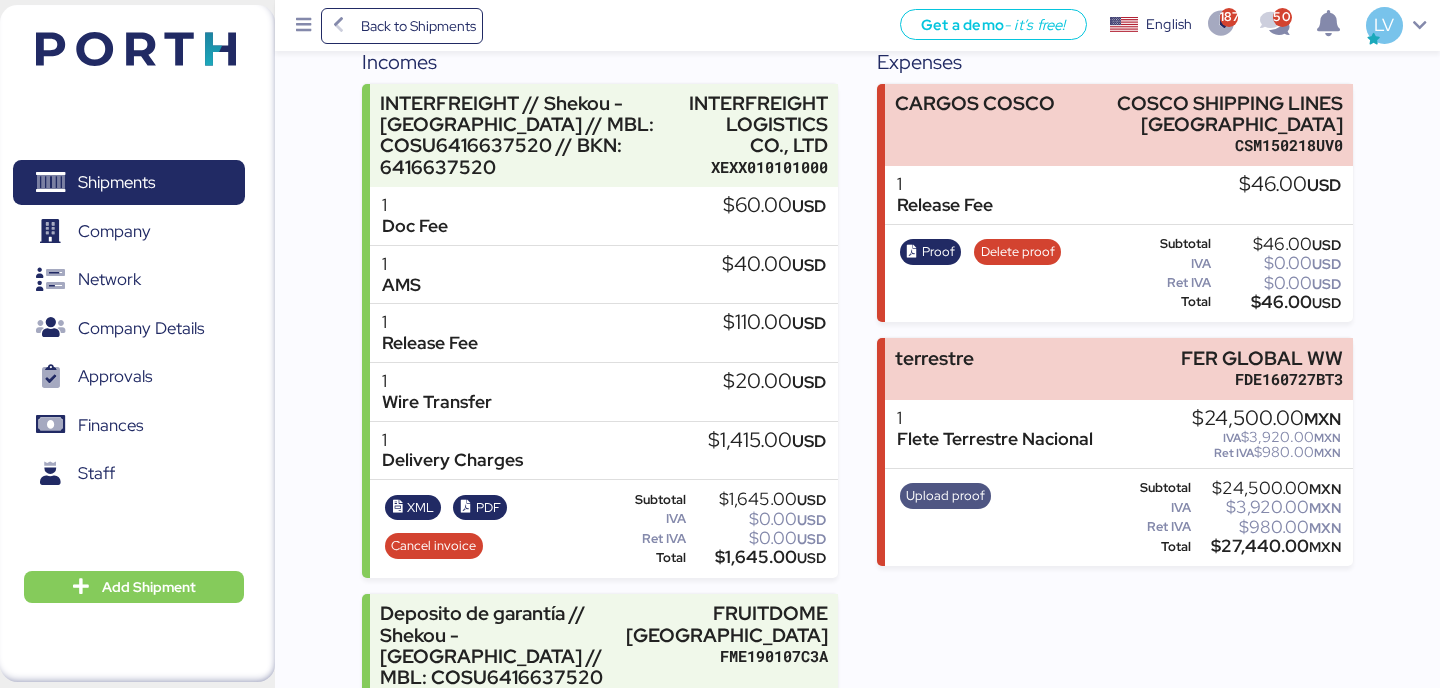 click on "Upload proof" at bounding box center (946, 496) 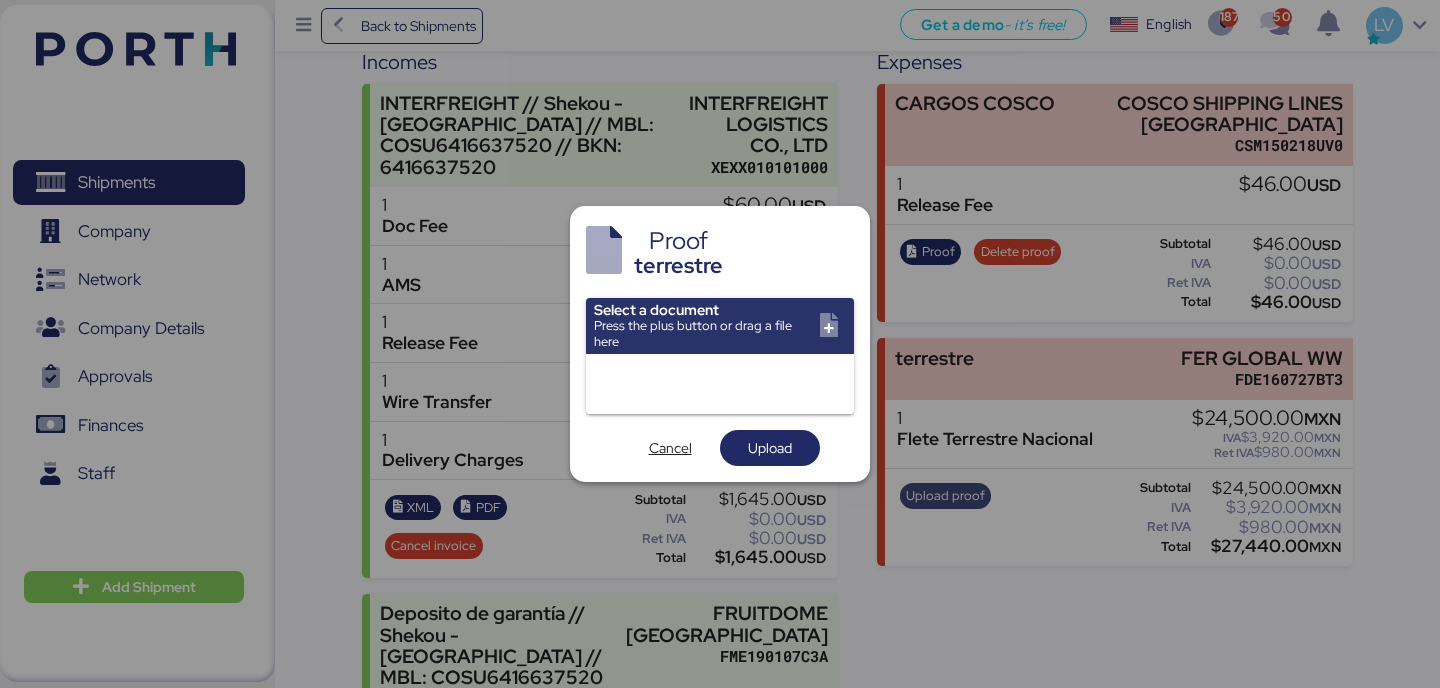 scroll, scrollTop: 0, scrollLeft: 0, axis: both 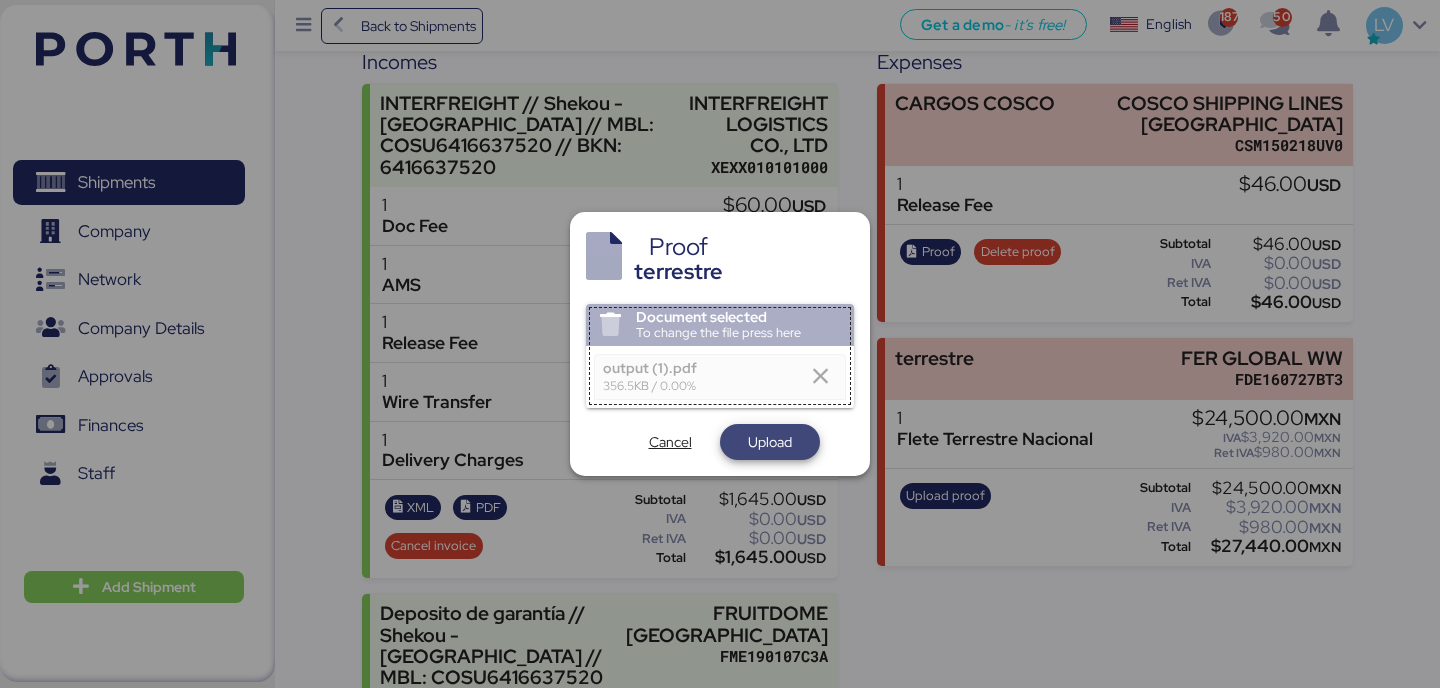 click on "Upload" at bounding box center [770, 442] 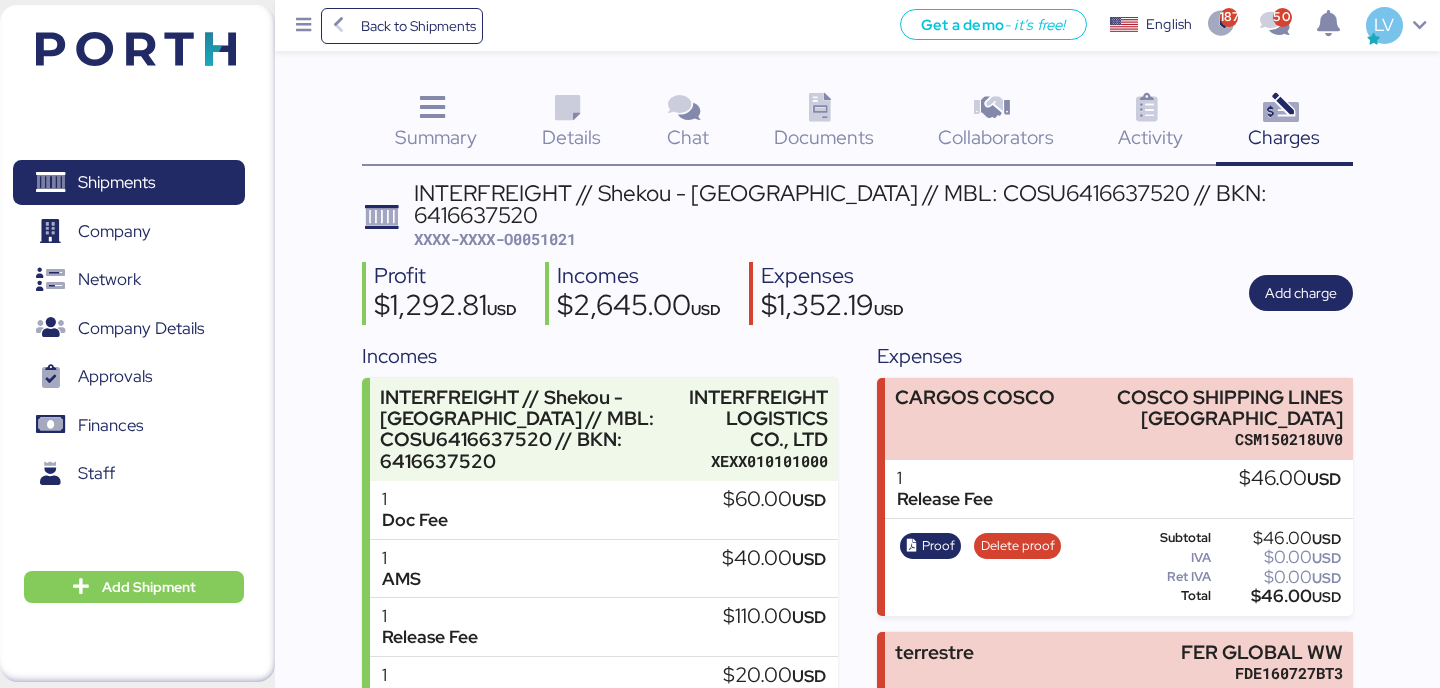 click on "INTERFREIGHT // Shekou - [GEOGRAPHIC_DATA] // MBL: COSU6416637520 // BKN: 6416637520 XXXX-XXXX-O0051021 Profit $1,292.81  USD Incomes $2,645.00  USD Expenses $1,352.19  USD Add charge Incomes INTERFREIGHT // Shekou - [GEOGRAPHIC_DATA] // MBL: COSU6416637520 // BKN: 6416637520 INTERFREIGHT LOGISTICS CO., LTD XEXX010101000 1  Doc Fee
$60.00  USD 1  AMS
$40.00  USD 1  Release Fee
$110.00  USD 1  Wire Transfer
$20.00  USD 1  Delivery Charges
$1,415.00  USD   XML   PDF Cancel invoice Subtotal
$1,645.00  USD IVA
$0.00  USD Ret IVA
$0.00  USD Total
$1,645.00  USD Deposito de garantía // Shekou - [GEOGRAPHIC_DATA] // MBL: COSU6416637520 // BKN: 6416637520 FRUITDOME MEXICO FME190107C3A 1  Guarantee Deposit
$1,000.00  USD   XML   PDF Cancel invoice Subtotal
$1,000.00  USD IVA
$0.00  USD Ret IVA
$0.00  USD Total
$1,000.00  USD Expenses CARGOS COSCO COSCO SHIPPING LINES [GEOGRAPHIC_DATA] CSM150218UV0 1  Release Fee
$46.00" at bounding box center [857, 675] 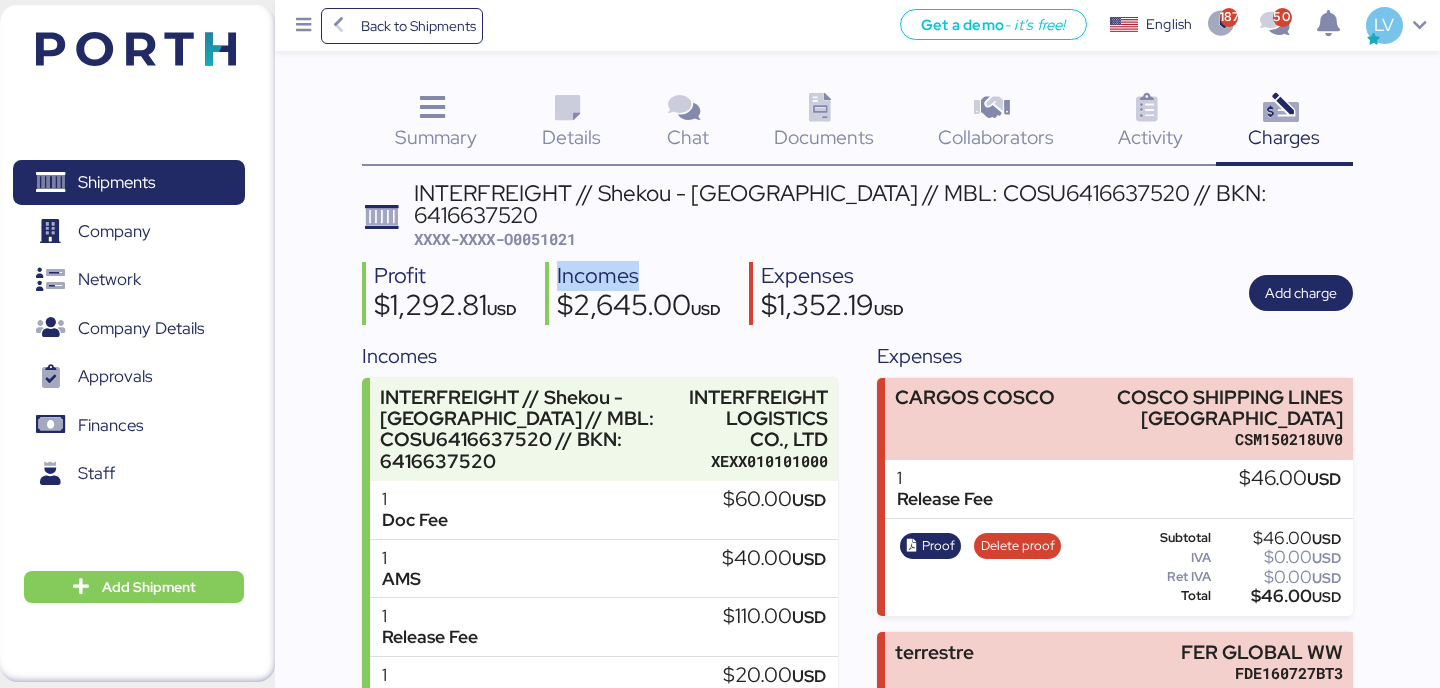 click on "INTERFREIGHT // Shekou - [GEOGRAPHIC_DATA] // MBL: COSU6416637520 // BKN: 6416637520 XXXX-XXXX-O0051021 Profit $1,292.81  USD Incomes $2,645.00  USD Expenses $1,352.19  USD Add charge Incomes INTERFREIGHT // Shekou - [GEOGRAPHIC_DATA] // MBL: COSU6416637520 // BKN: 6416637520 INTERFREIGHT LOGISTICS CO., LTD XEXX010101000 1  Doc Fee
$60.00  USD 1  AMS
$40.00  USD 1  Release Fee
$110.00  USD 1  Wire Transfer
$20.00  USD 1  Delivery Charges
$1,415.00  USD   XML   PDF Cancel invoice Subtotal
$1,645.00  USD IVA
$0.00  USD Ret IVA
$0.00  USD Total
$1,645.00  USD Deposito de garantía // Shekou - [GEOGRAPHIC_DATA] // MBL: COSU6416637520 // BKN: 6416637520 FRUITDOME MEXICO FME190107C3A 1  Guarantee Deposit
$1,000.00  USD   XML   PDF Cancel invoice Subtotal
$1,000.00  USD IVA
$0.00  USD Ret IVA
$0.00  USD Total
$1,000.00  USD Expenses CARGOS COSCO COSCO SHIPPING LINES [GEOGRAPHIC_DATA] CSM150218UV0 1  Release Fee
$46.00" at bounding box center [857, 675] 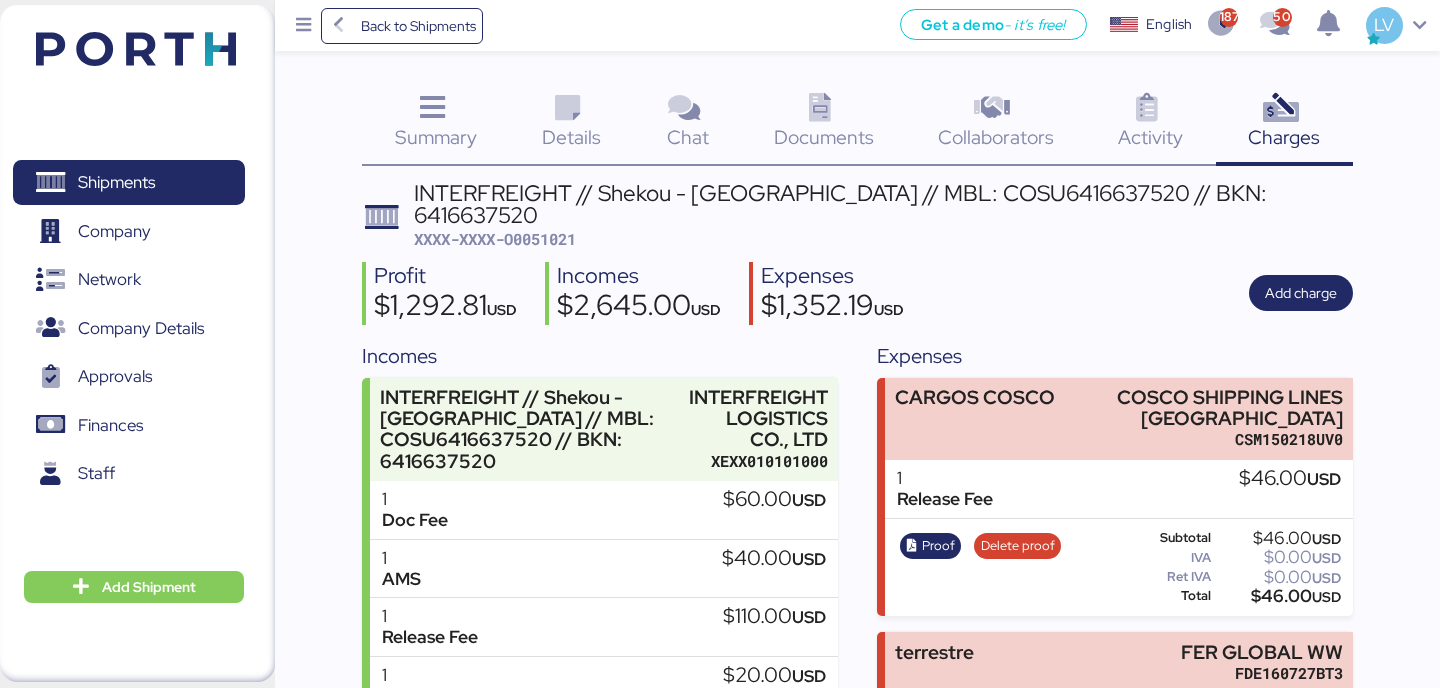 click on "XXXX-XXXX-O0051021" at bounding box center (495, 239) 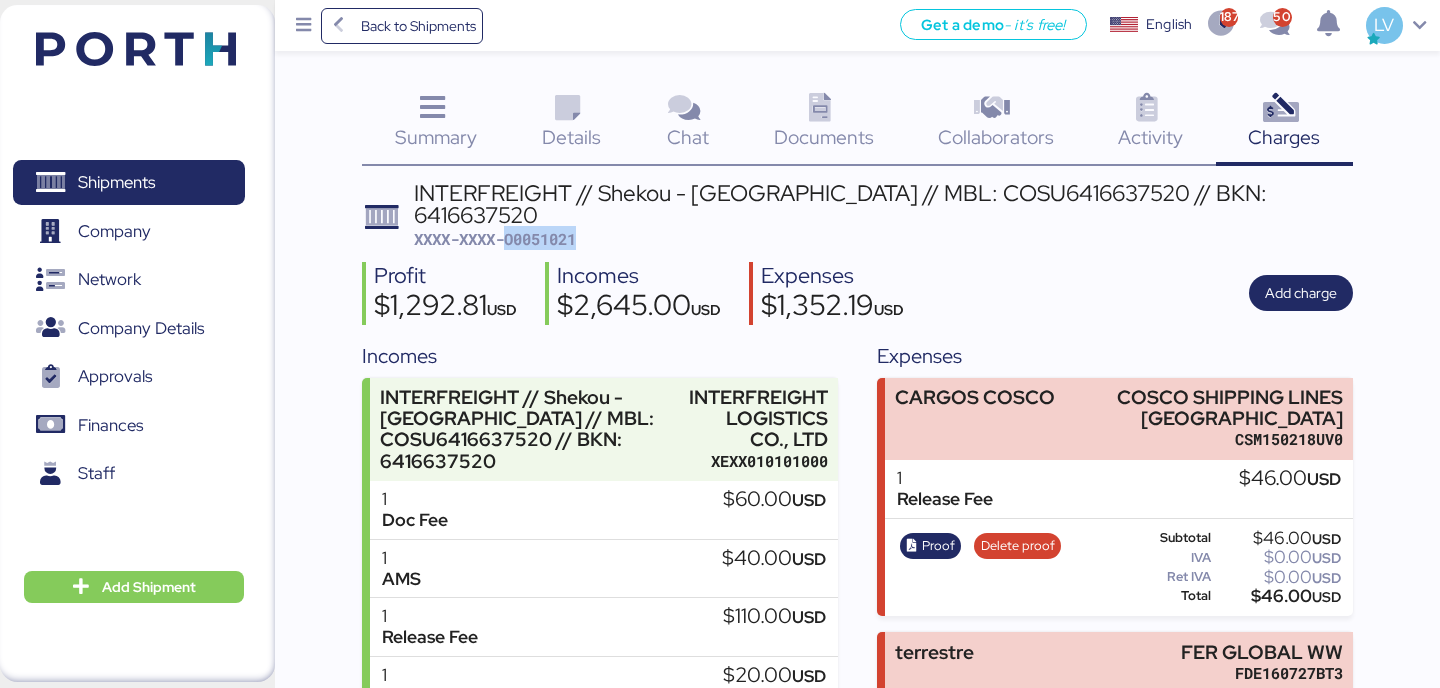 click on "XXXX-XXXX-O0051021" at bounding box center (495, 239) 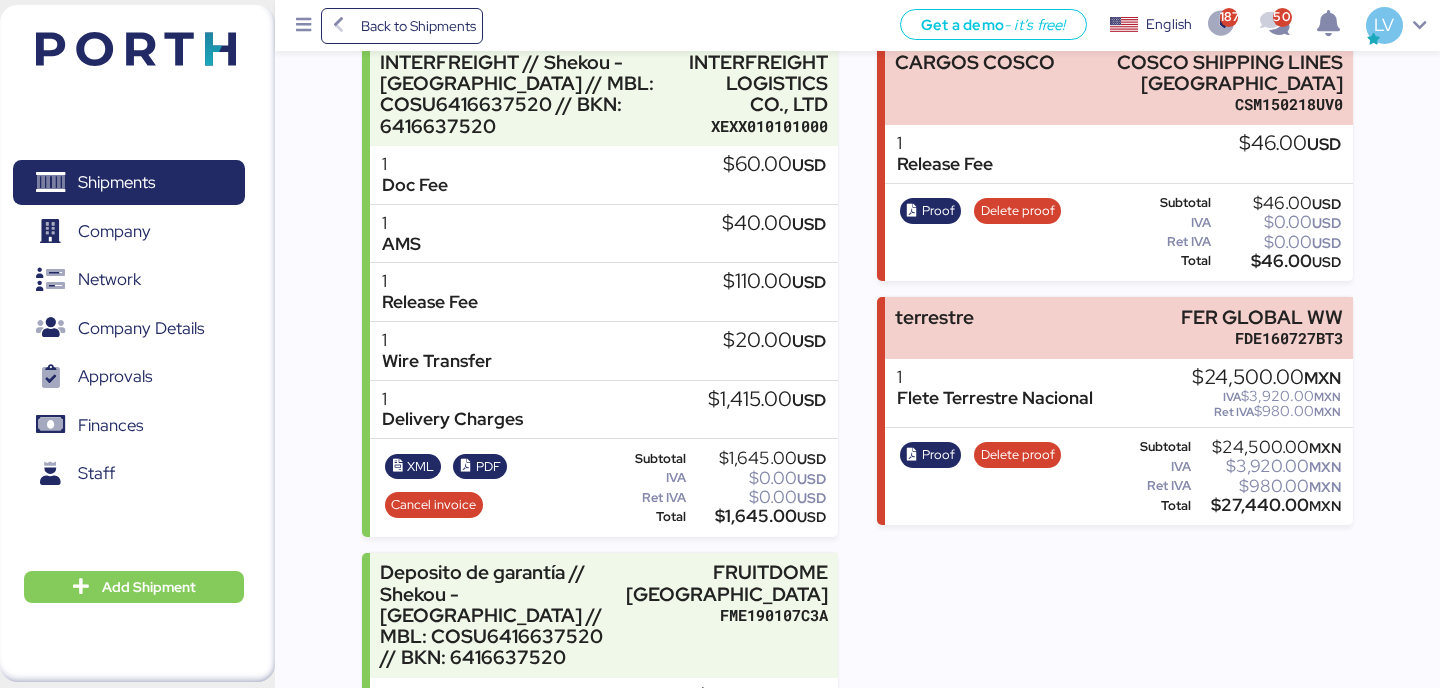scroll, scrollTop: 336, scrollLeft: 0, axis: vertical 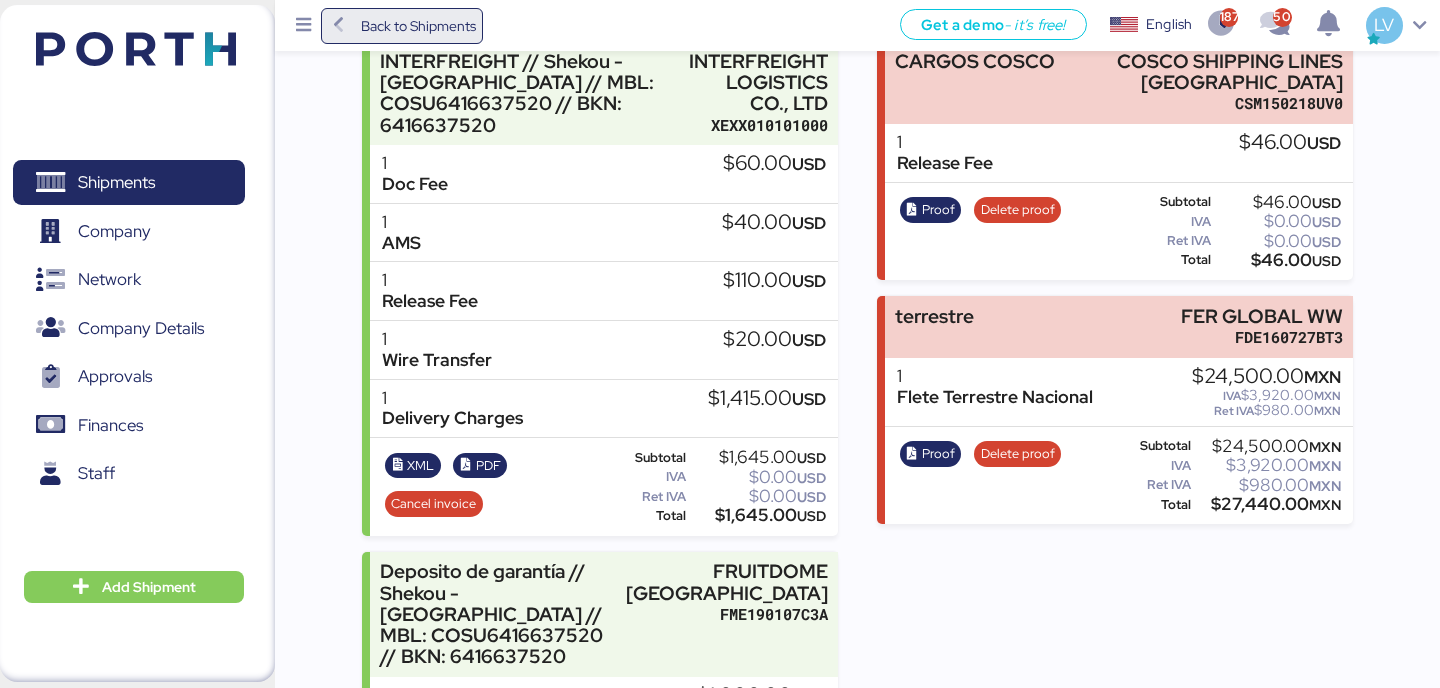 click on "Back to Shipments" at bounding box center (402, 26) 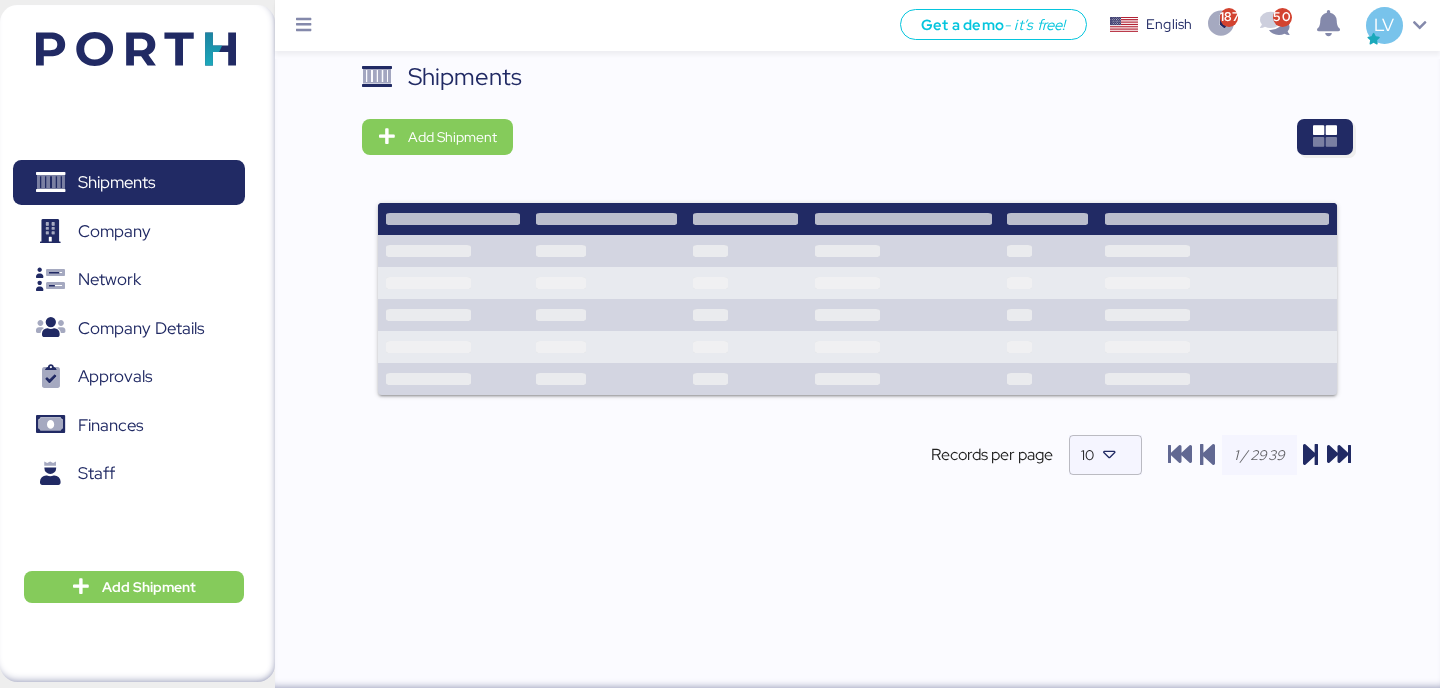 scroll, scrollTop: 0, scrollLeft: 0, axis: both 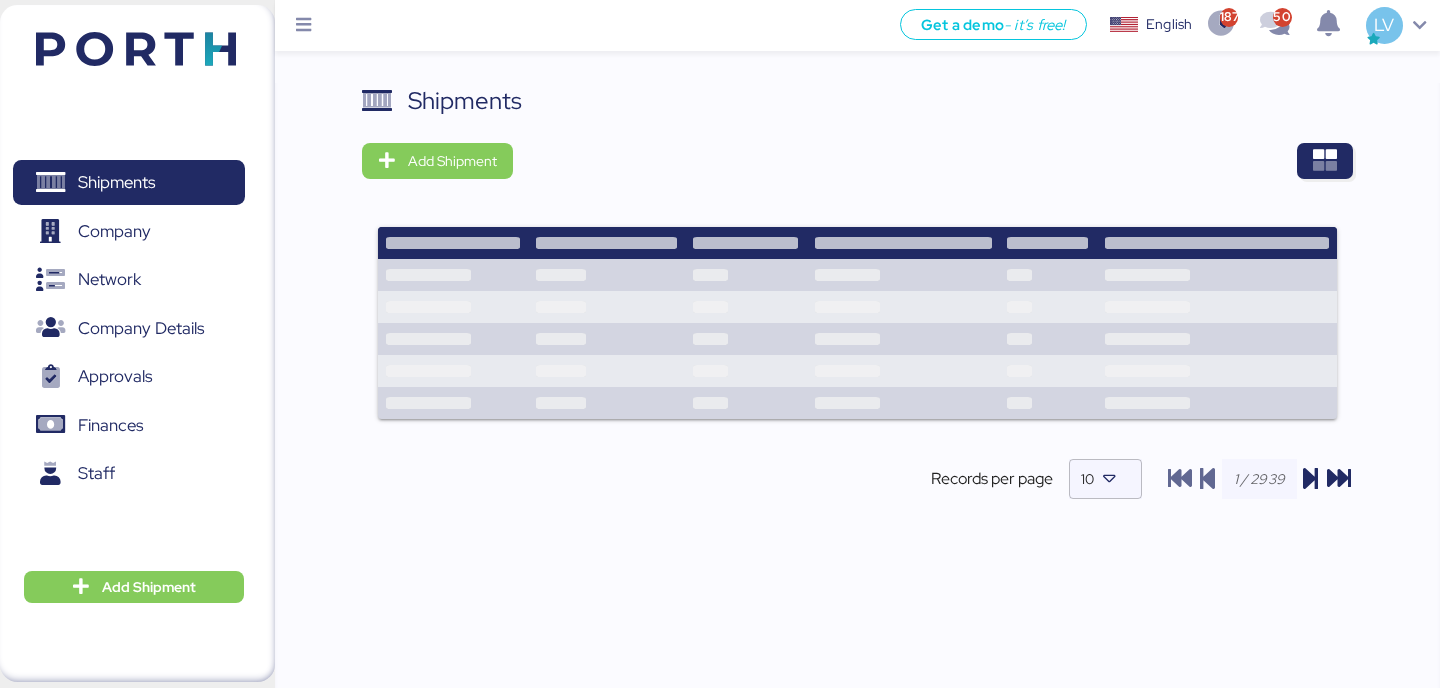 click at bounding box center (939, 161) 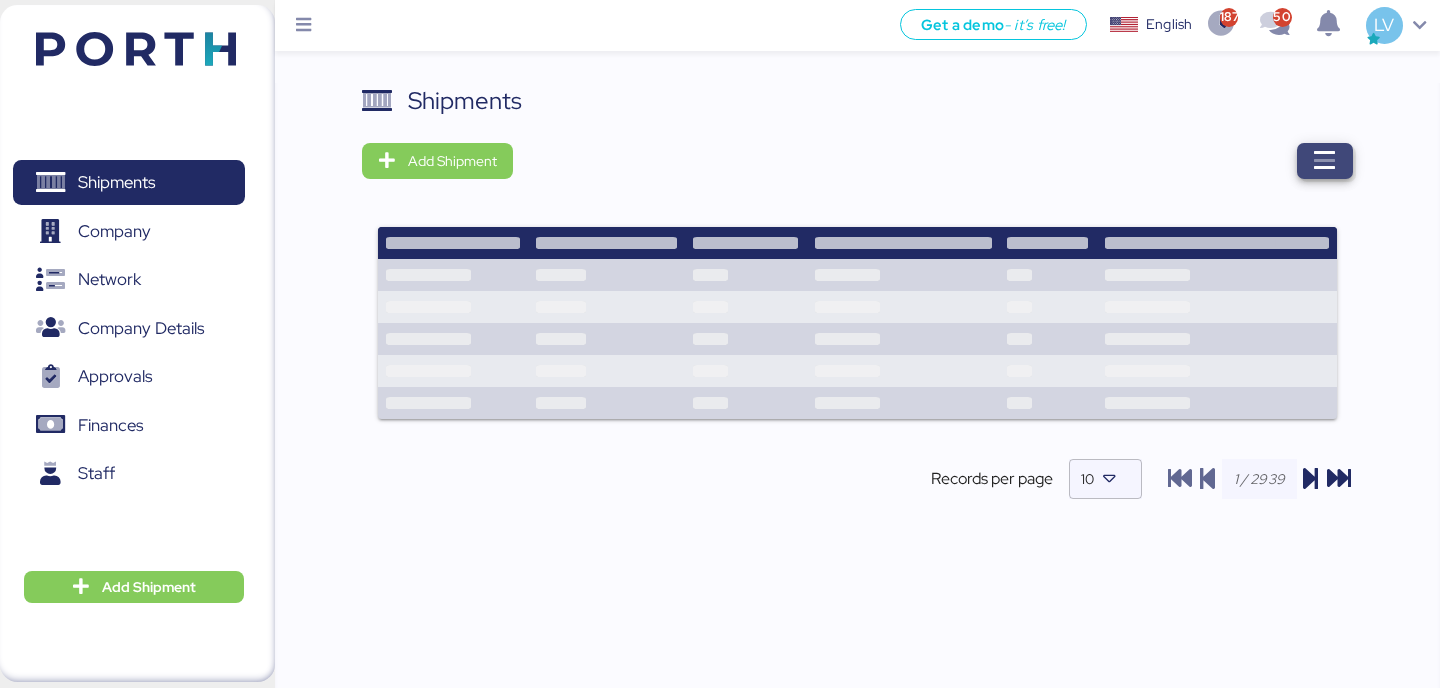 click at bounding box center (1325, 161) 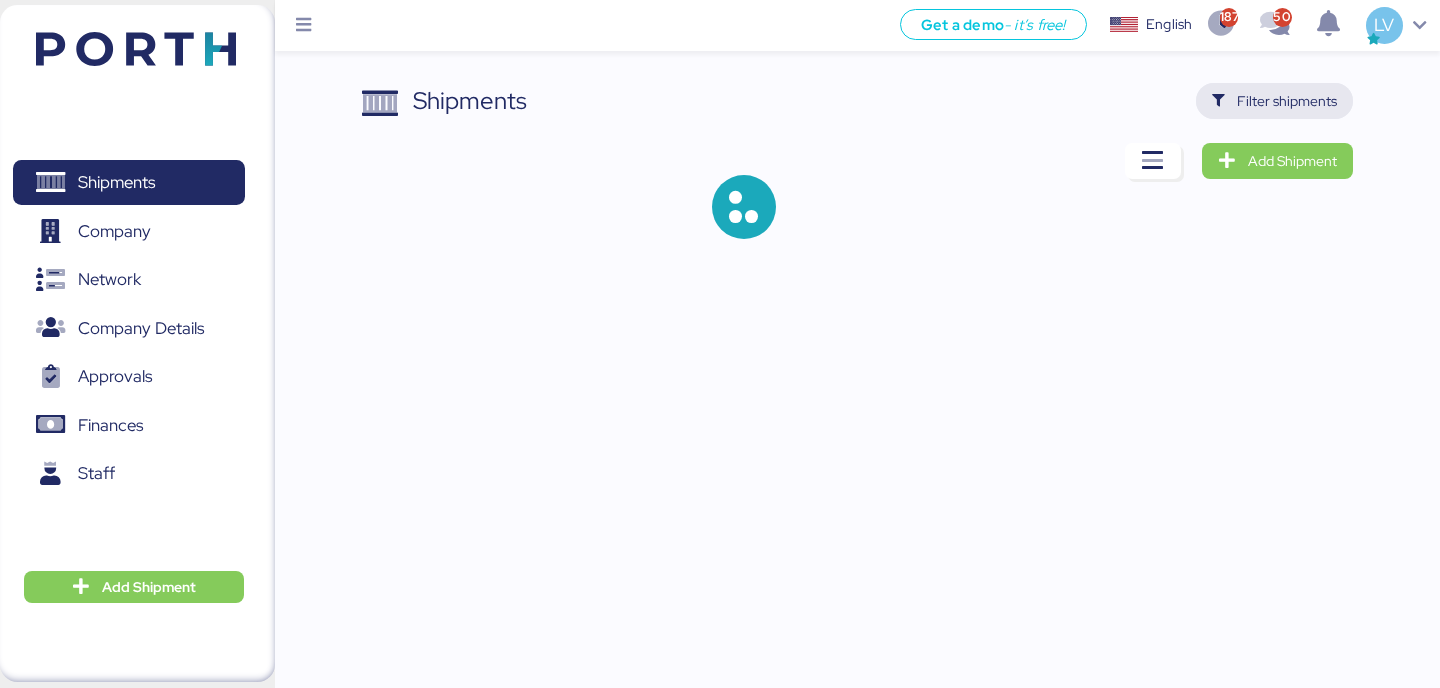 click on "Filter shipments" at bounding box center (1287, 101) 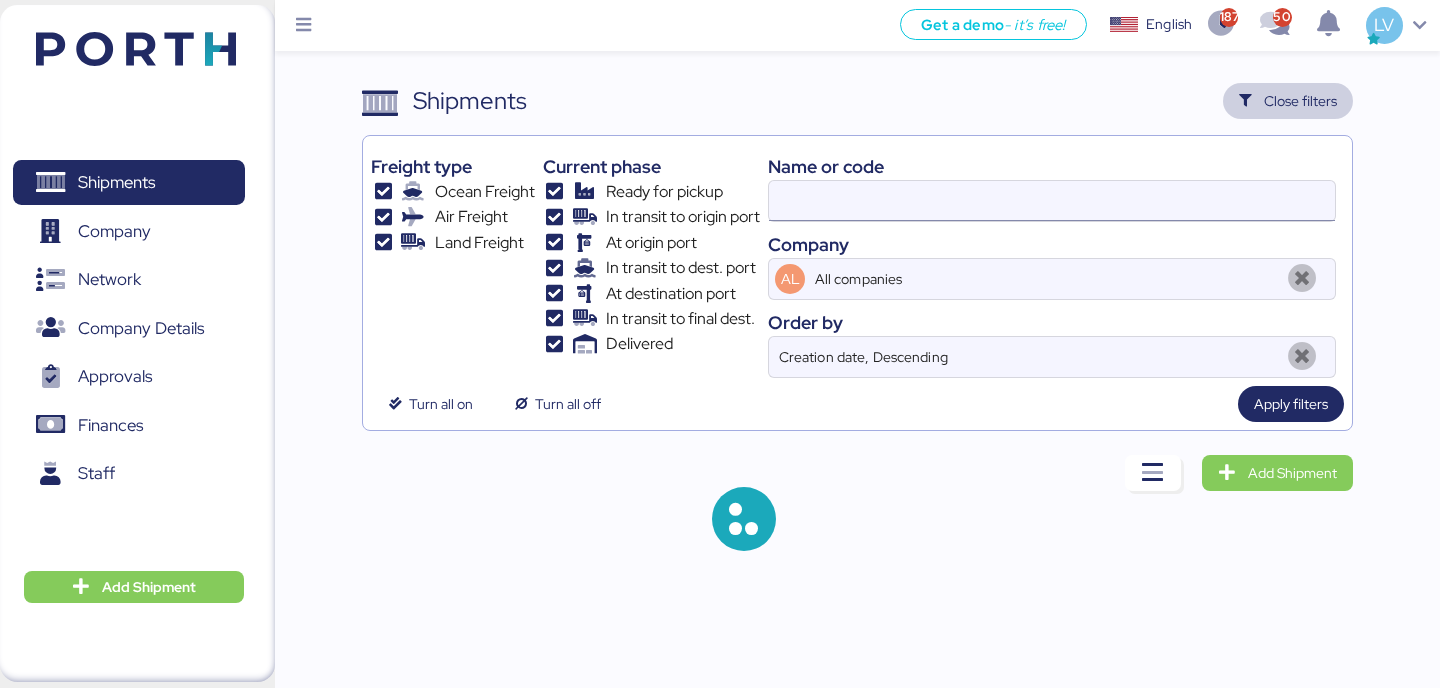 click at bounding box center [1052, 201] 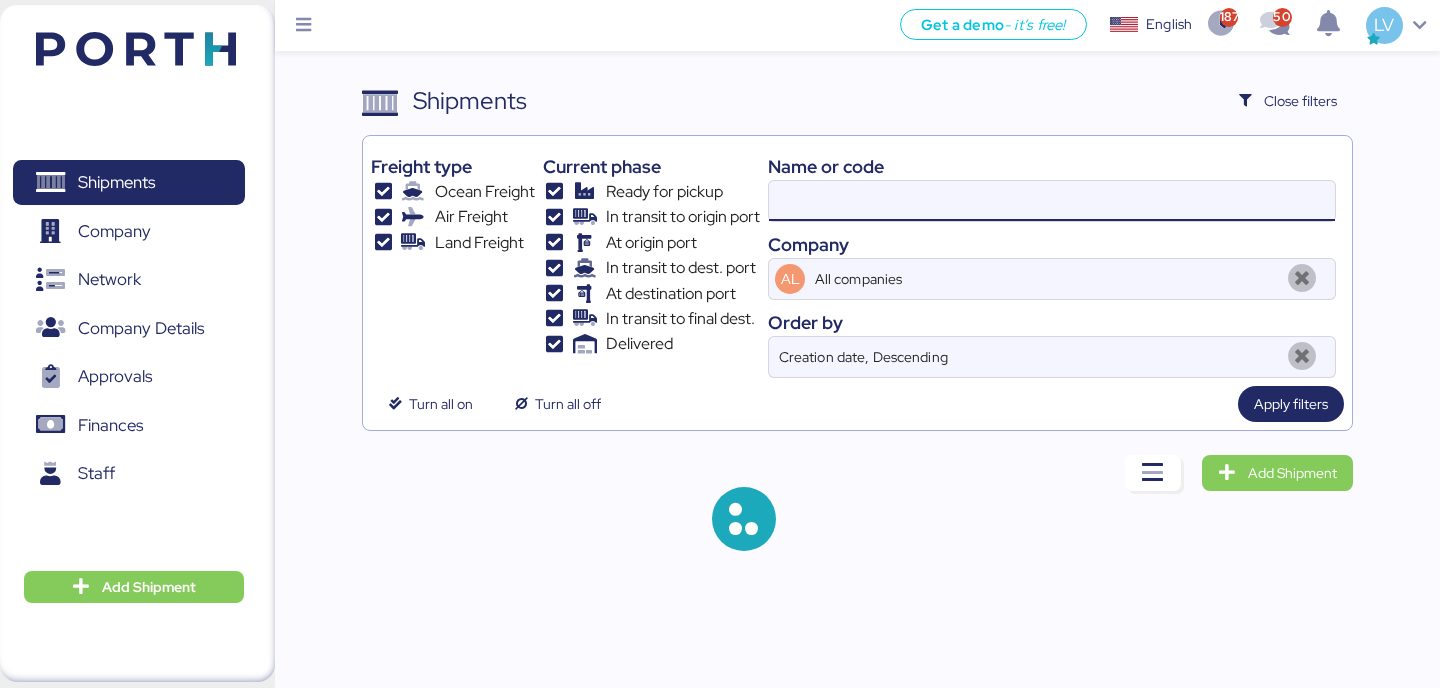 click at bounding box center (1052, 201) 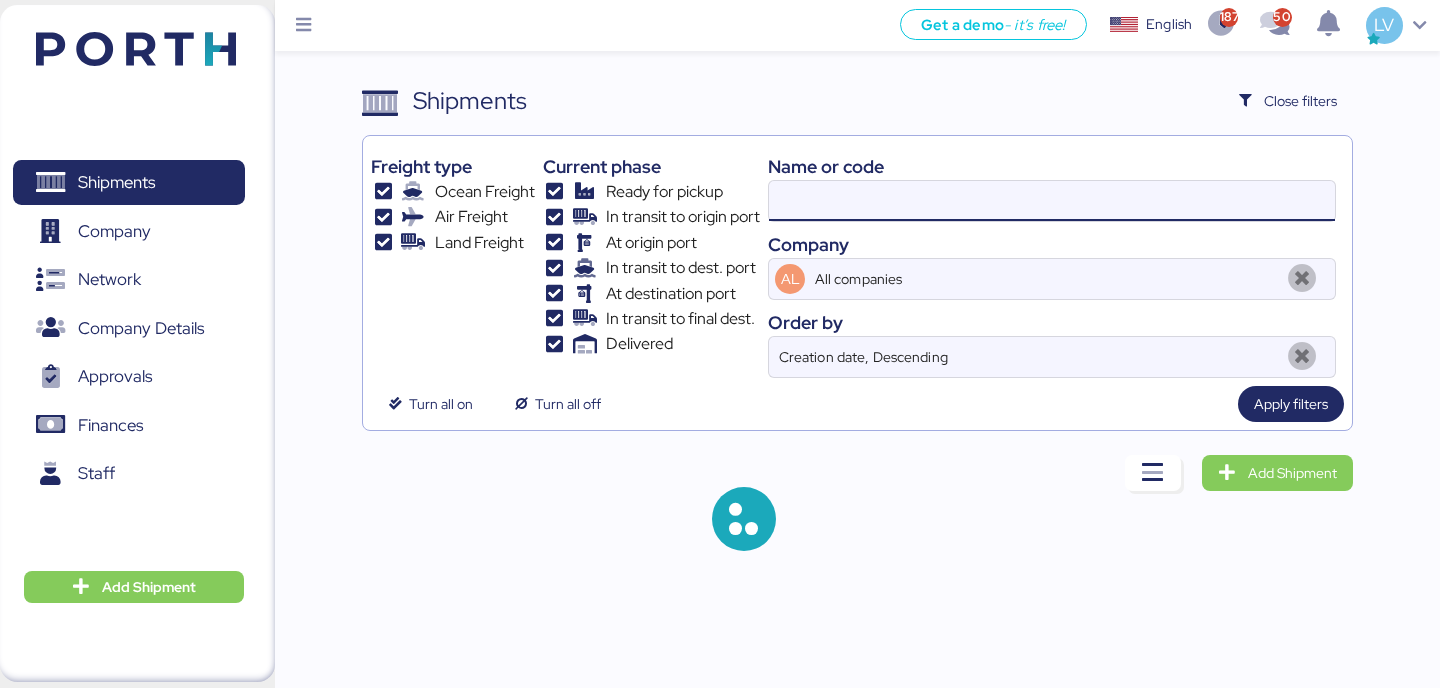 paste on "O0051953" 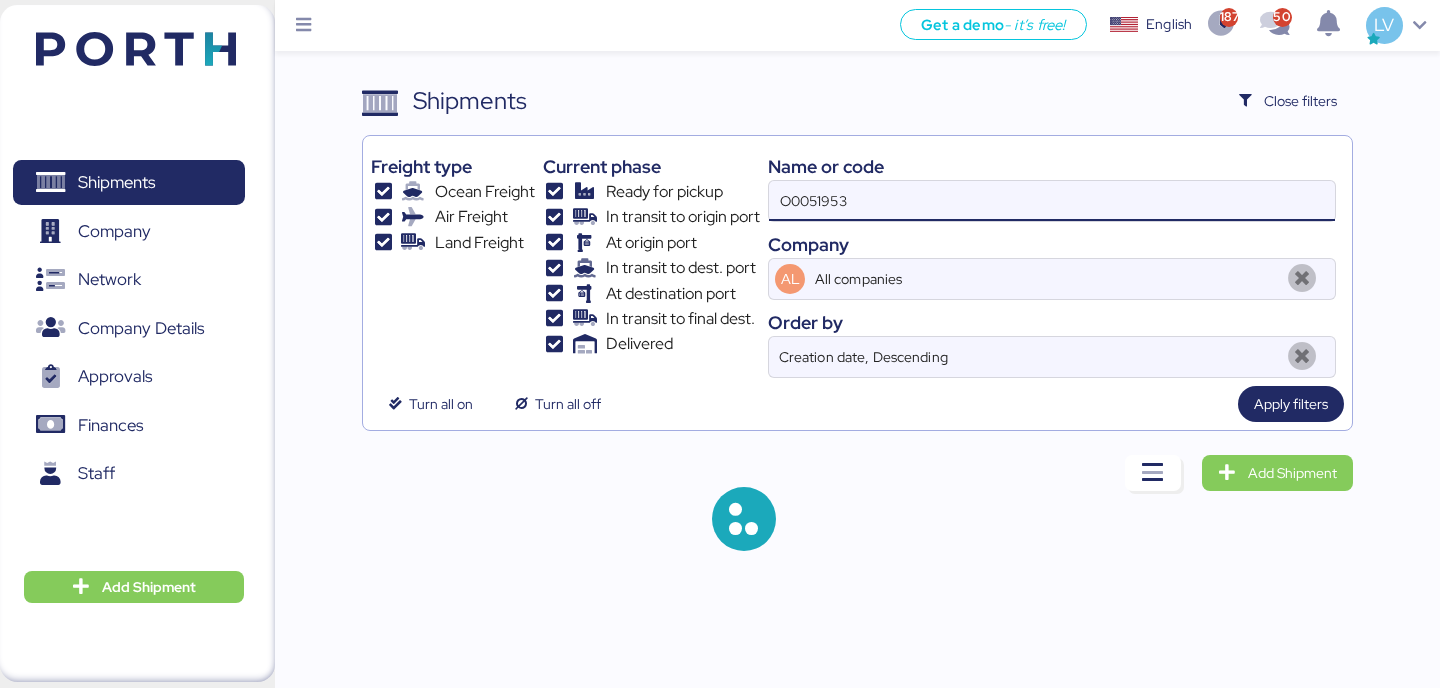 type on "O0051953" 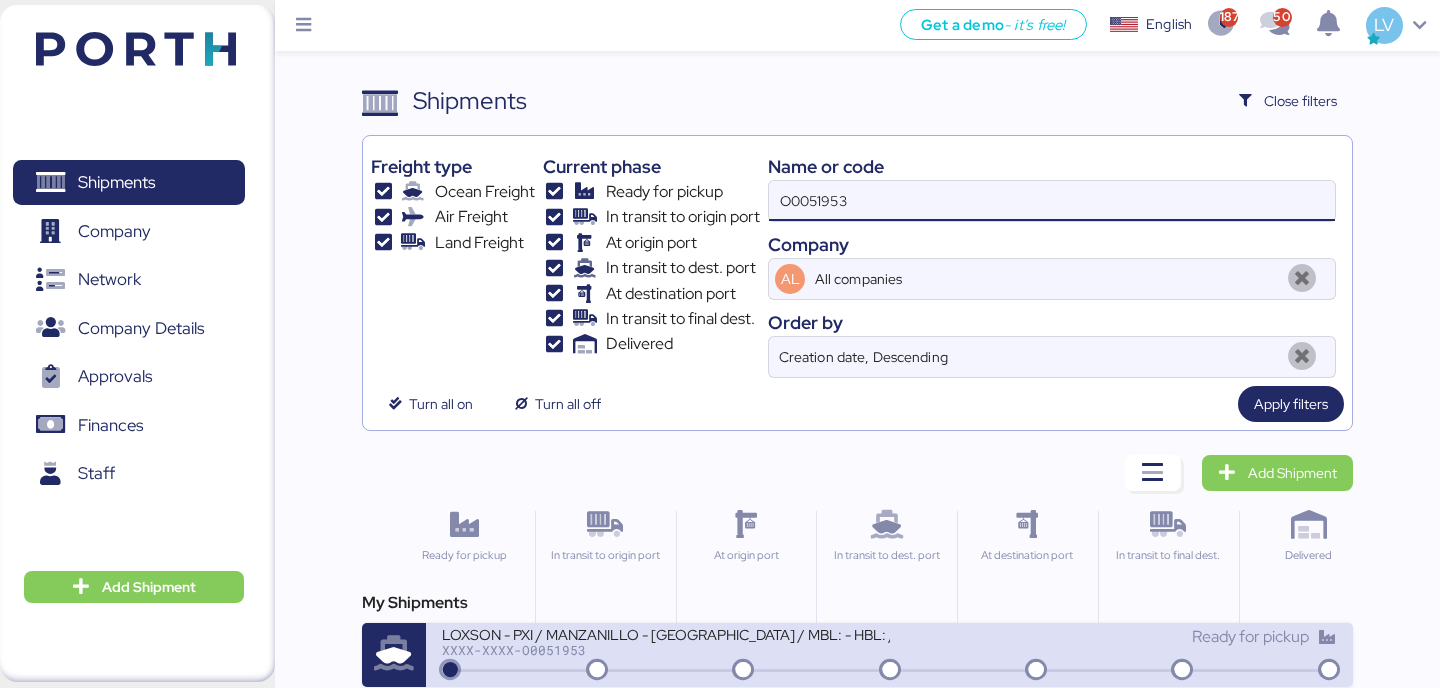 click on "XXXX-XXXX-O0051953" at bounding box center (665, 650) 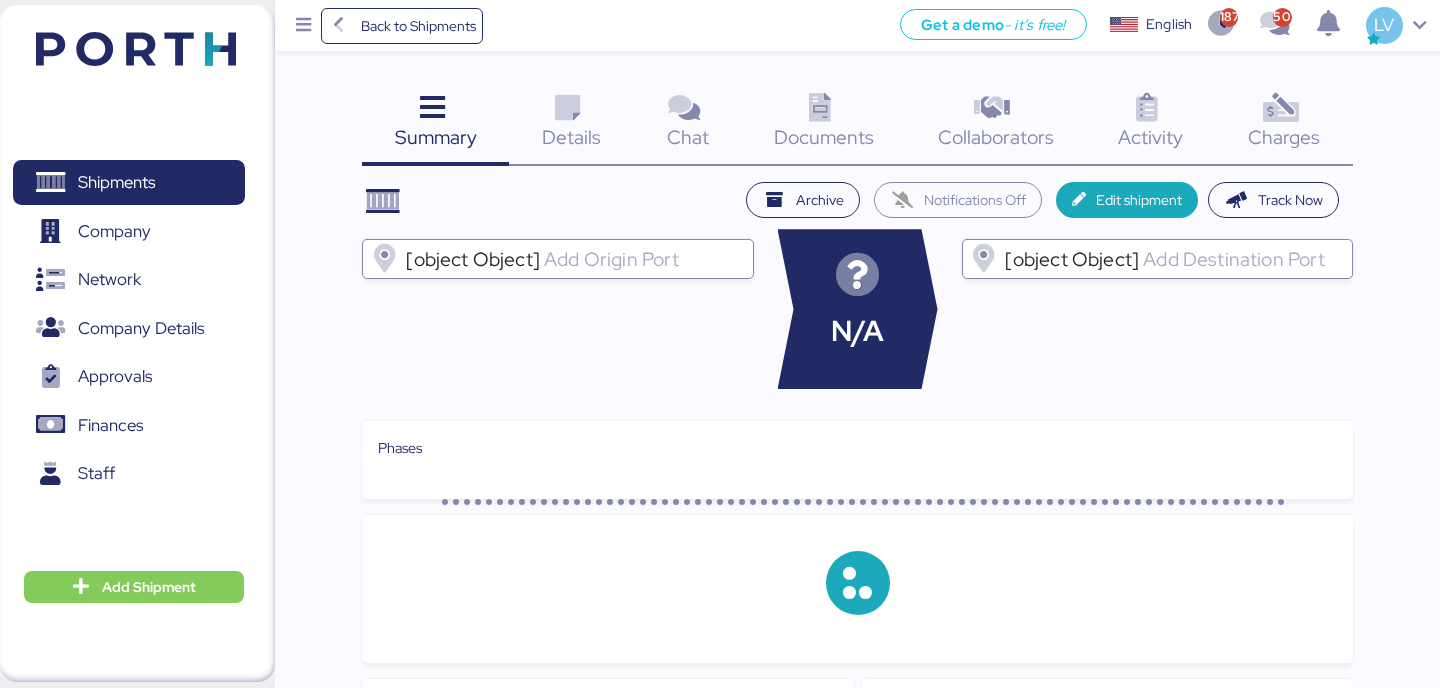 click on "Charges 0" at bounding box center (1284, 124) 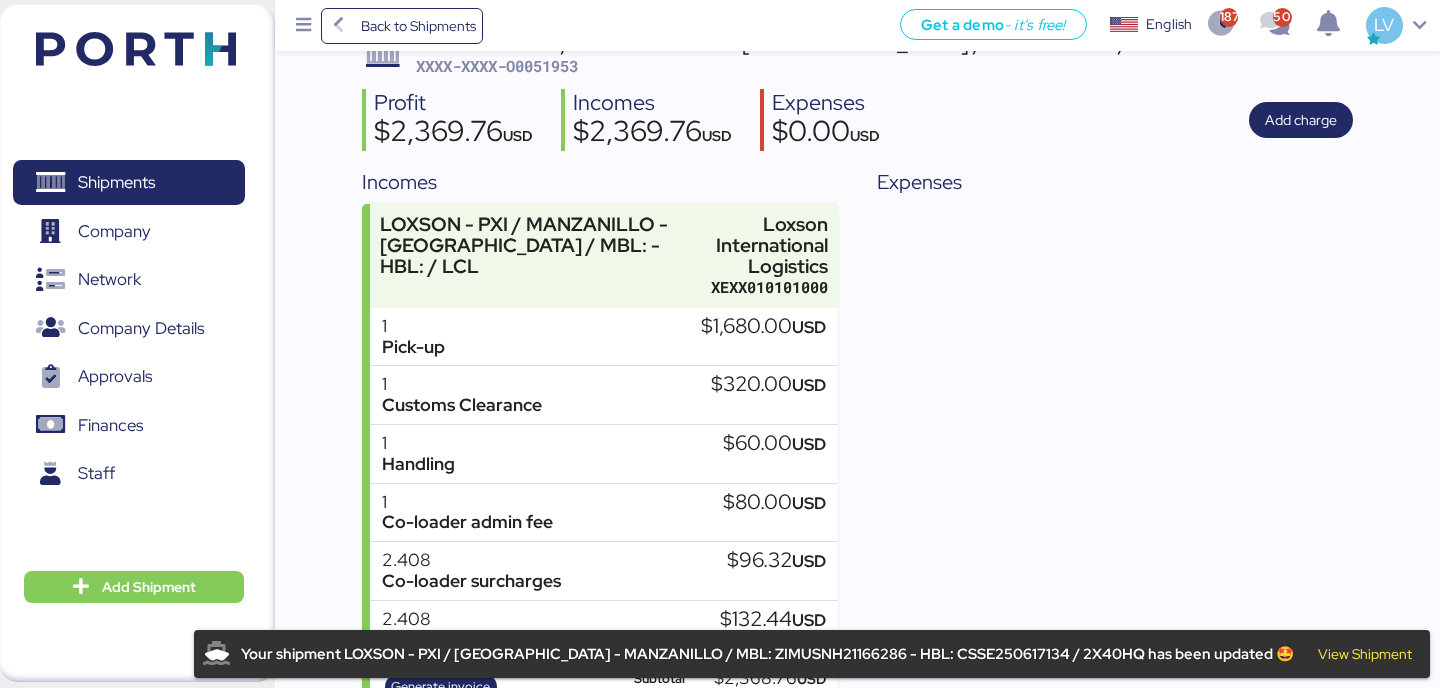 scroll, scrollTop: 0, scrollLeft: 0, axis: both 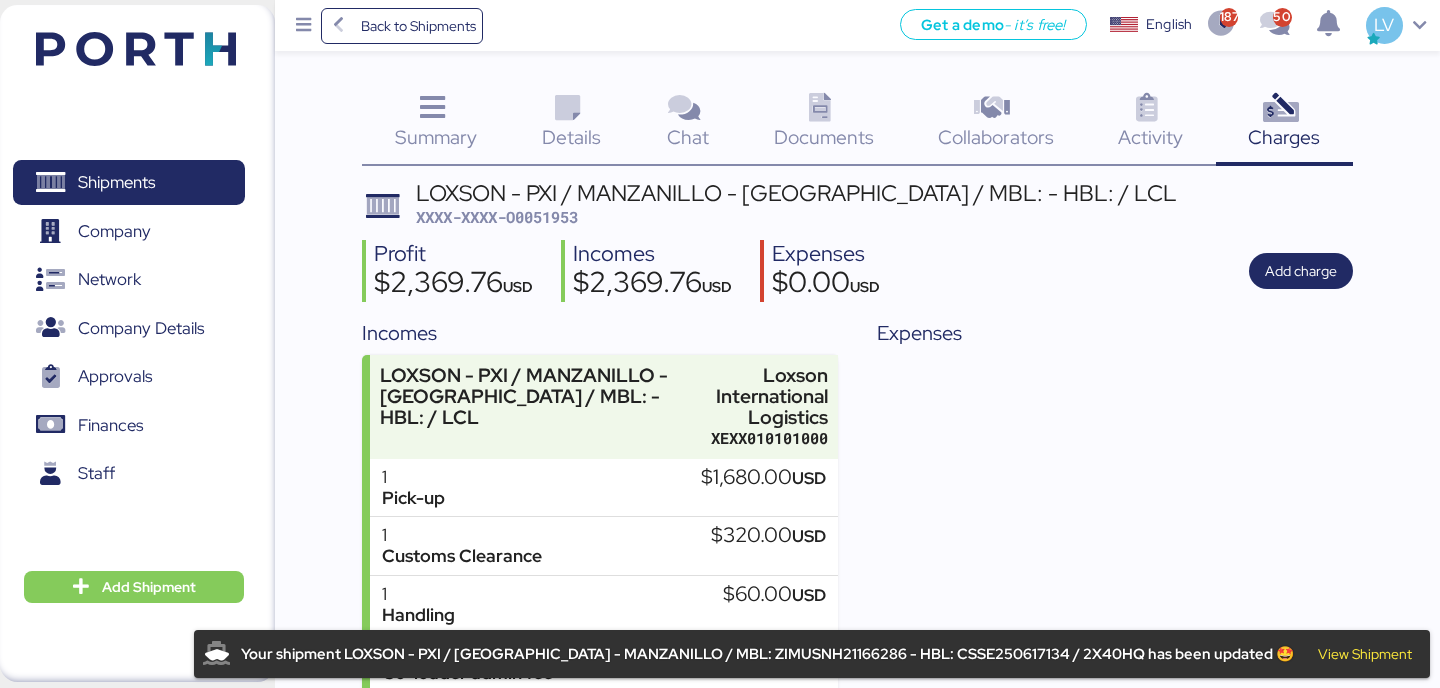 click on "Details 0" at bounding box center (571, 124) 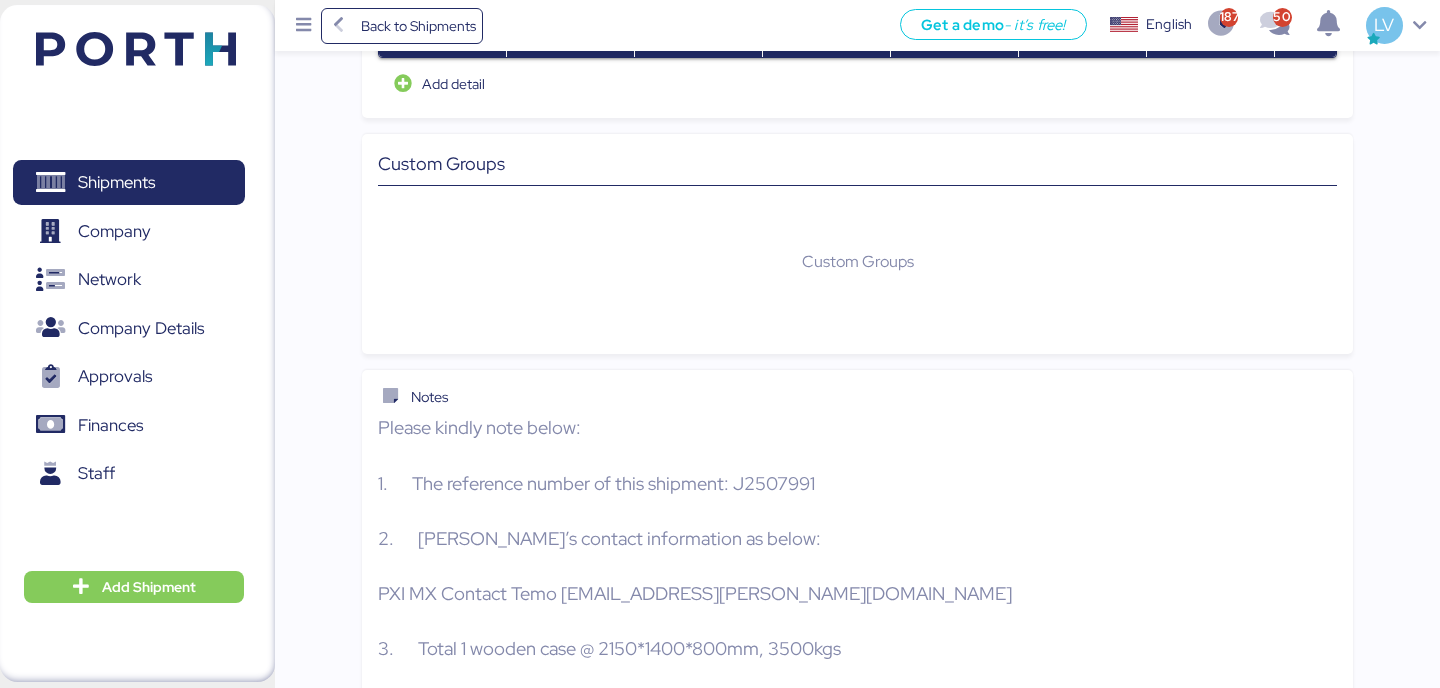 scroll, scrollTop: 0, scrollLeft: 0, axis: both 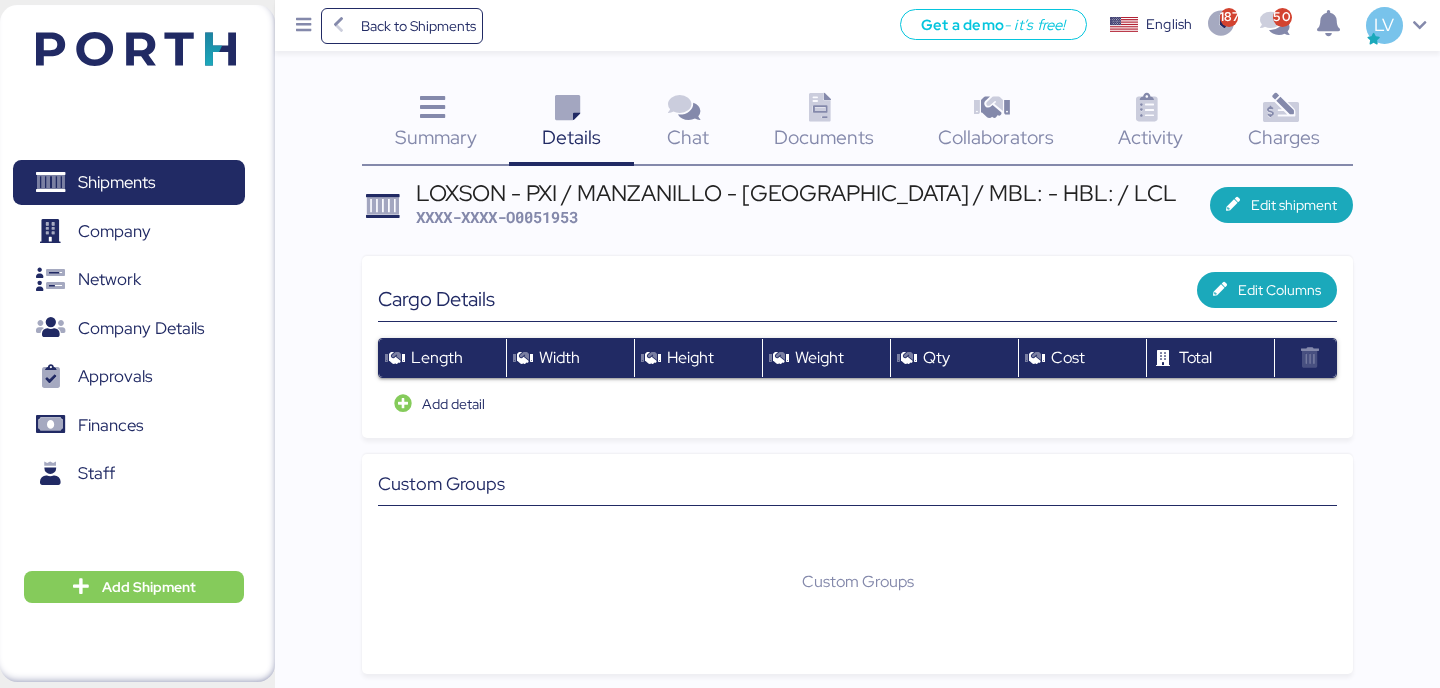 click on "Summary 0" at bounding box center [435, 124] 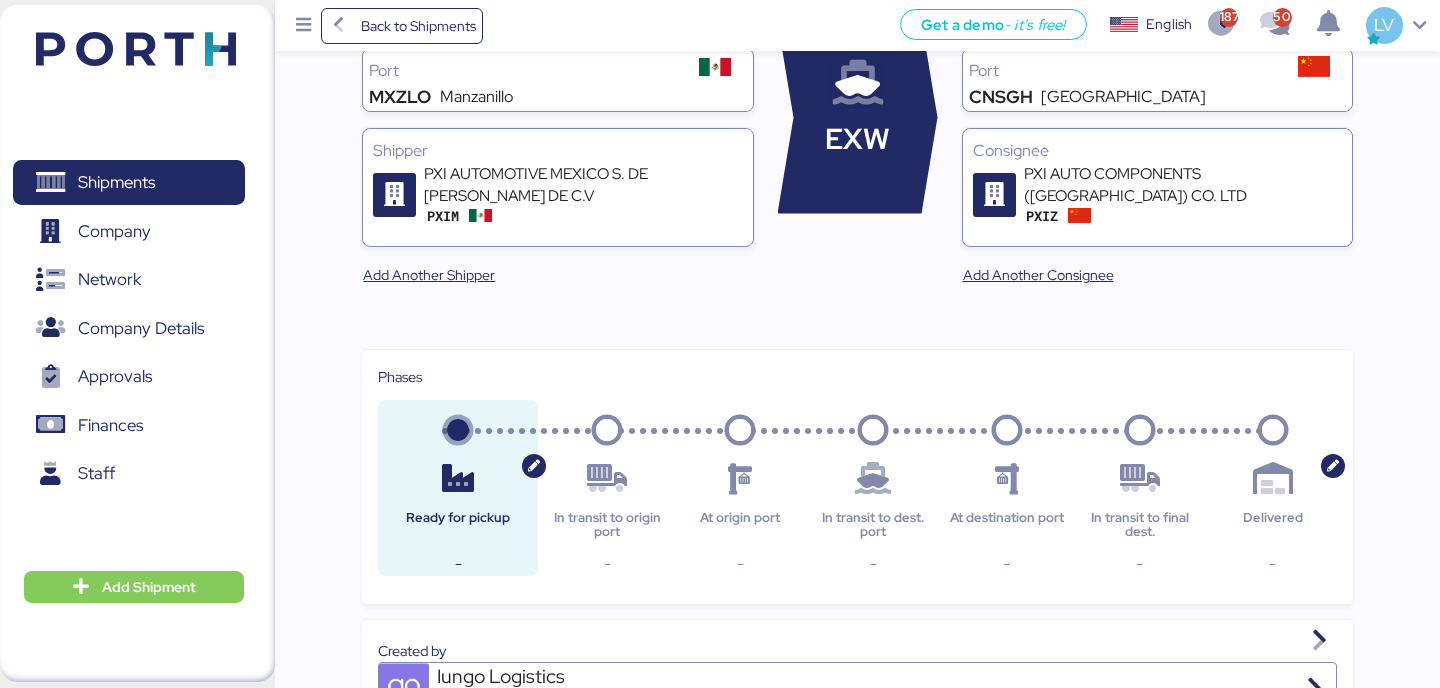scroll, scrollTop: 0, scrollLeft: 0, axis: both 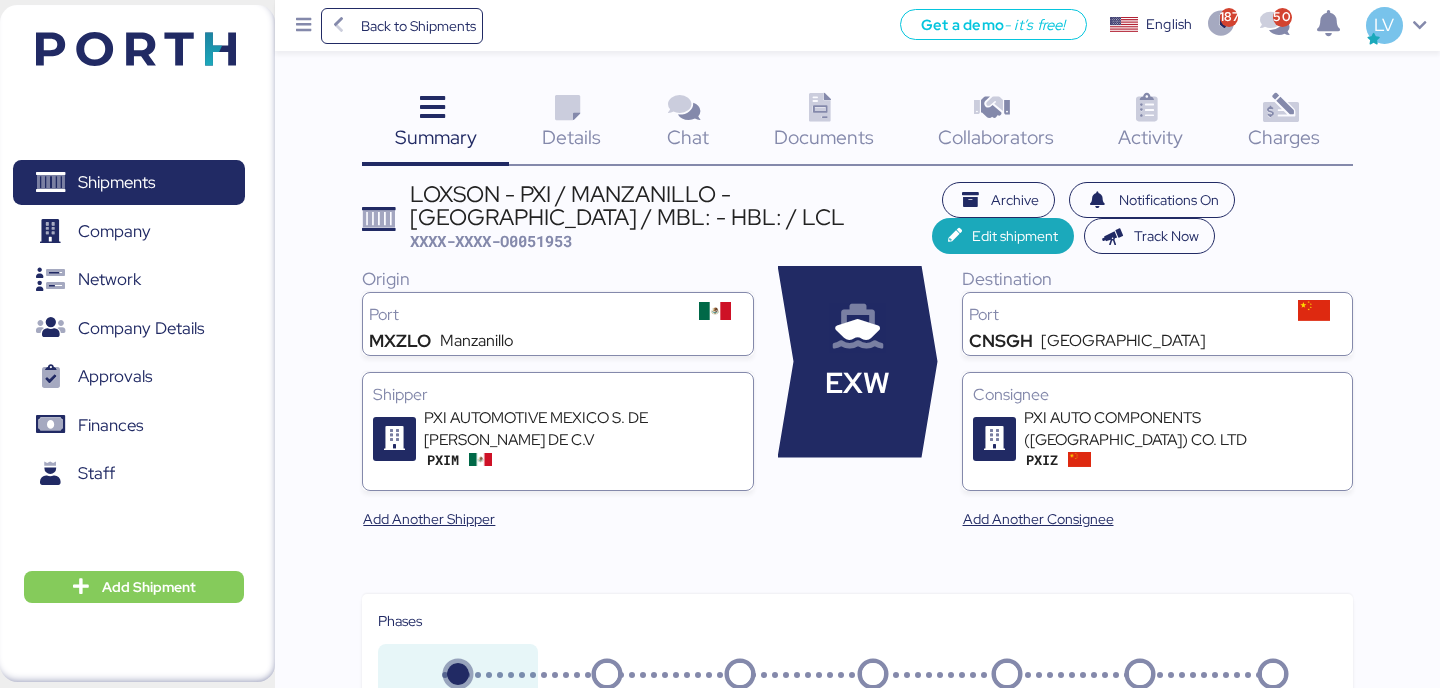 click on "Charges 0" at bounding box center (1284, 124) 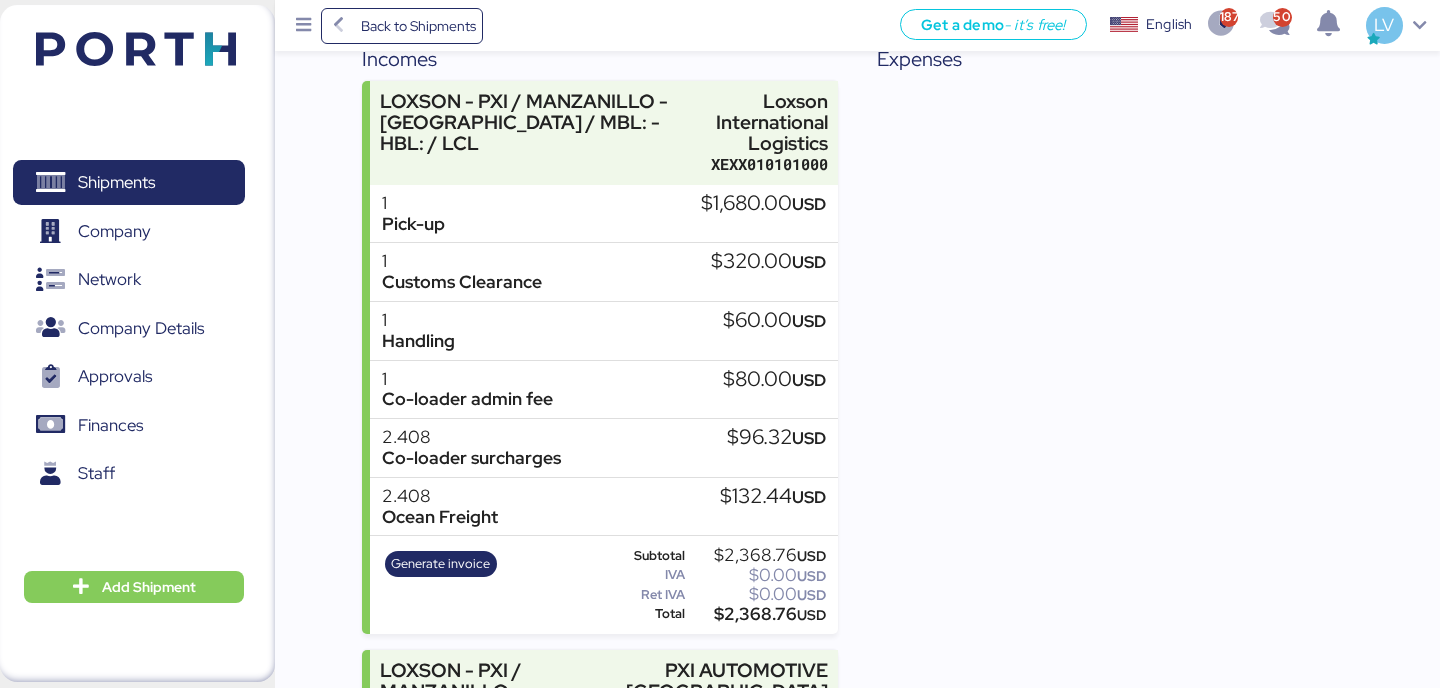 scroll, scrollTop: 306, scrollLeft: 0, axis: vertical 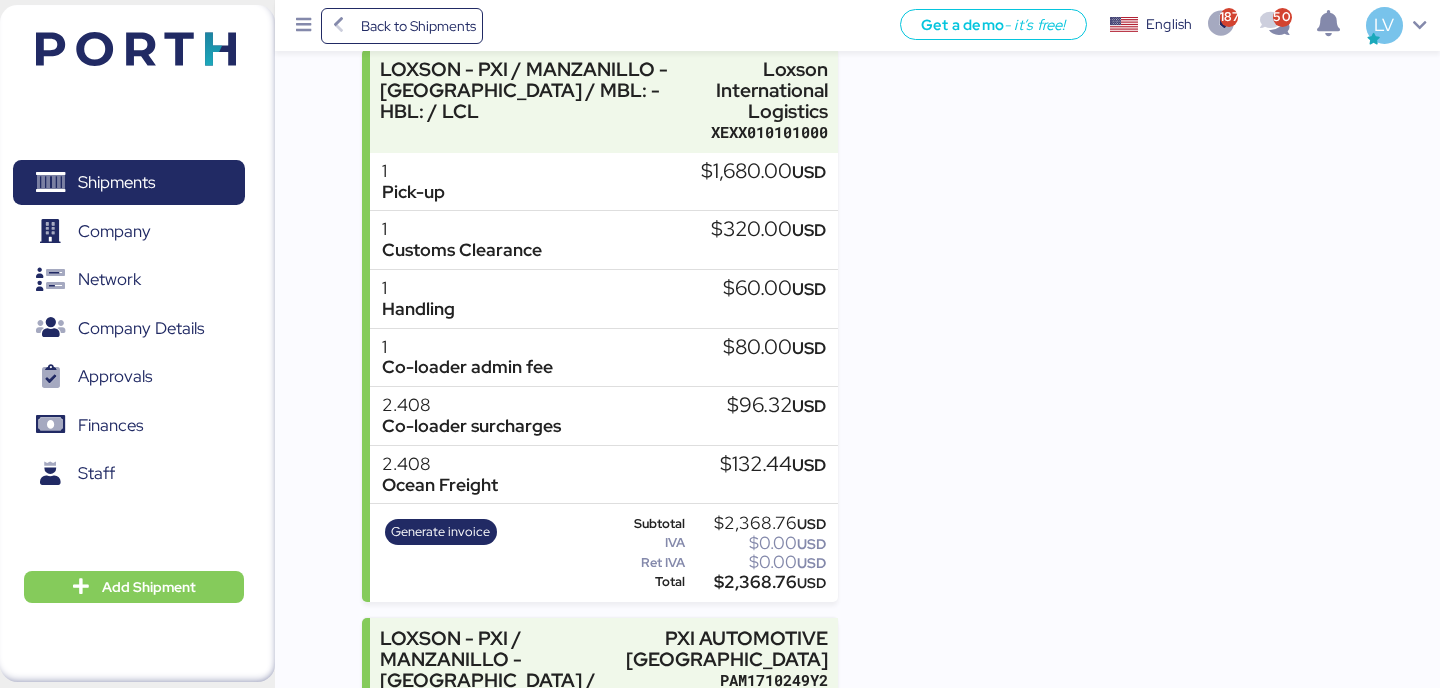 click on "Back to Shipments Get a demo  - it’s free! Get a demo  English Inglés English   1878   502     LV" at bounding box center (857, 25) 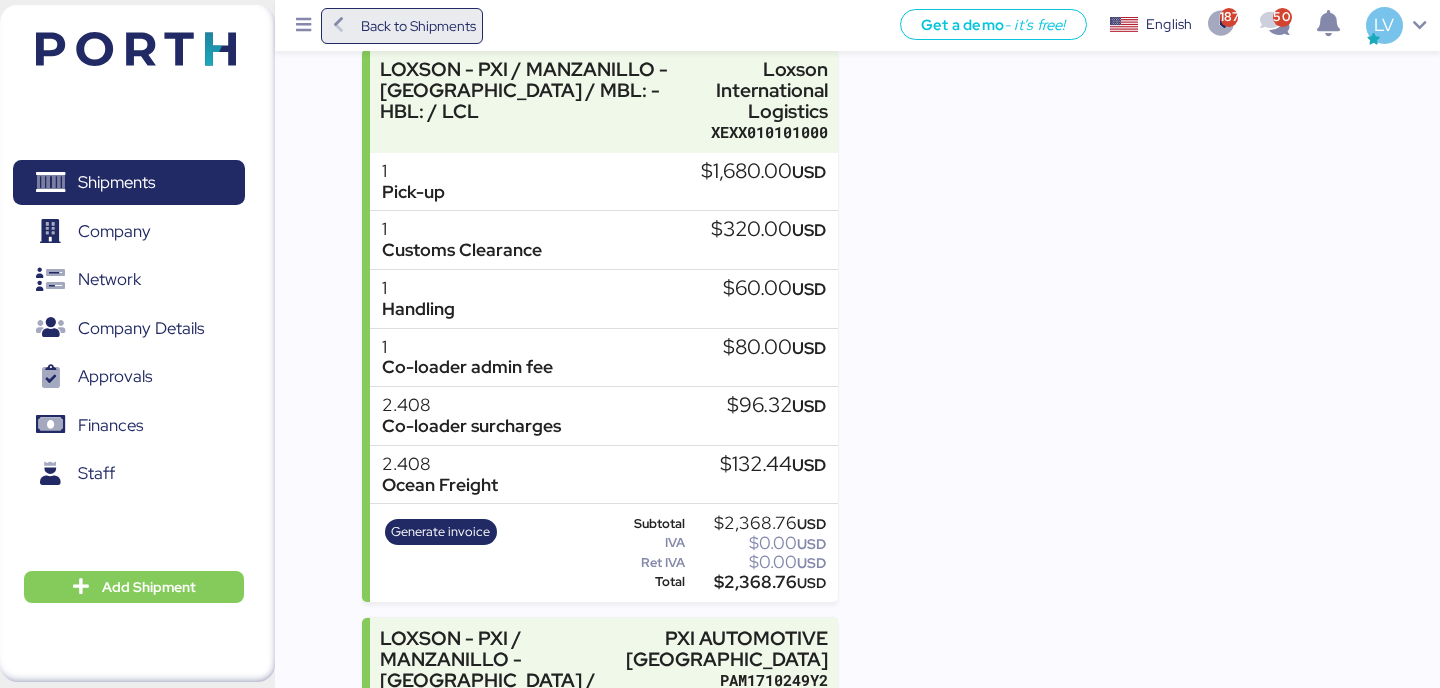 click on "Back to Shipments" at bounding box center (418, 26) 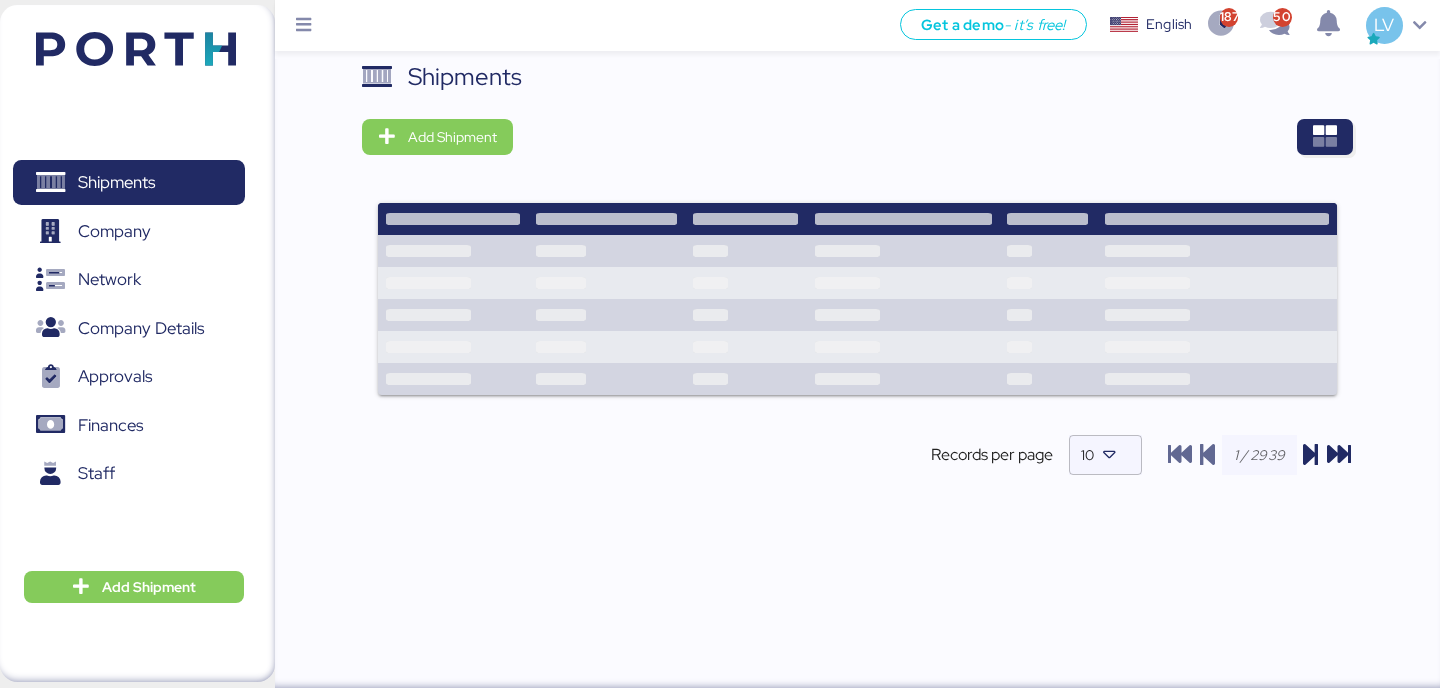 scroll, scrollTop: 0, scrollLeft: 0, axis: both 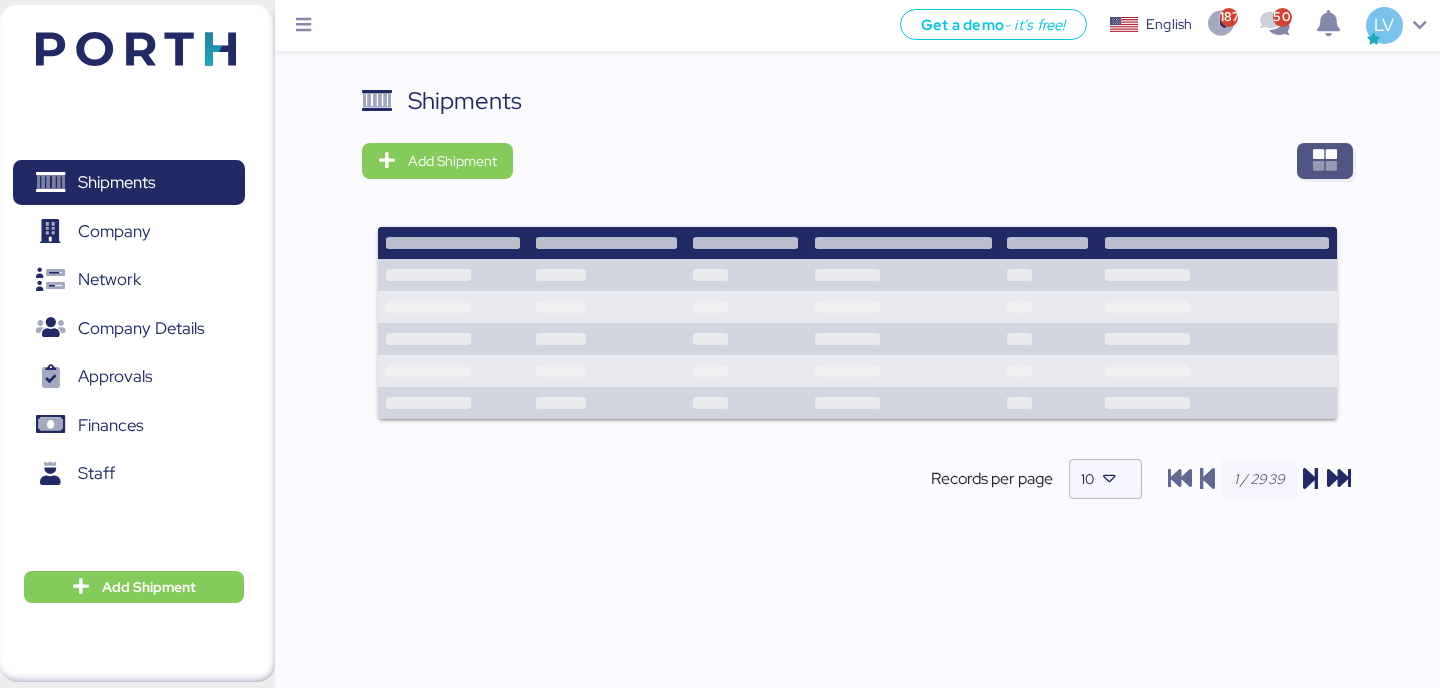 click at bounding box center [1325, 161] 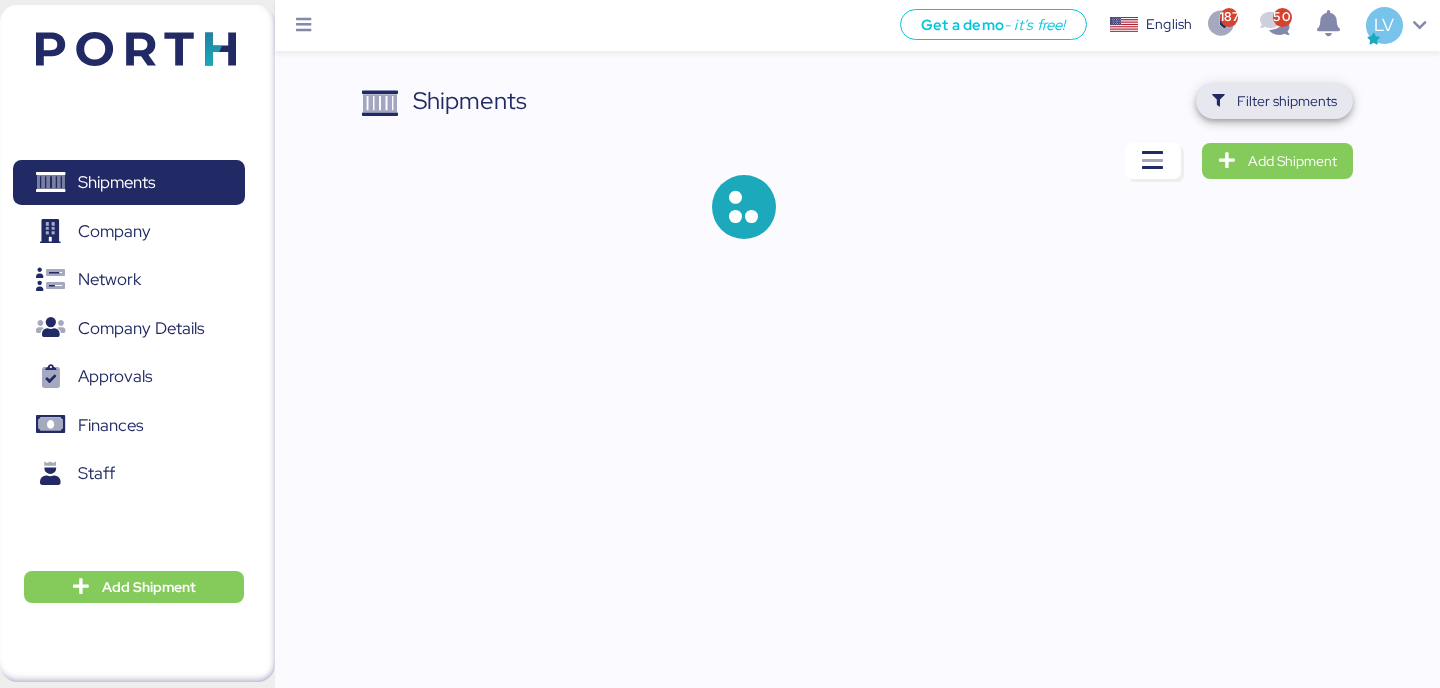 click on "Filter shipments" at bounding box center [1287, 101] 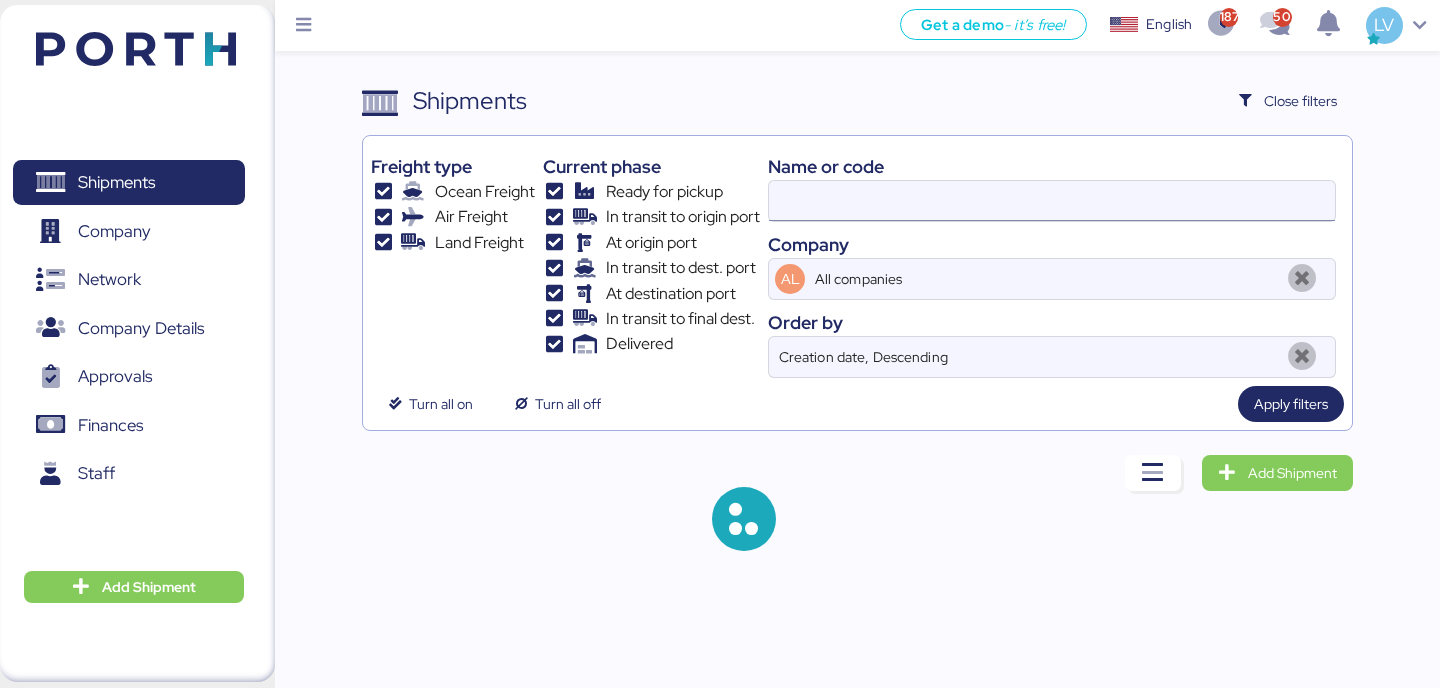 click at bounding box center [1052, 201] 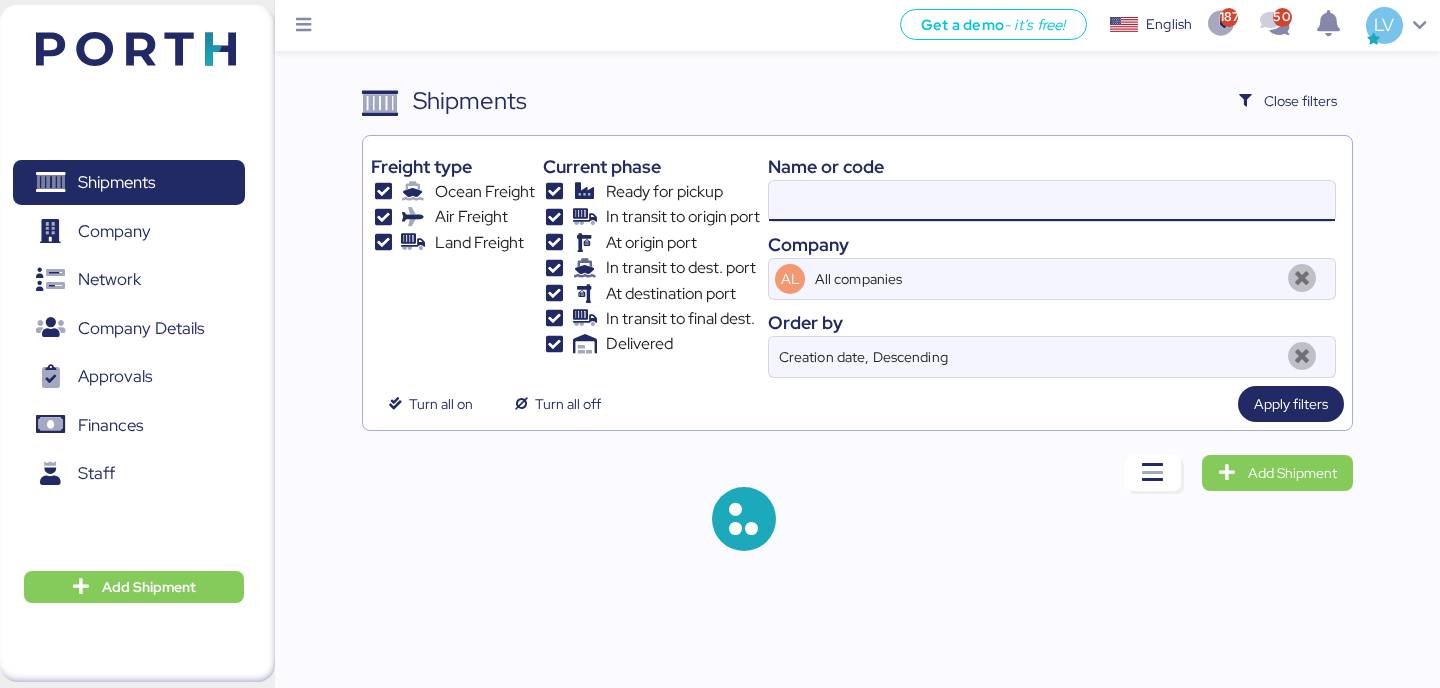 click at bounding box center [1052, 201] 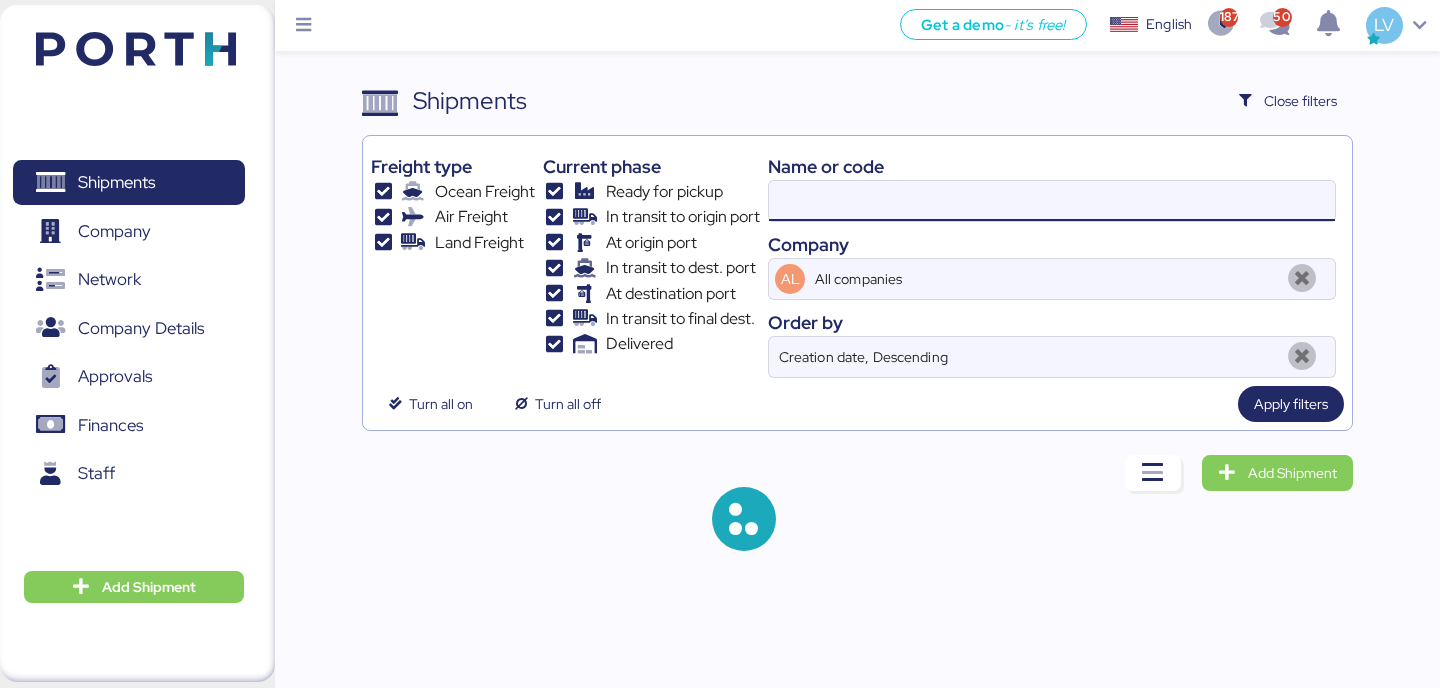 paste on "LXN25070353" 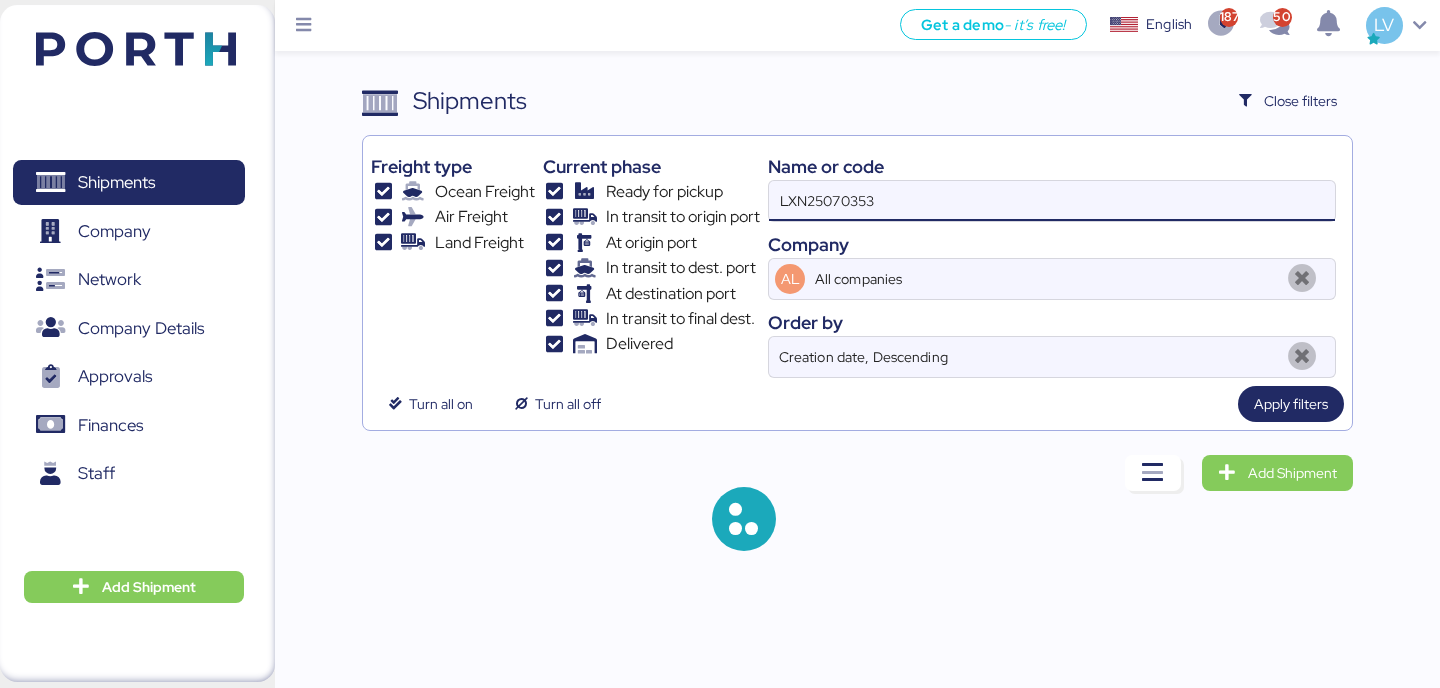 type on "LXN25070353" 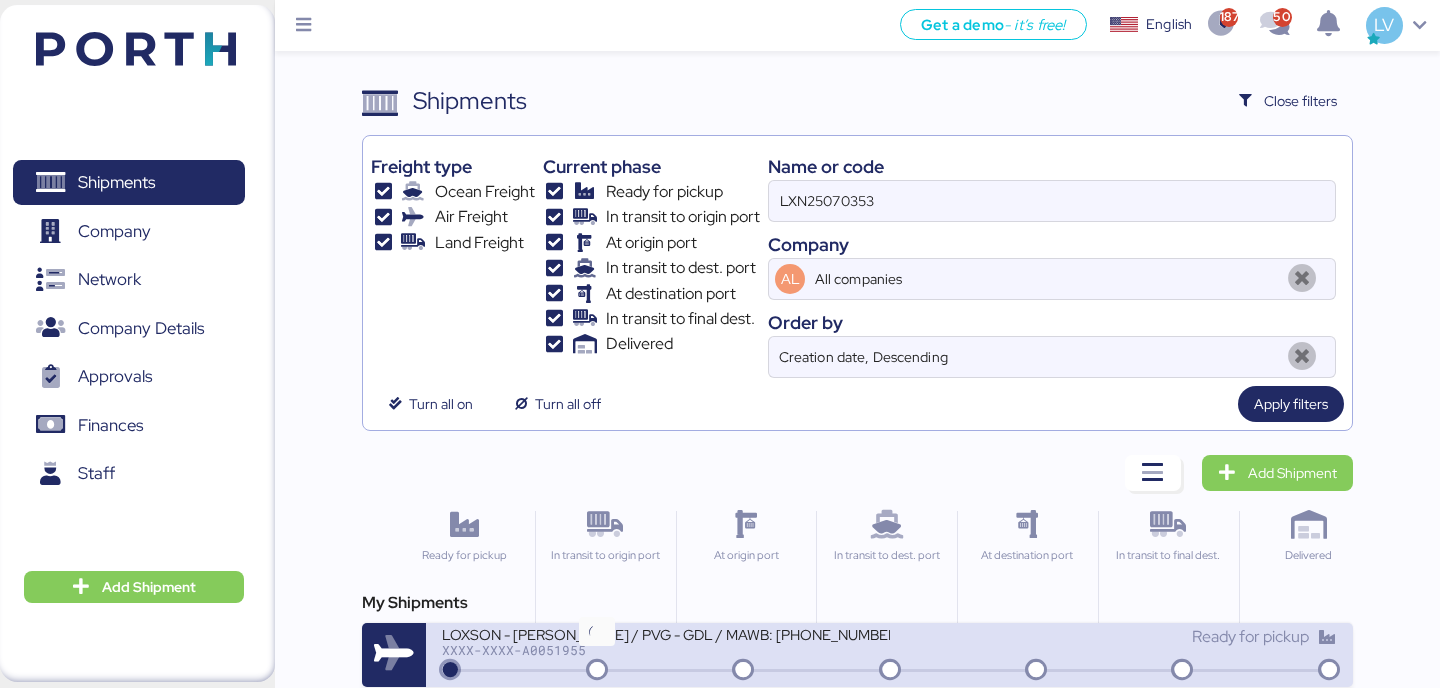 click at bounding box center [597, 671] 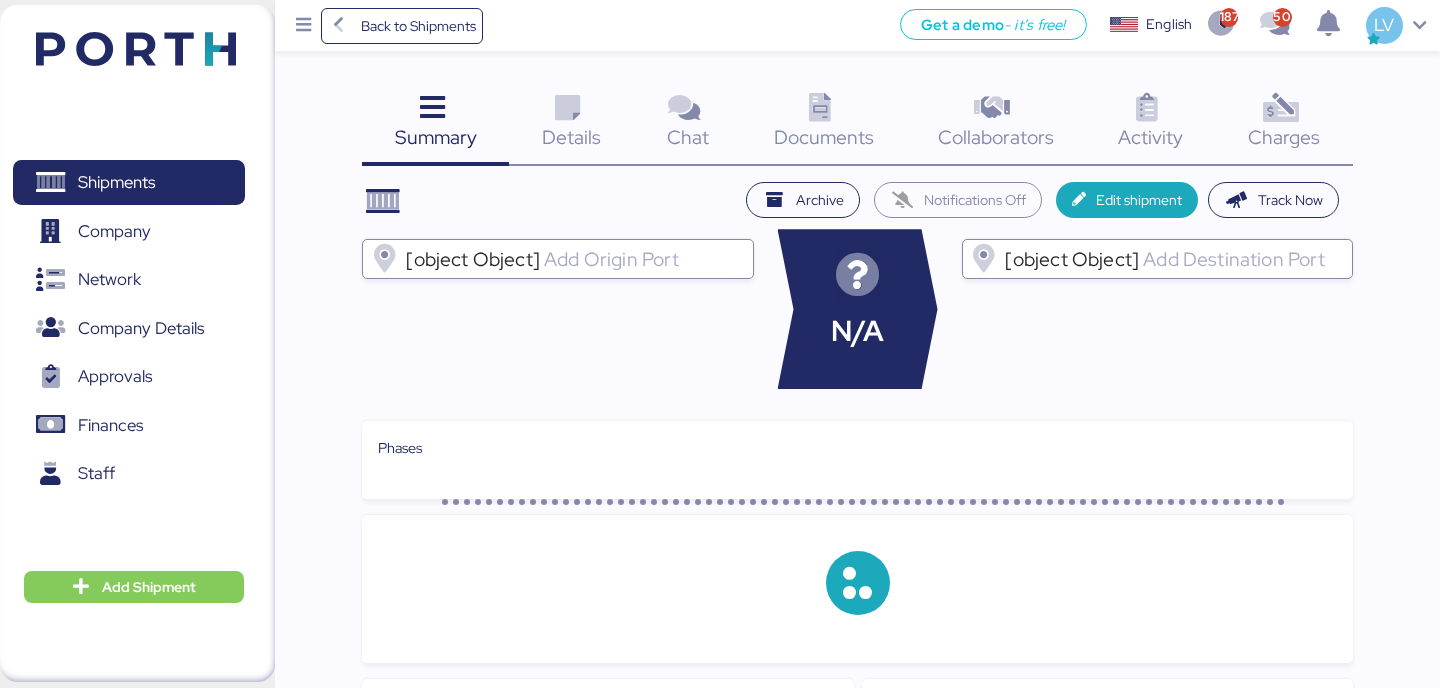 click on "Charges 0" at bounding box center [1284, 124] 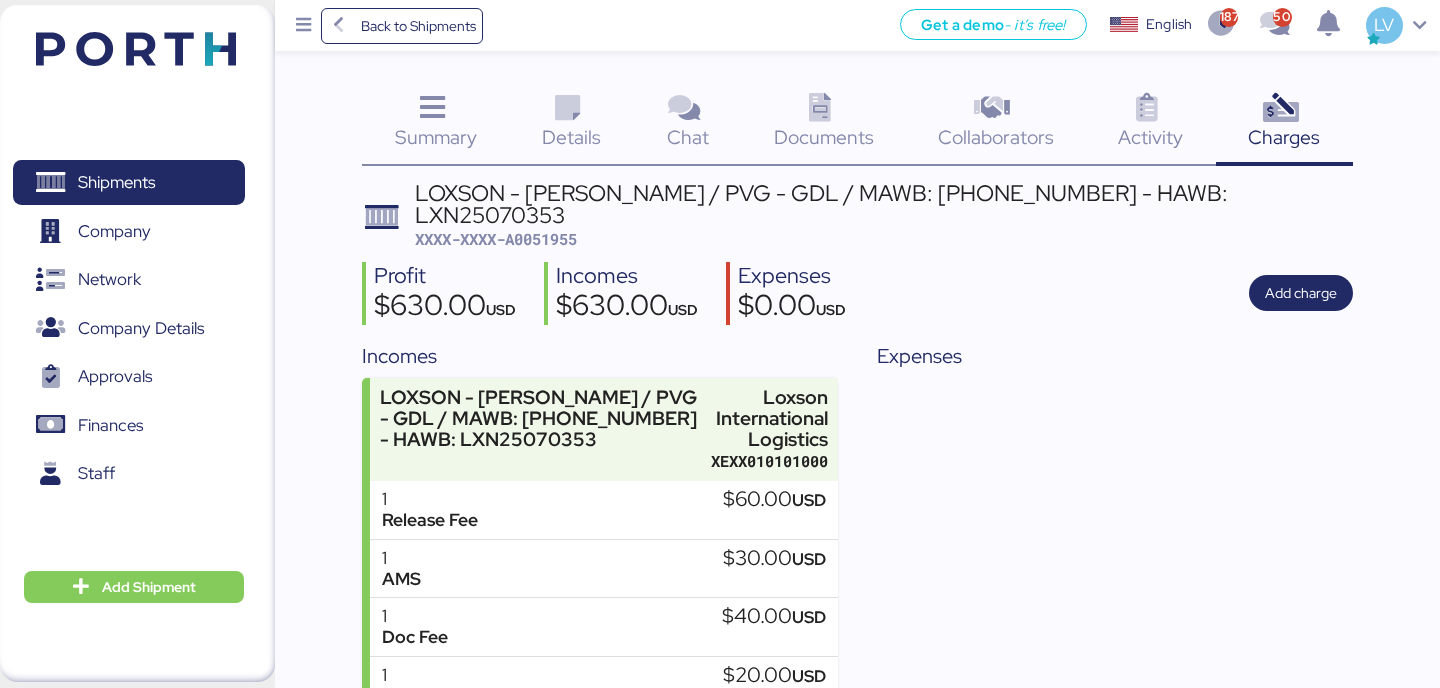 click on "Summary" at bounding box center (436, 137) 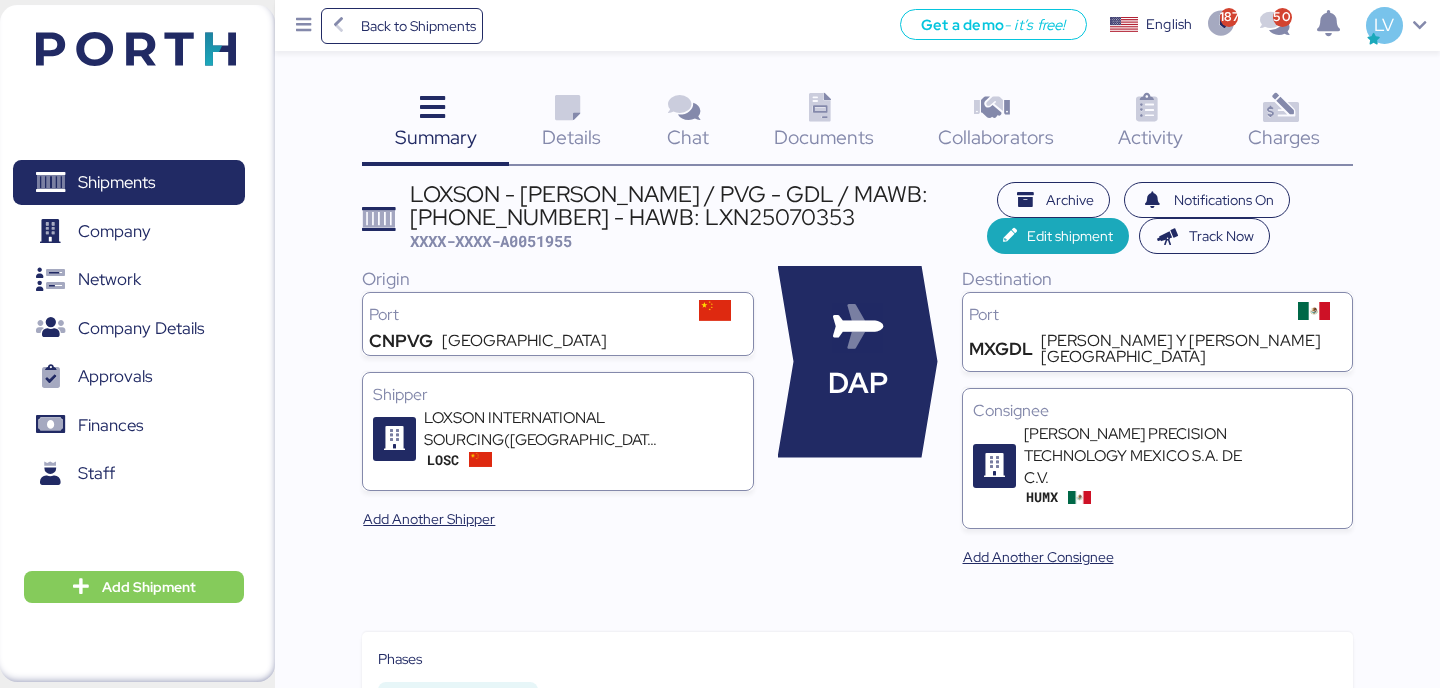 click on "Summary 0   Details 0   Chat 0   Documents 0   Collaborators 0   Activity 0   Charges 0   LOXSON - [PERSON_NAME] / PVG - GDL / MAWB: [PHONE_NUMBER] - HAWB: LXN25070353 XXXX-XXXX-A0051955   Archive   Notifications On   Edit shipment   Track Now Origin Port CNPVG [GEOGRAPHIC_DATA] [GEOGRAPHIC_DATA] Shipper   LOXSON INTERNATIONAL SOURCING([GEOGRAPHIC_DATA])CO.,LTD LOSC Add Another Shipper   DAP Destination Port MXGDL [PERSON_NAME] Y [PERSON_NAME][GEOGRAPHIC_DATA] Consignee   [PERSON_NAME] PRECISION TECHNOLOGY MEXICO S.A. DE C.V. HUMX Add Another Consignee Phases     Ready for pickup -   In transit to origin Airport -   At origin Airport -   In transit to destination Airport -   At destination Airport -   In transit to final destination -     Delivered -   Created by Iungo Logistics IUNG Guadalajara   Supplier   Add supplier Client   Add client Customs broker   Add broker Forwarder   Add Forwarder Other   Add other Documents   Name
仓单LXN25070353.pdf
Activity   User   Activity   IU :" at bounding box center [720, 940] 